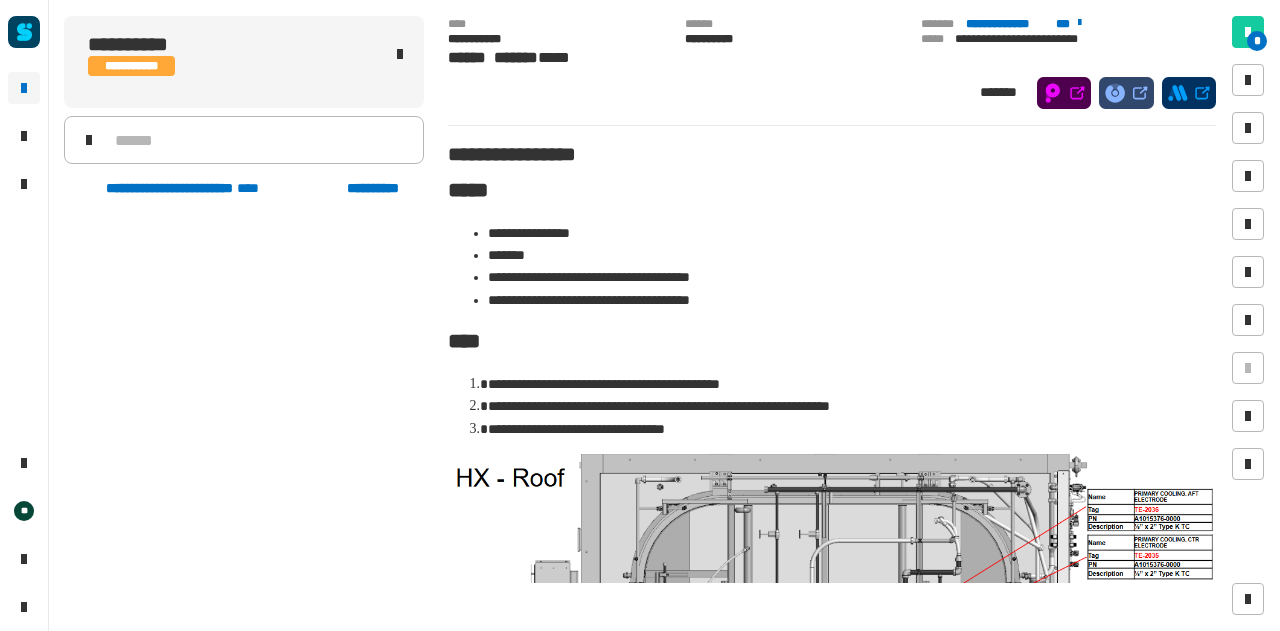 scroll, scrollTop: 0, scrollLeft: 0, axis: both 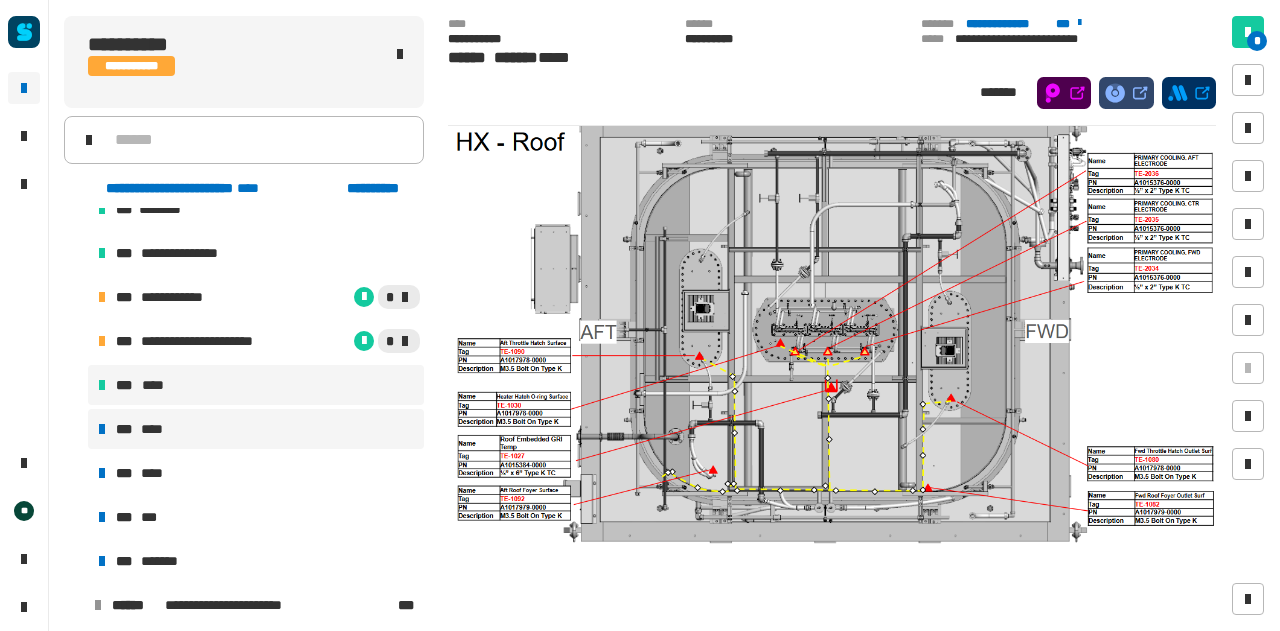 click on "*** ****" at bounding box center (256, 429) 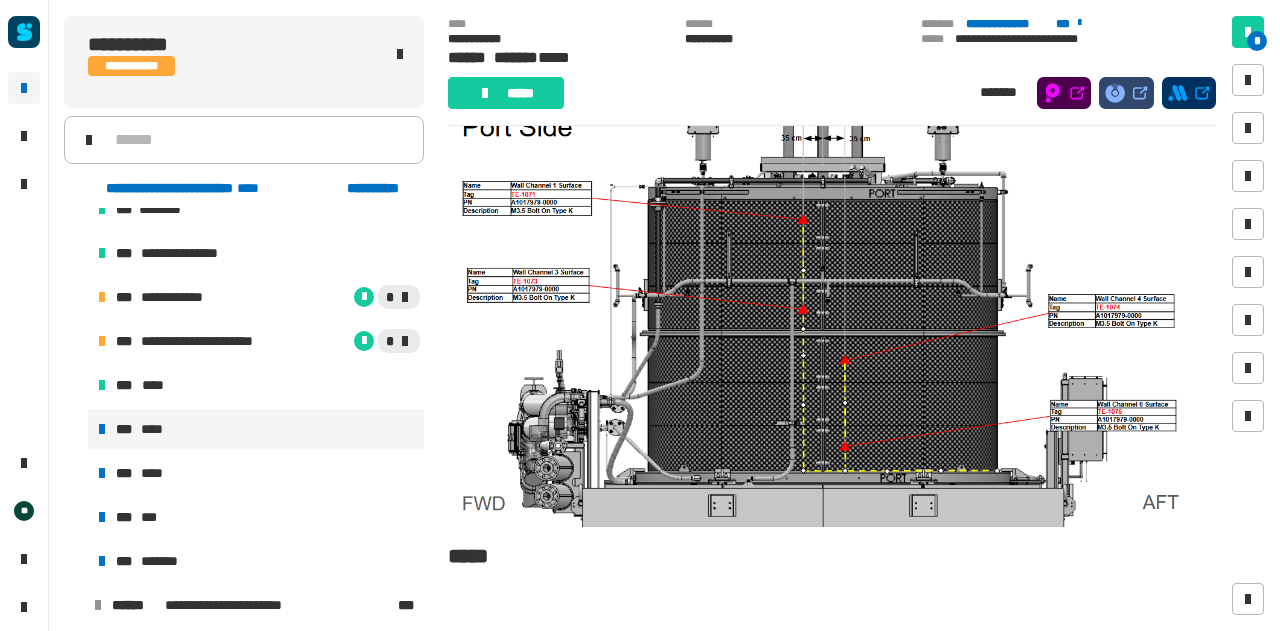 scroll, scrollTop: 283, scrollLeft: 0, axis: vertical 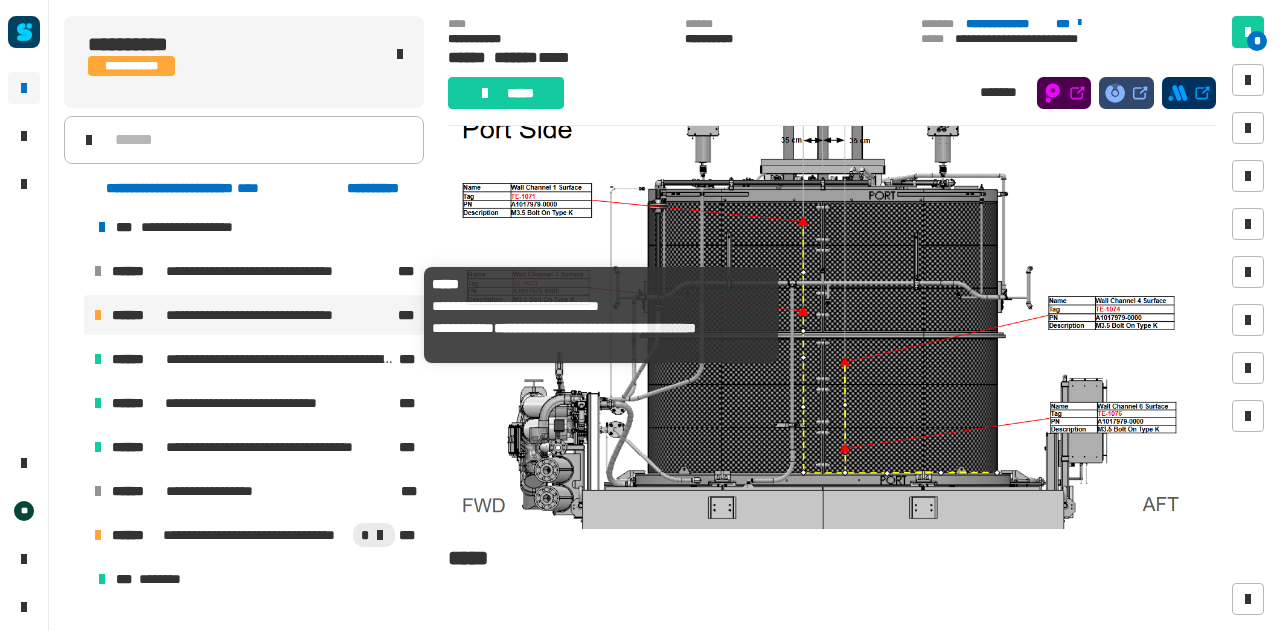 click on "**********" at bounding box center [270, 315] 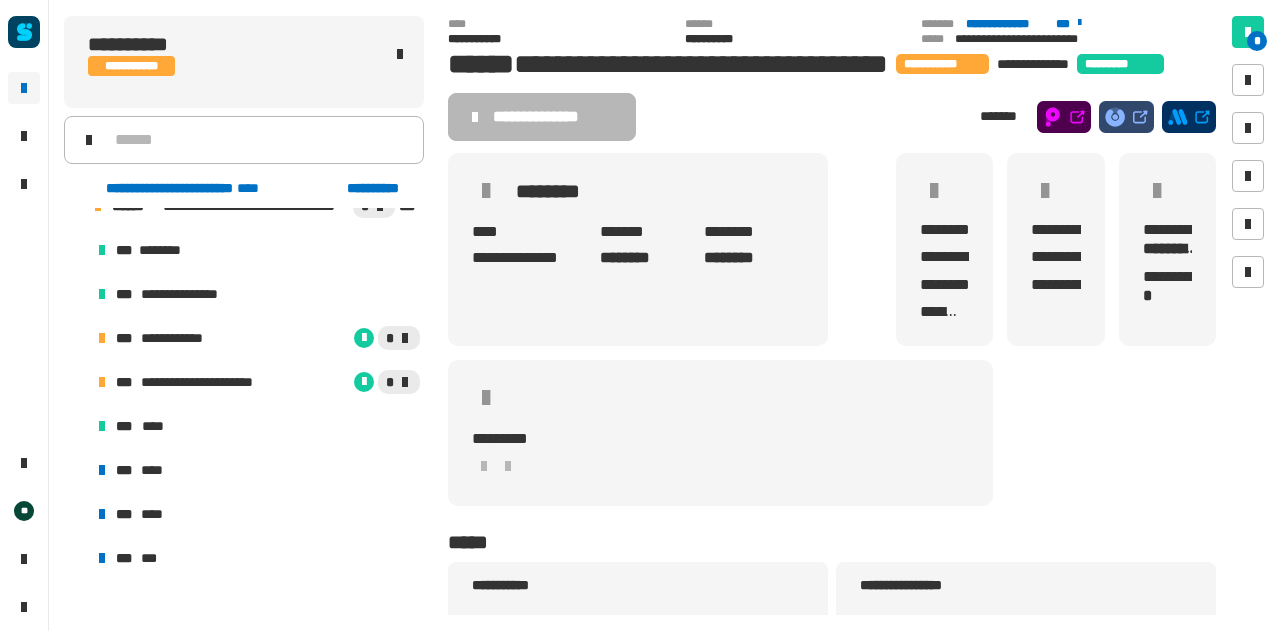 scroll, scrollTop: 2346, scrollLeft: 0, axis: vertical 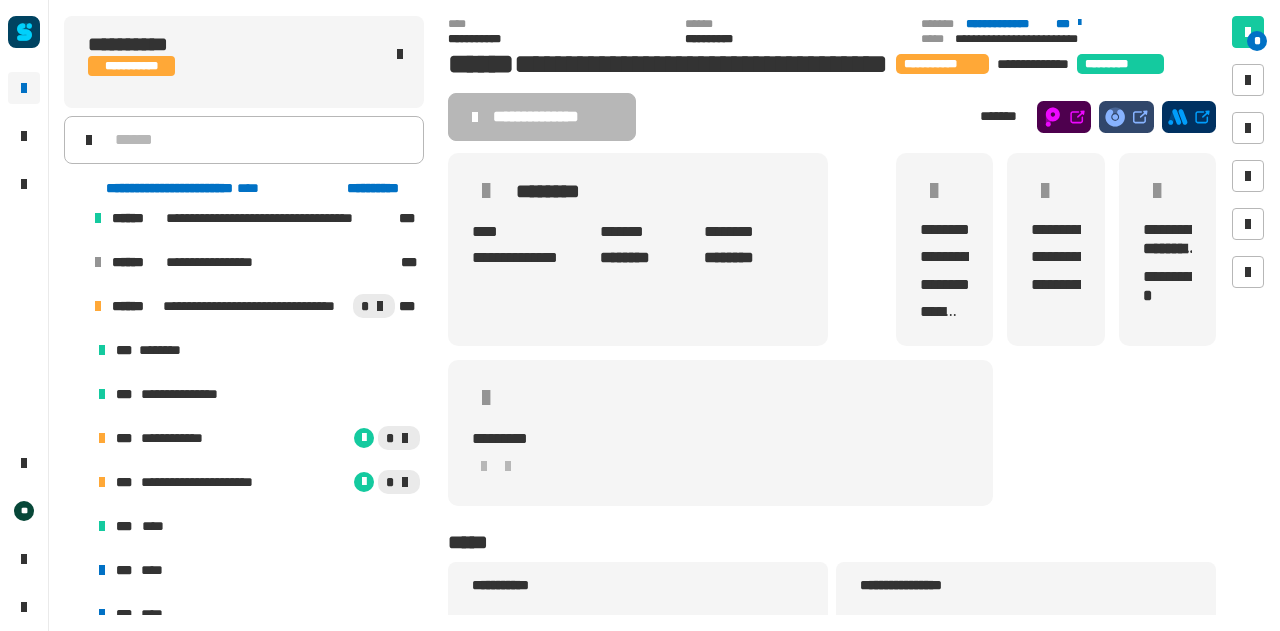 click at bounding box center (74, 306) 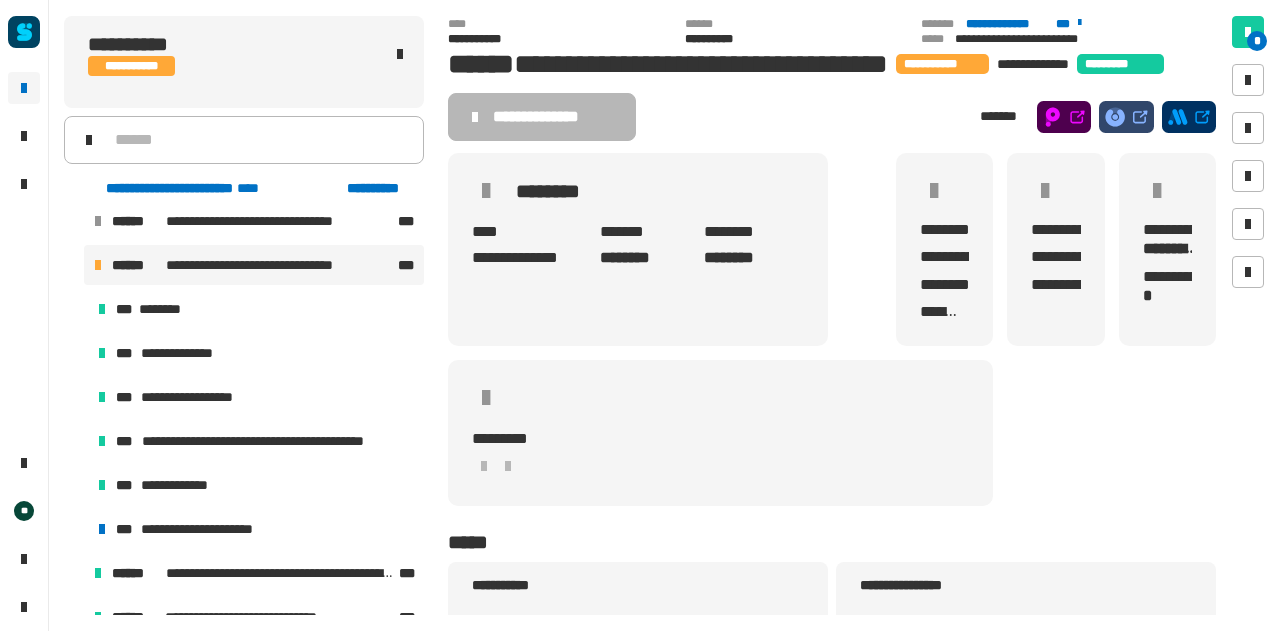 scroll, scrollTop: 1903, scrollLeft: 0, axis: vertical 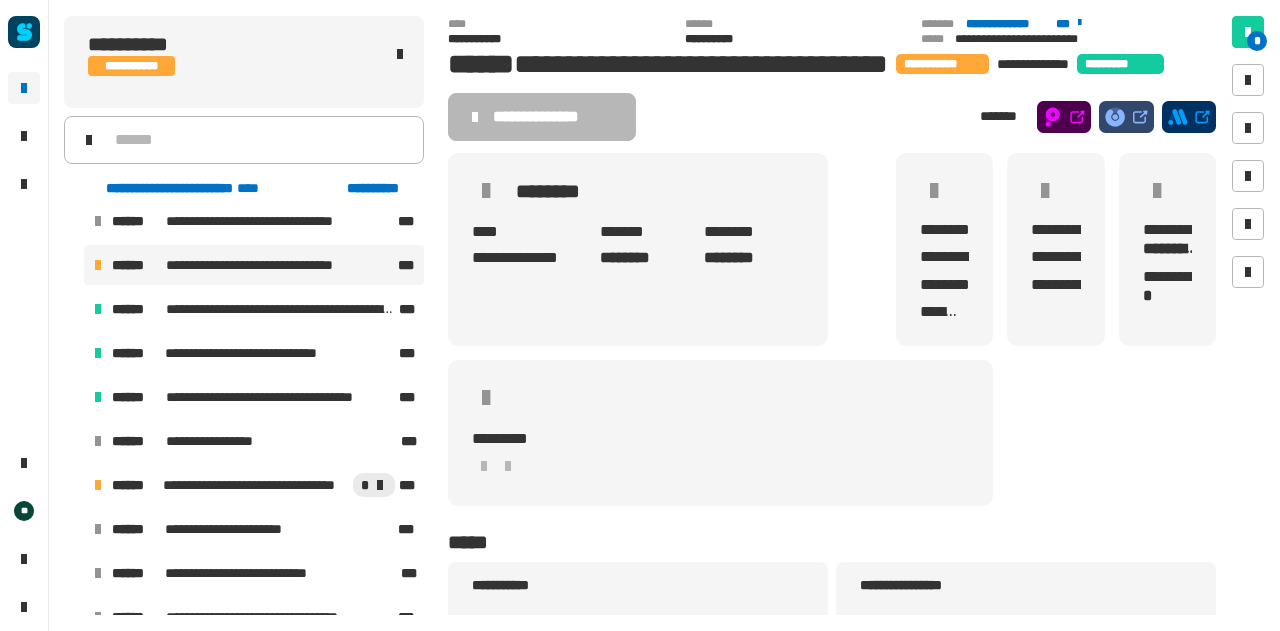 click at bounding box center (74, 485) 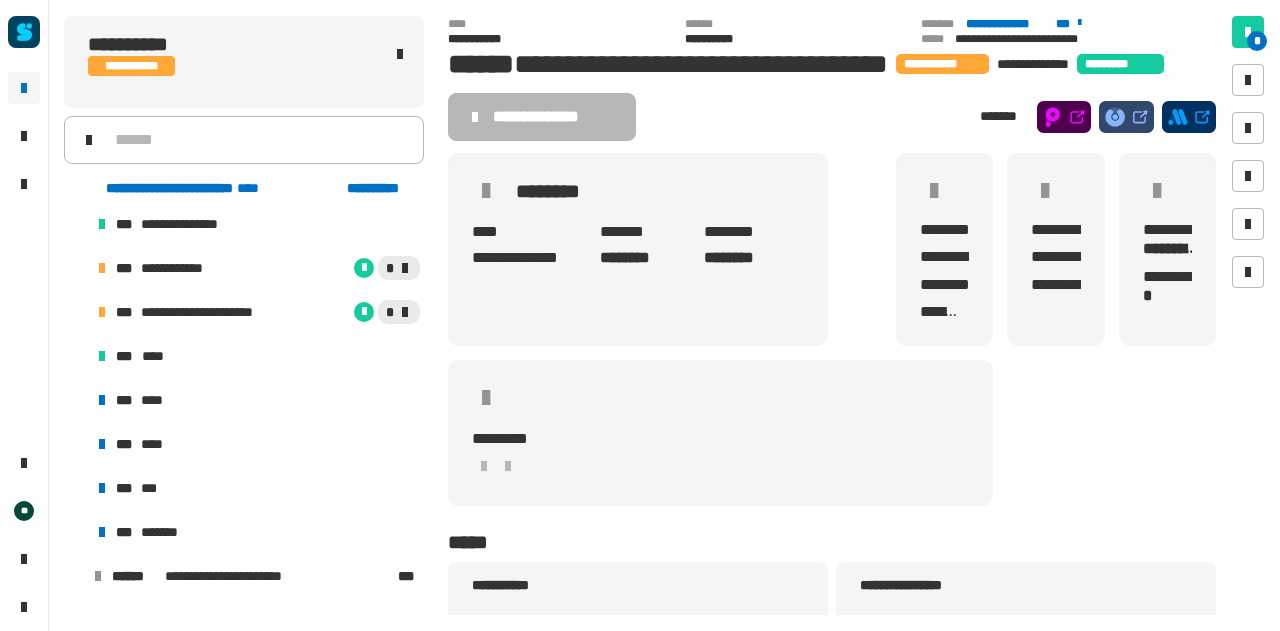 scroll, scrollTop: 2251, scrollLeft: 0, axis: vertical 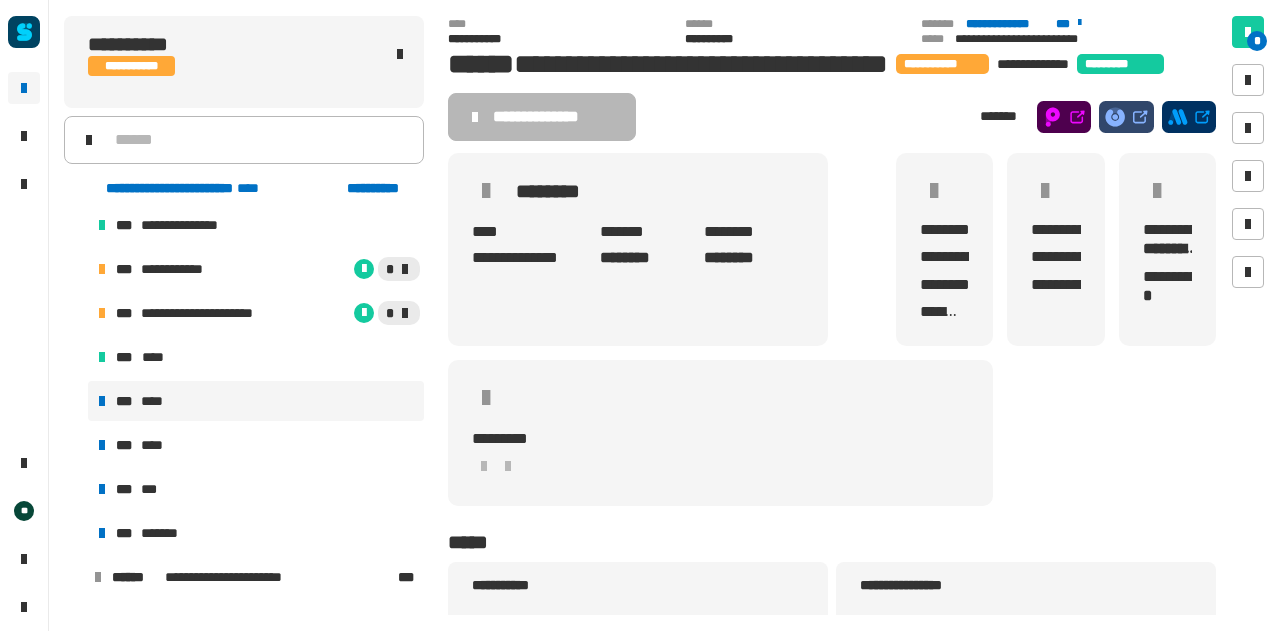 click on "*** ****" at bounding box center (256, 401) 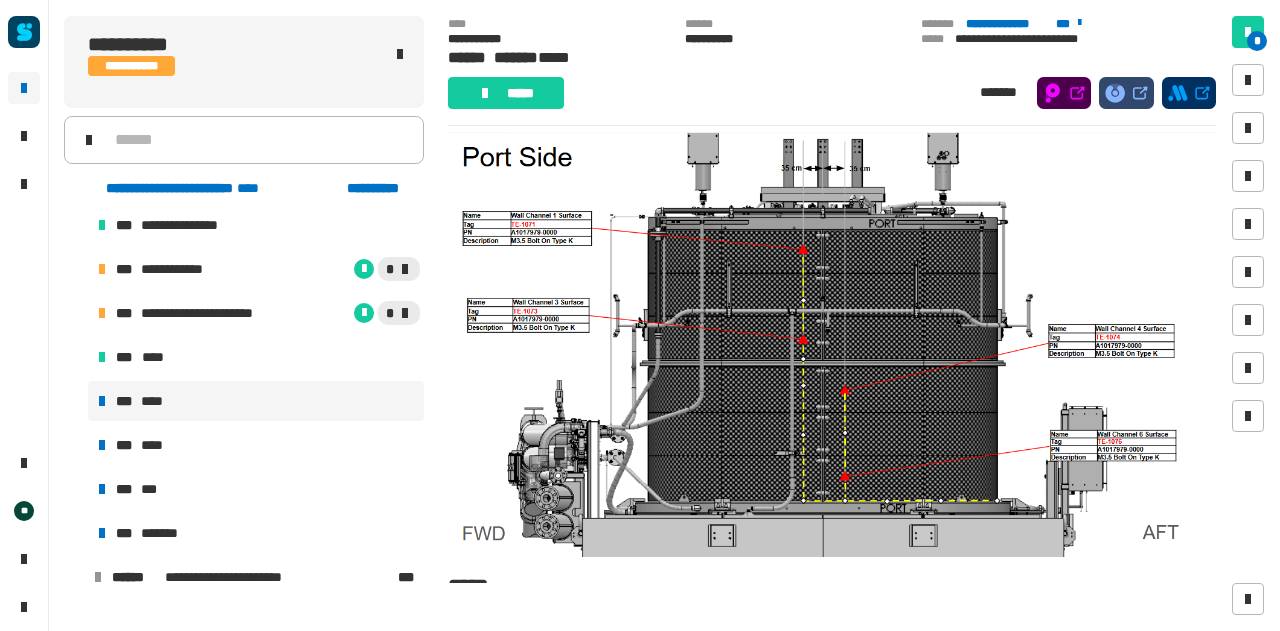 scroll, scrollTop: 253, scrollLeft: 0, axis: vertical 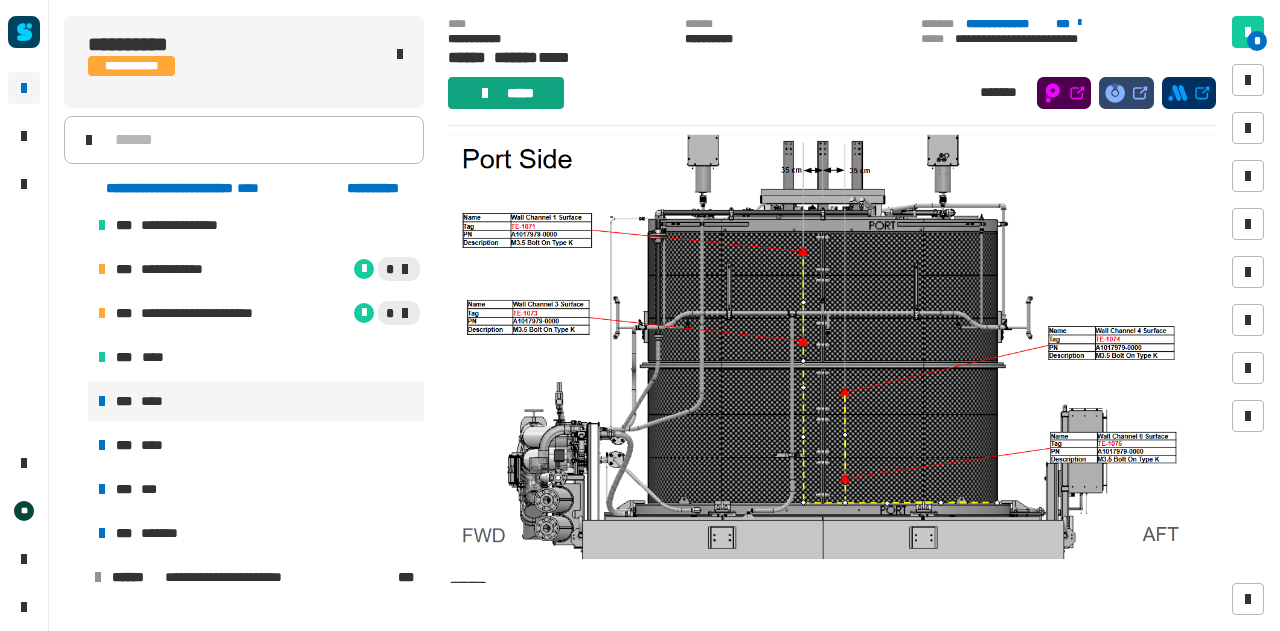 click on "*****" 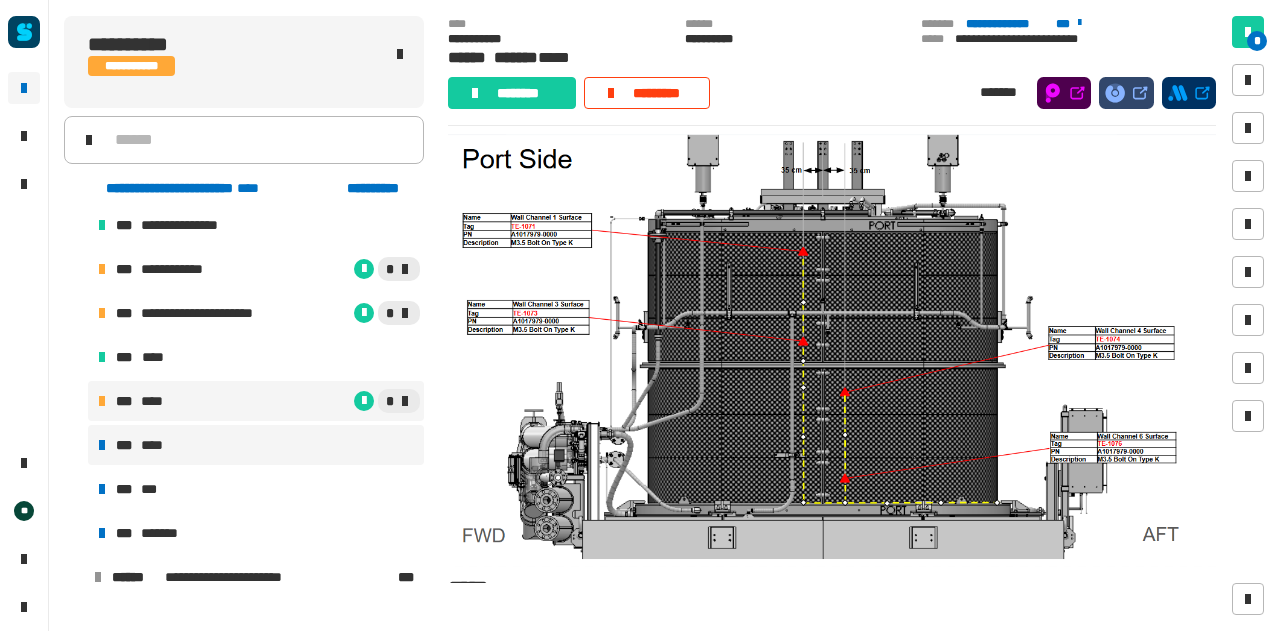 click on "*** ****" at bounding box center (256, 445) 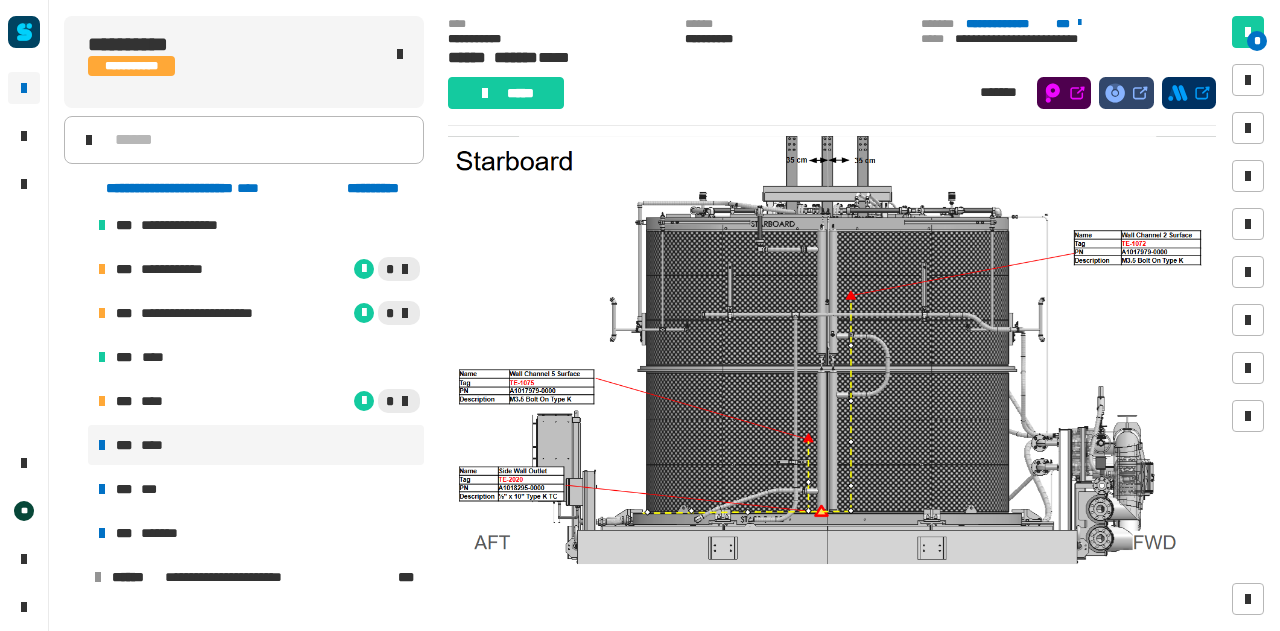 scroll, scrollTop: 317, scrollLeft: 0, axis: vertical 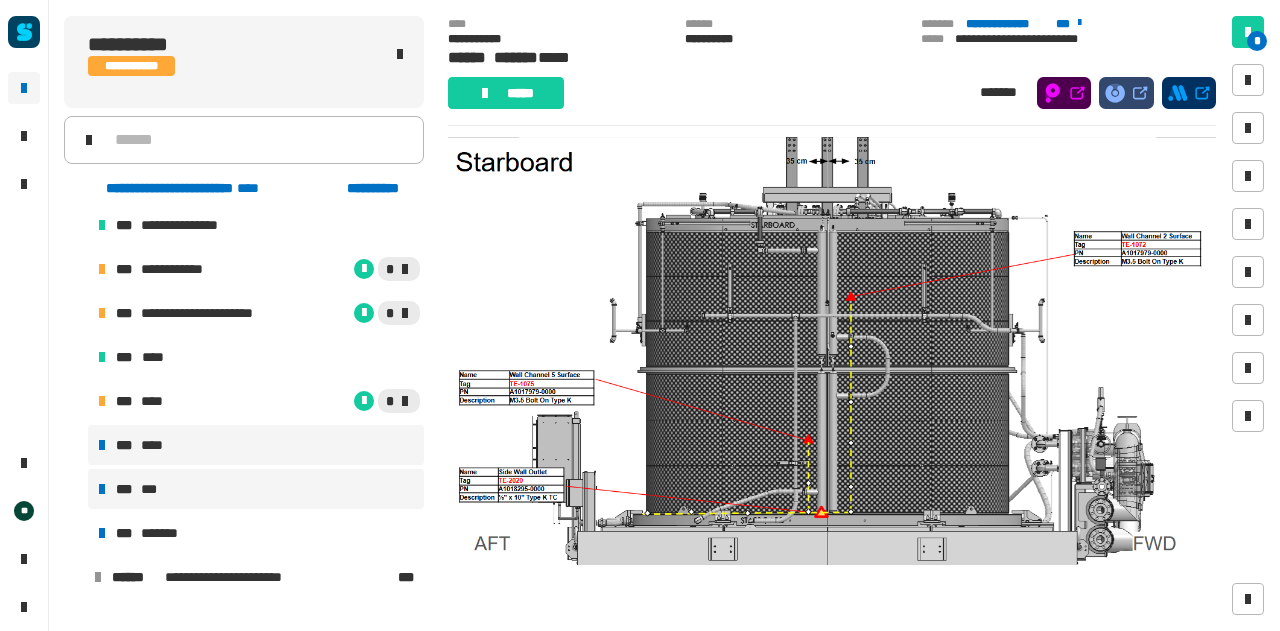 click on "*** ***" at bounding box center [256, 489] 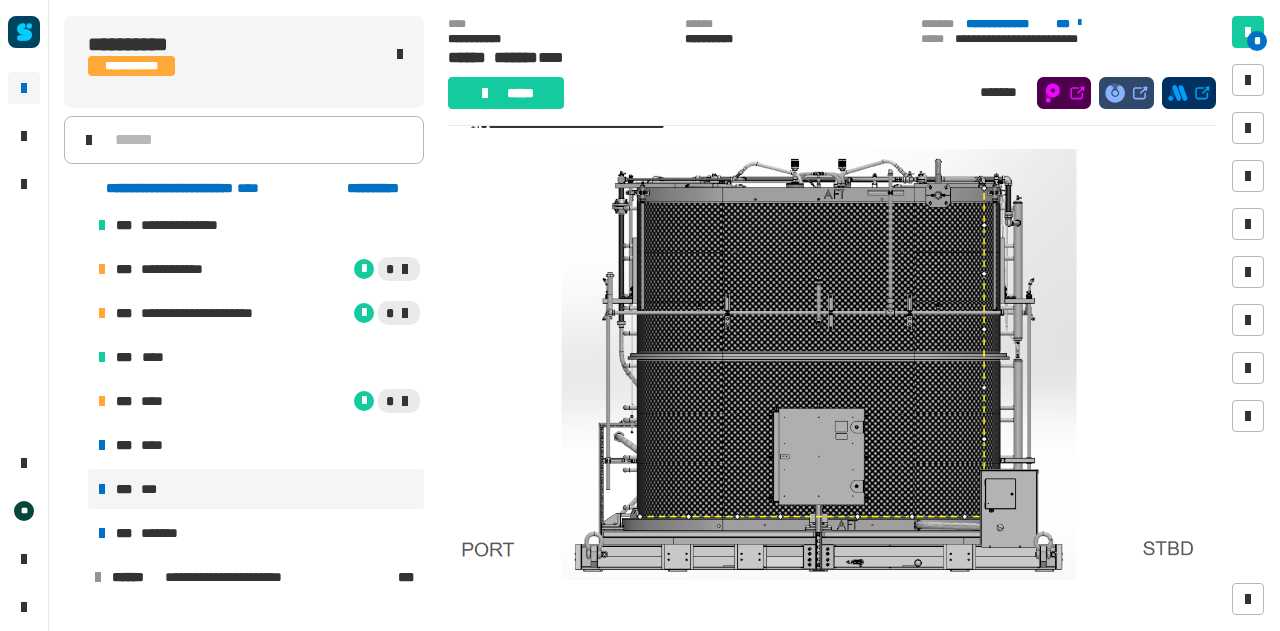 scroll, scrollTop: 182, scrollLeft: 0, axis: vertical 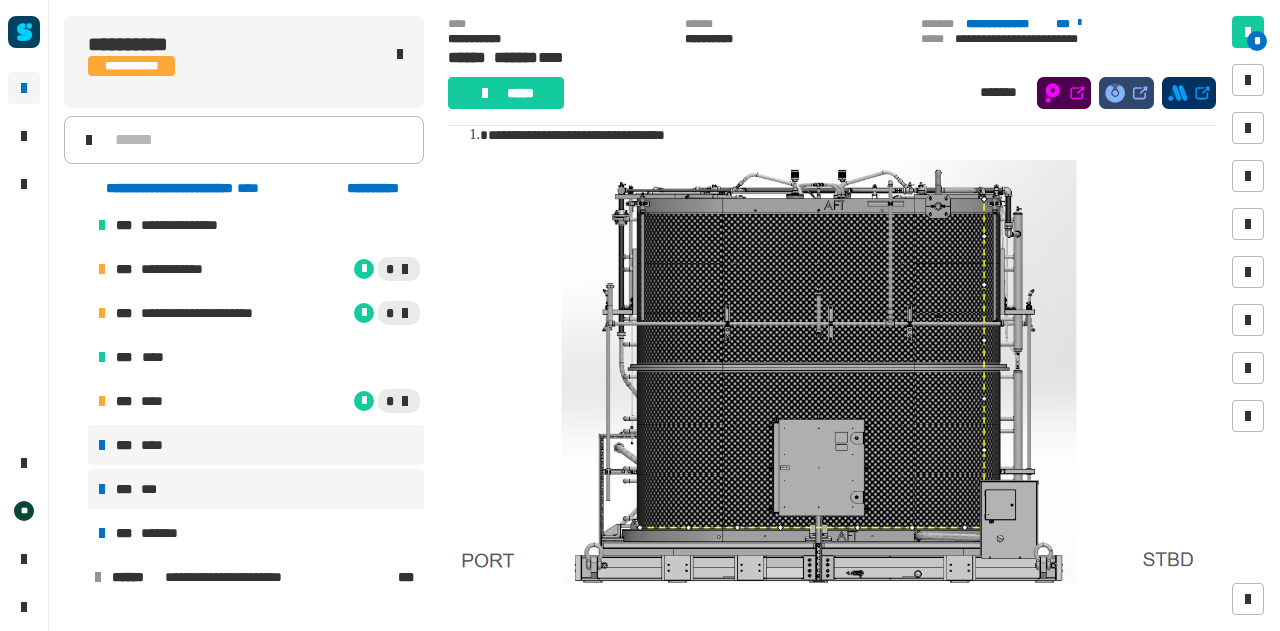 click on "*** ****" at bounding box center (256, 445) 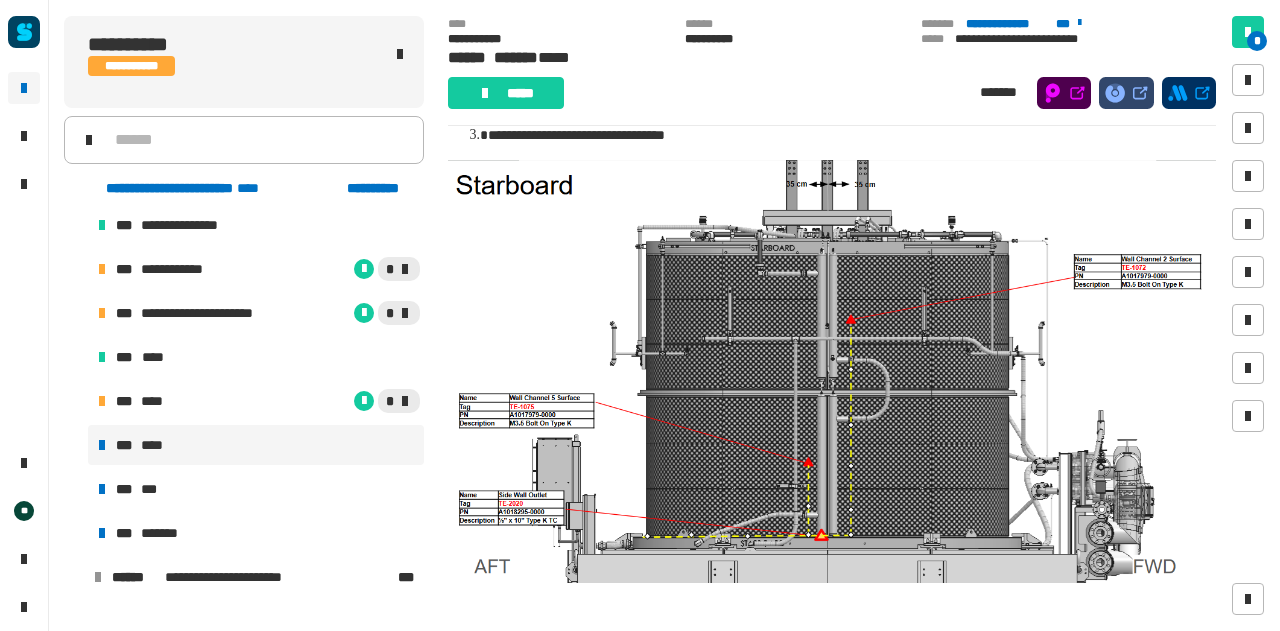 scroll, scrollTop: 332, scrollLeft: 0, axis: vertical 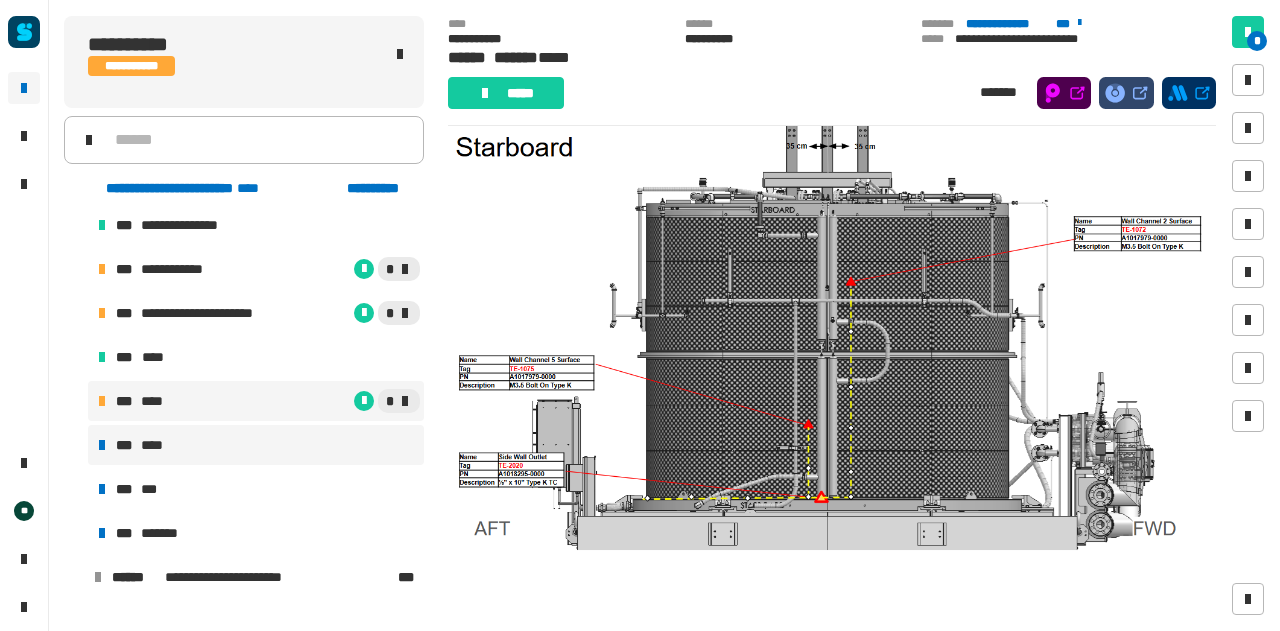 click on "*" at bounding box center (300, 401) 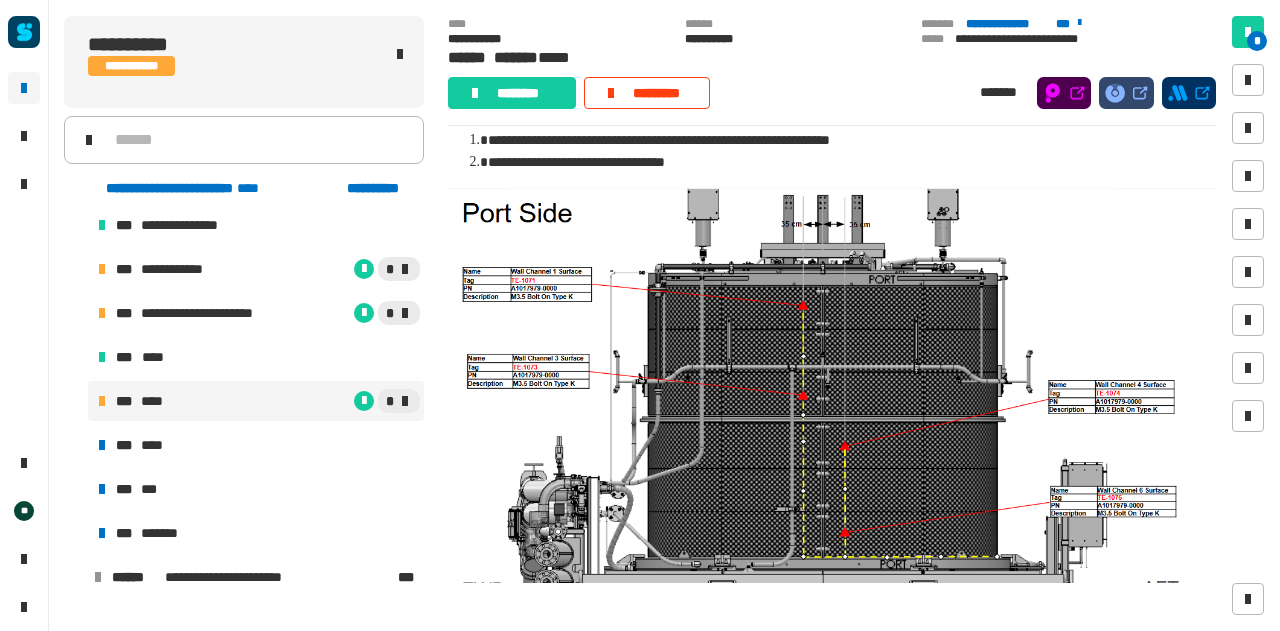 scroll, scrollTop: 200, scrollLeft: 0, axis: vertical 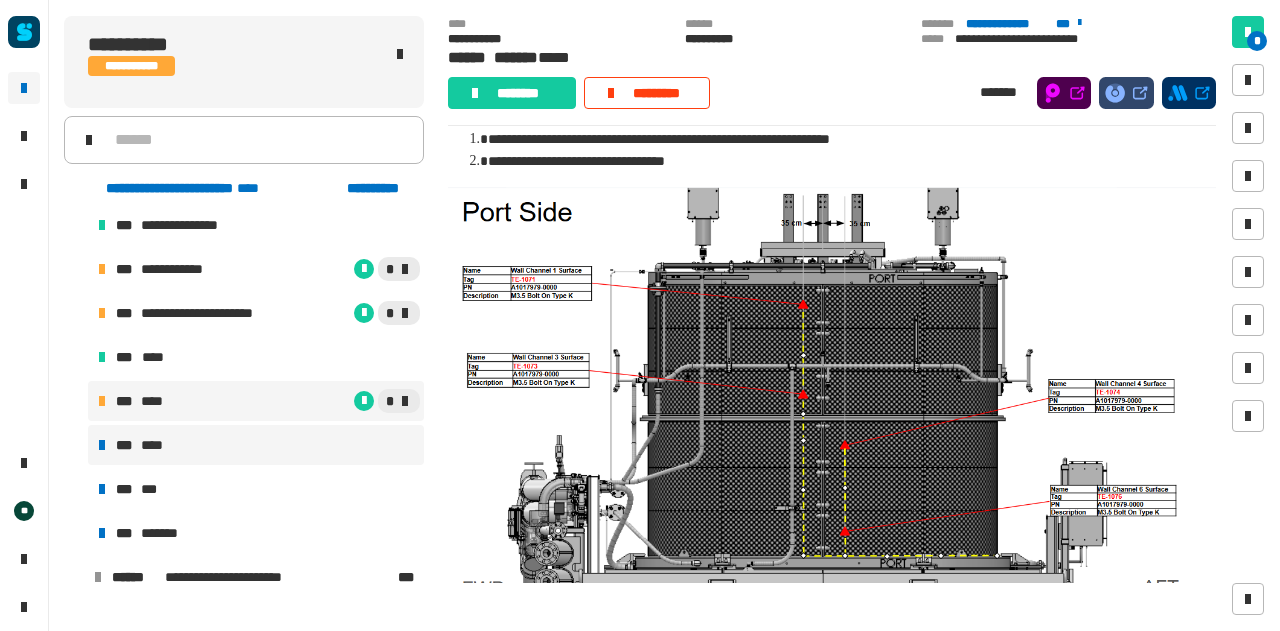 click on "*** ****" at bounding box center [256, 445] 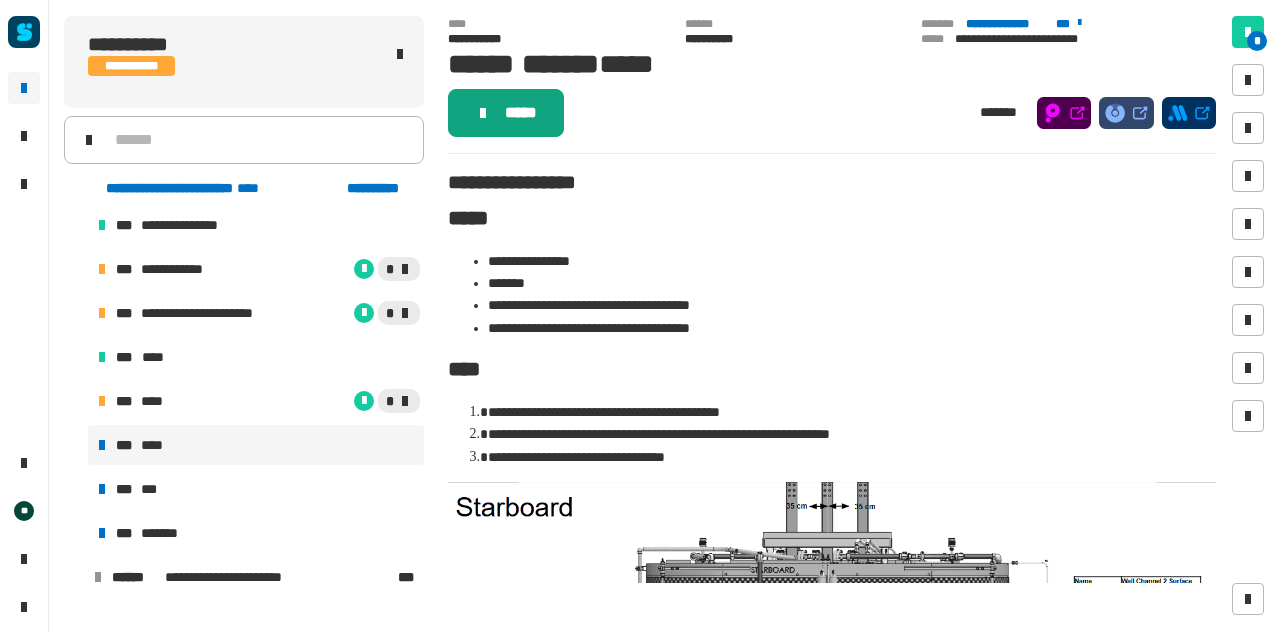 click on "*****" 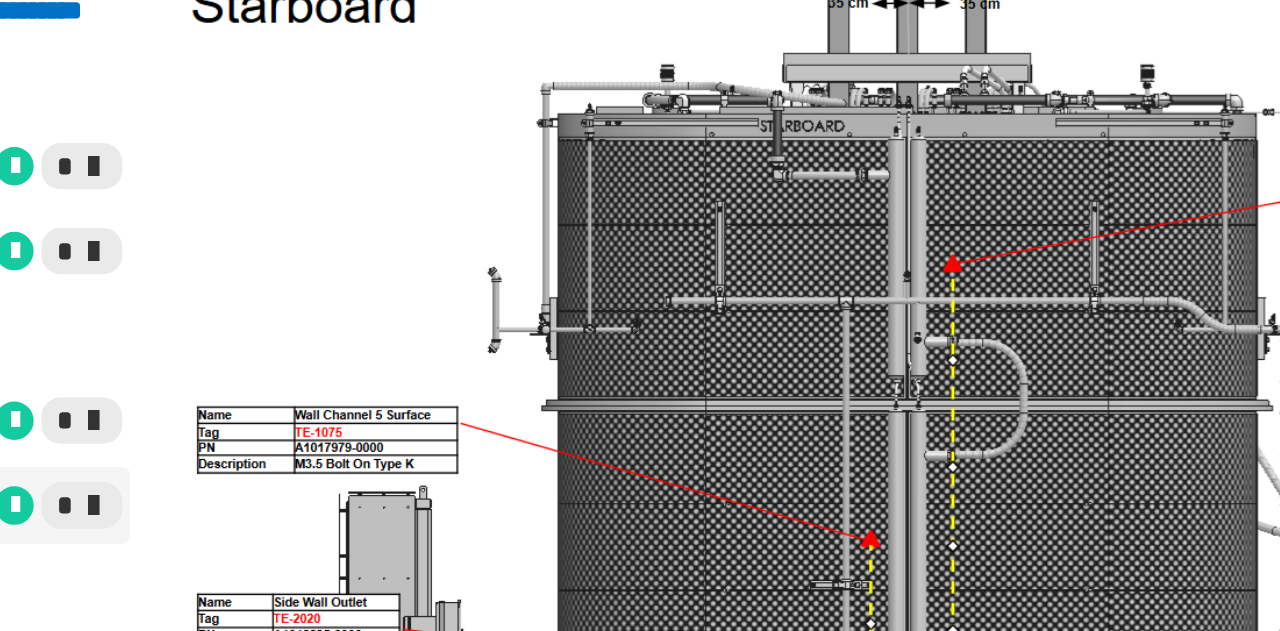 scroll, scrollTop: 290, scrollLeft: 0, axis: vertical 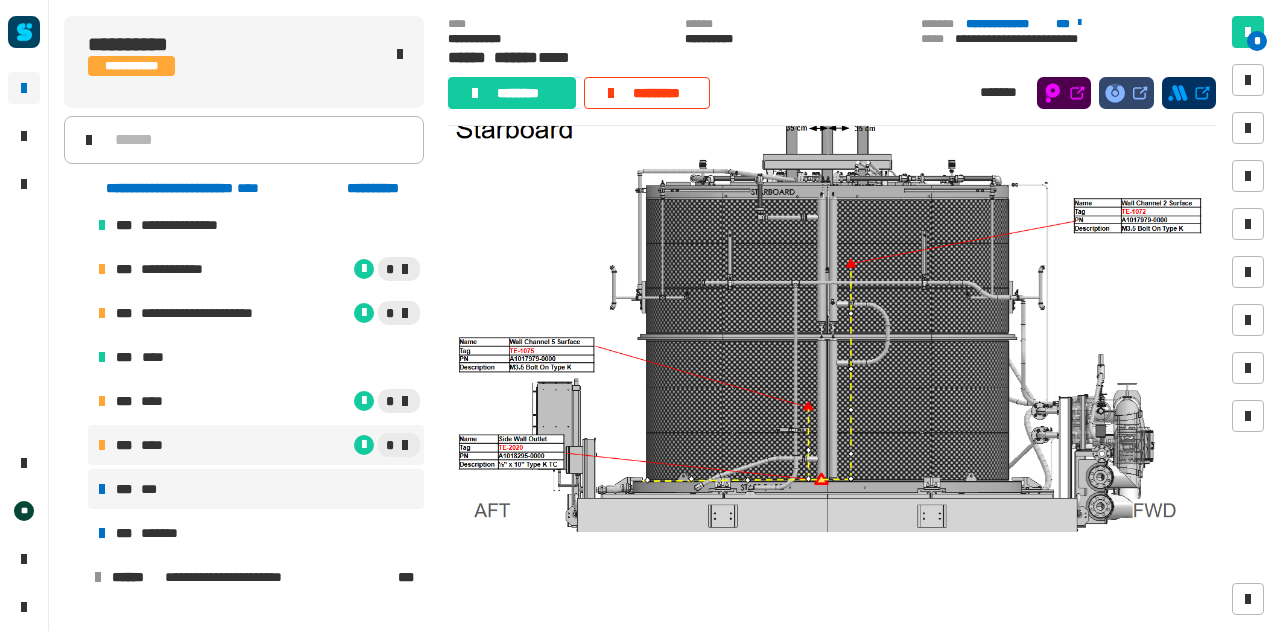 click on "*** ***" at bounding box center [256, 489] 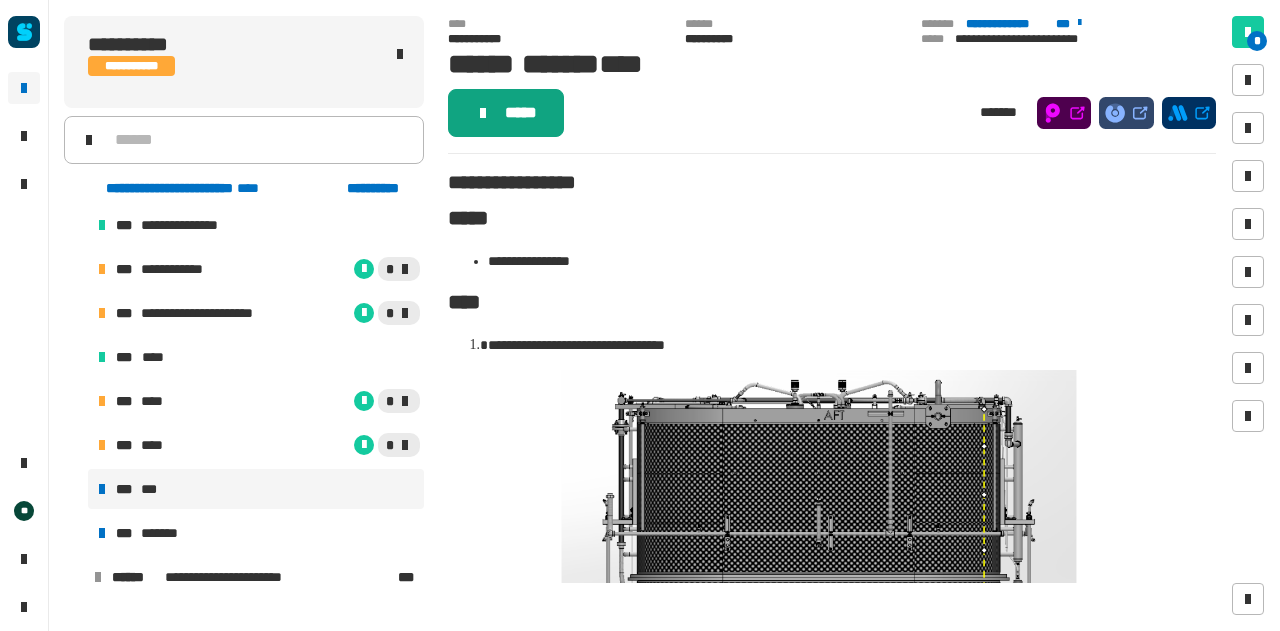 click on "*****" 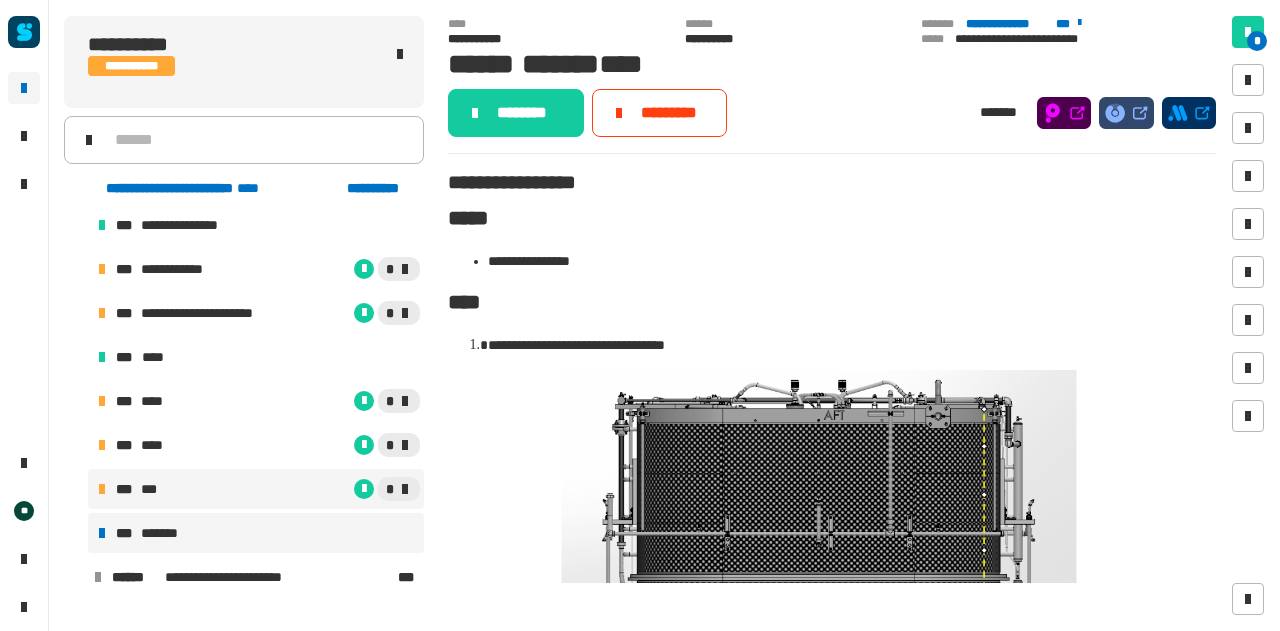 click on "*** *******" at bounding box center [256, 533] 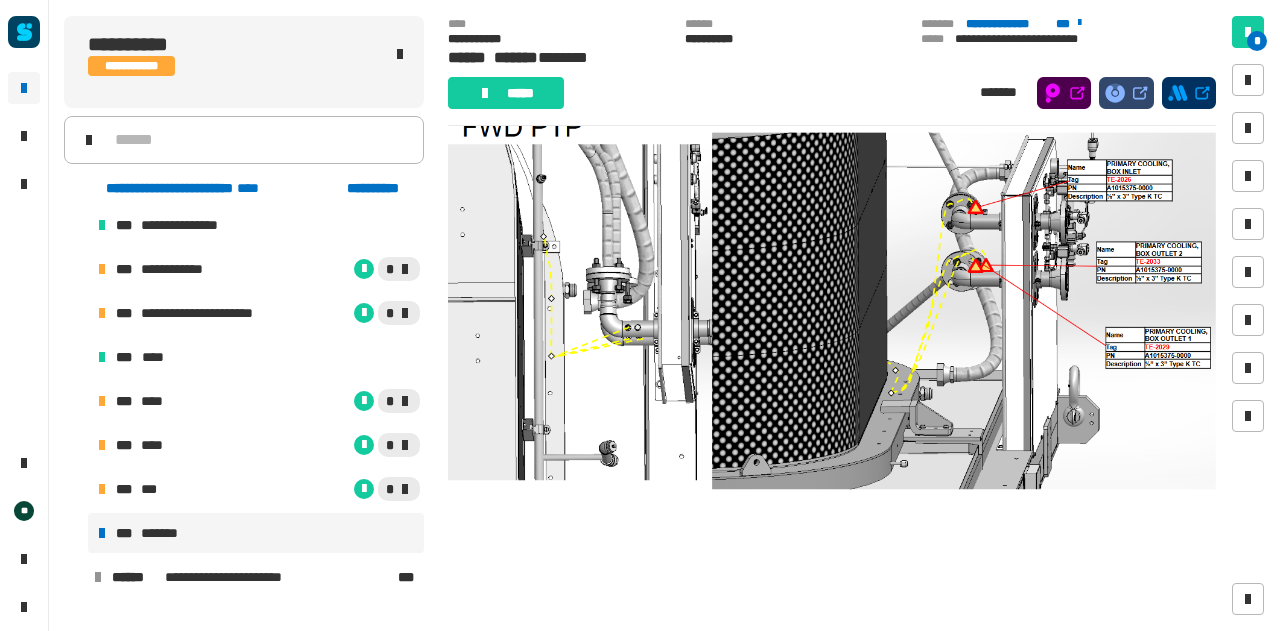 scroll, scrollTop: 0, scrollLeft: 0, axis: both 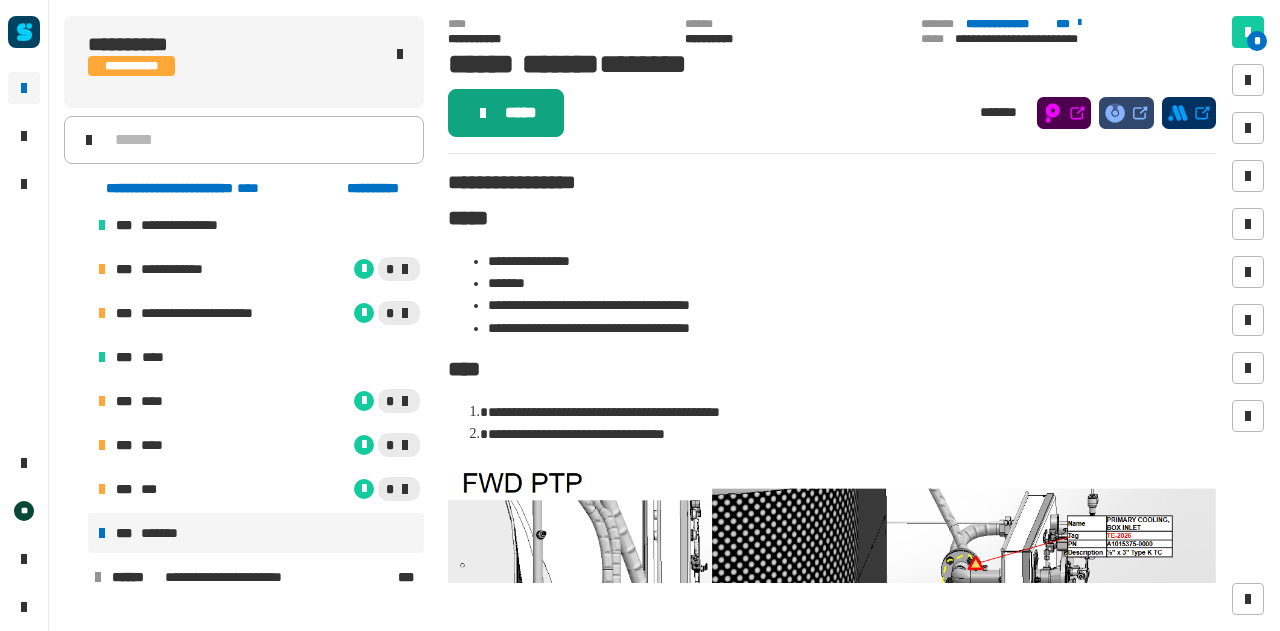 click on "*****" 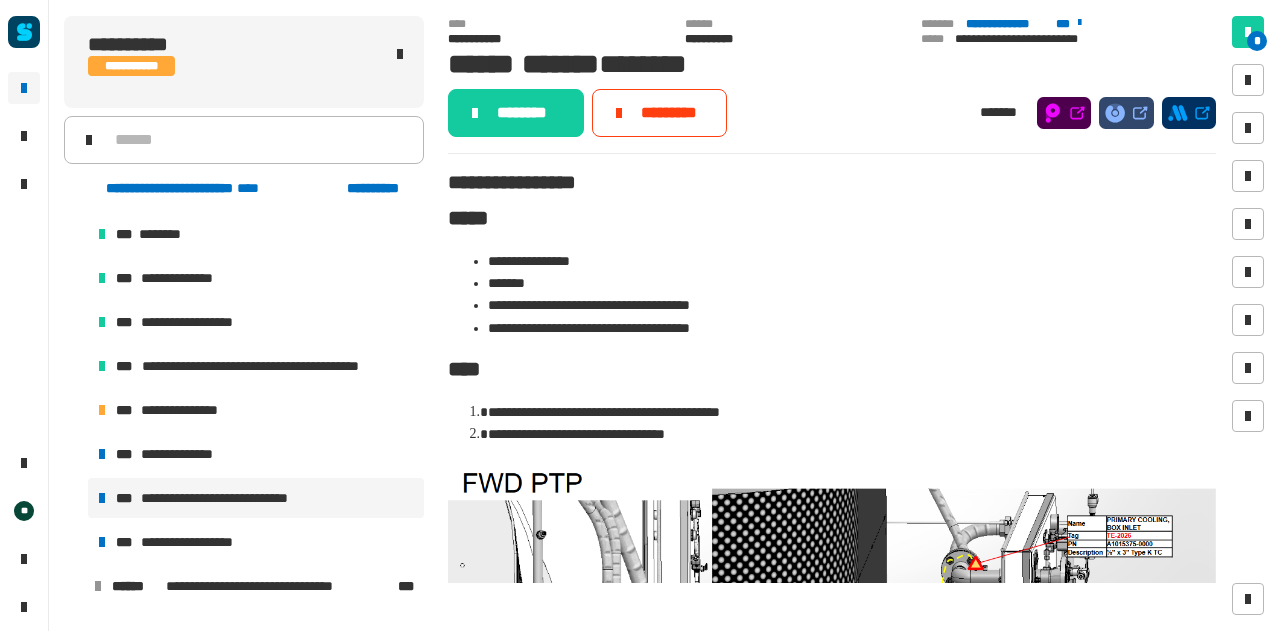 scroll, scrollTop: 1537, scrollLeft: 0, axis: vertical 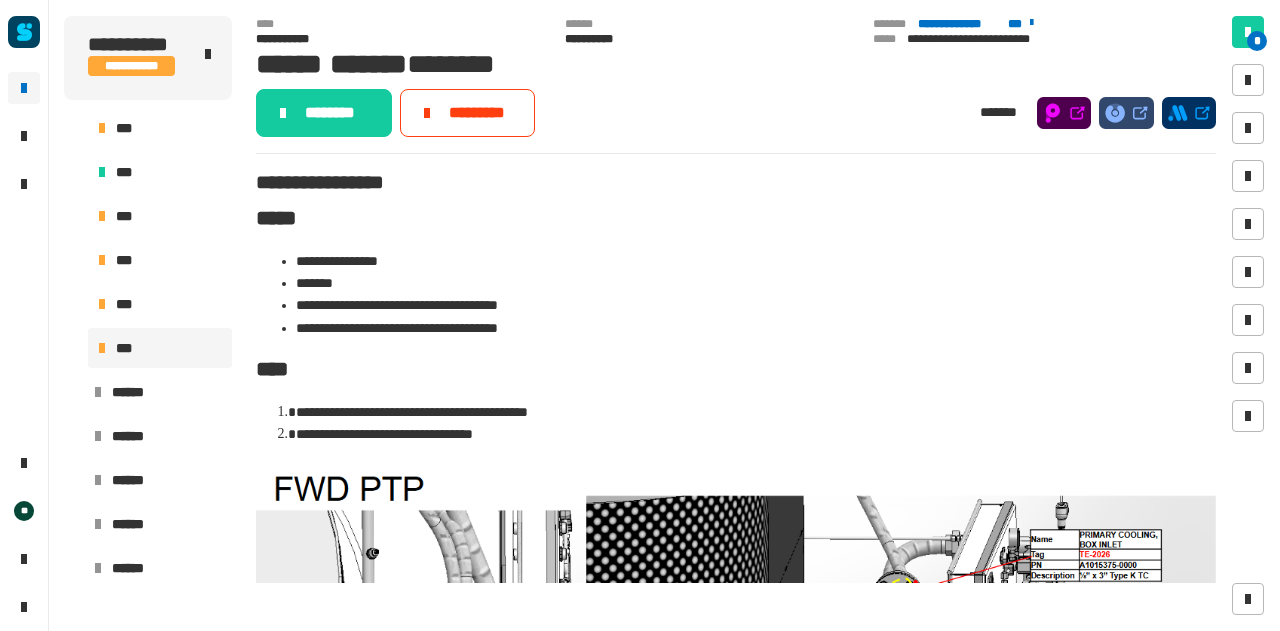 click on "**********" 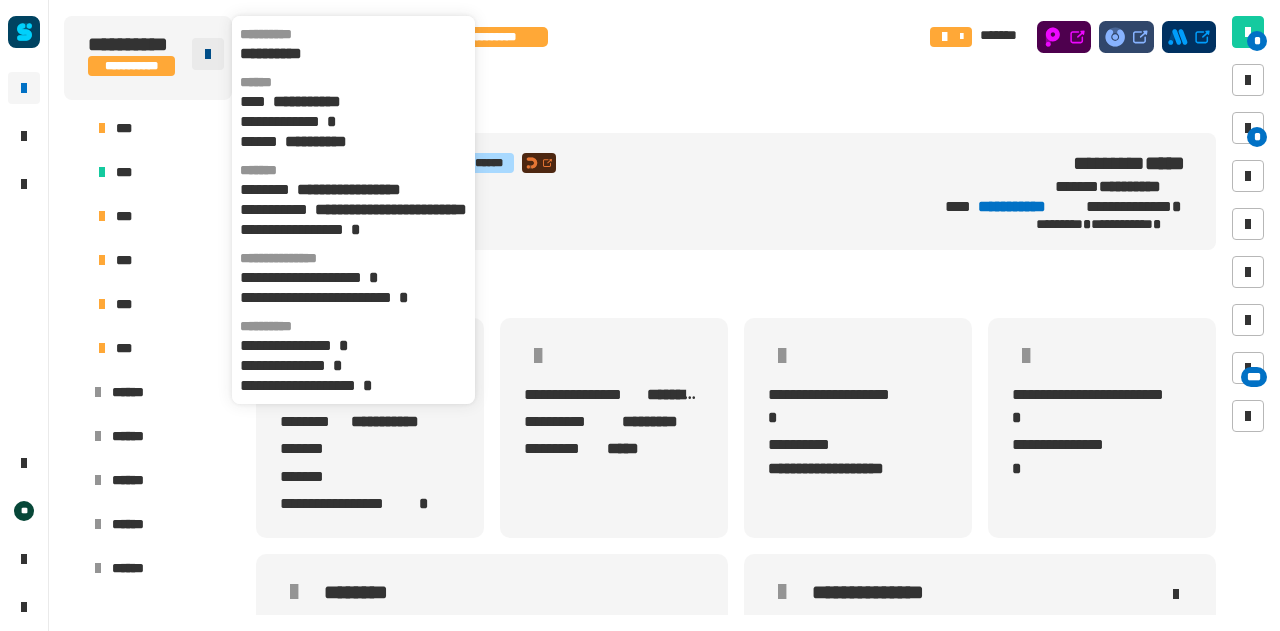 click 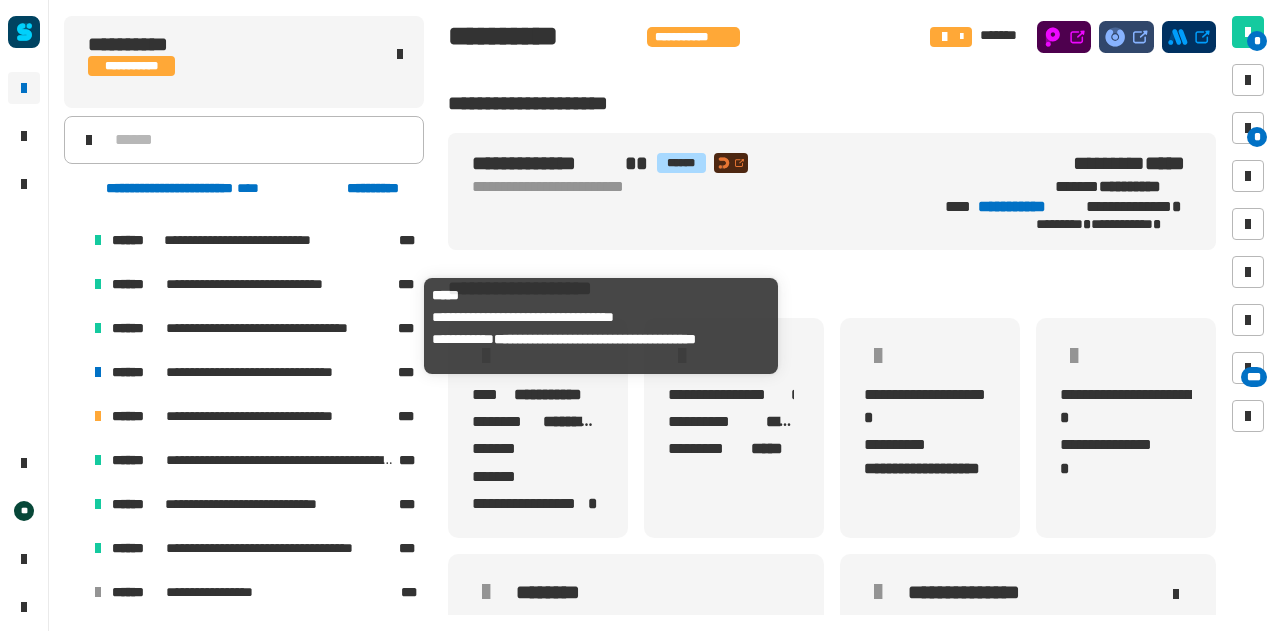 scroll, scrollTop: 1400, scrollLeft: 0, axis: vertical 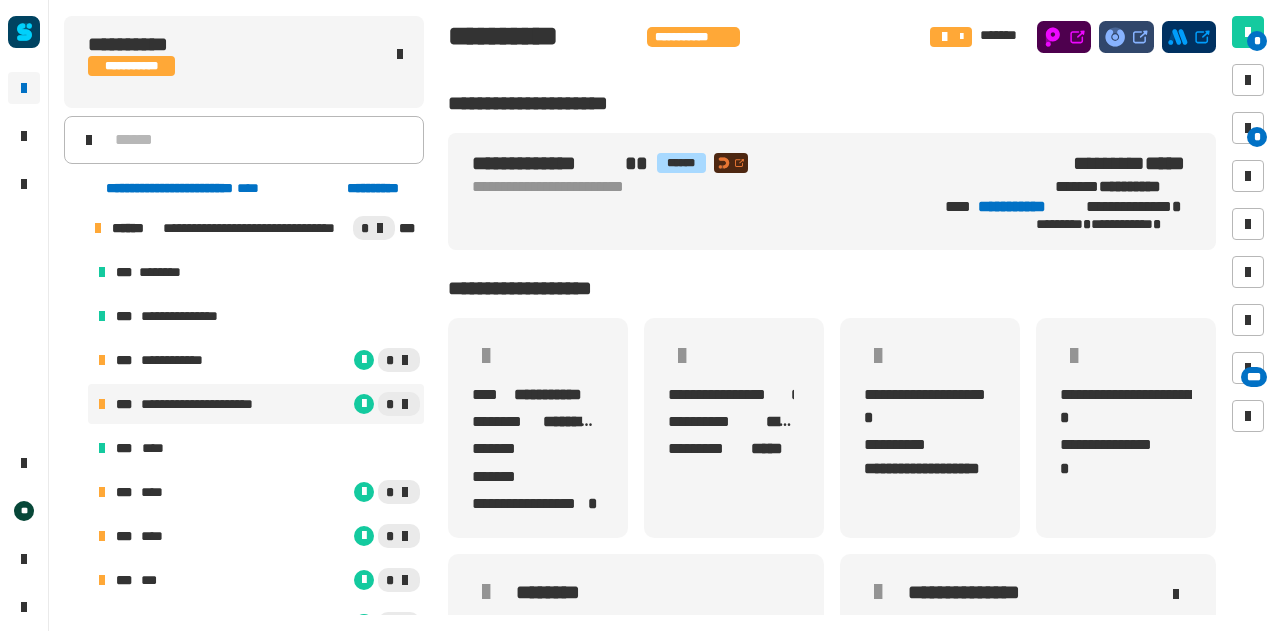 click on "**********" at bounding box center [205, 404] 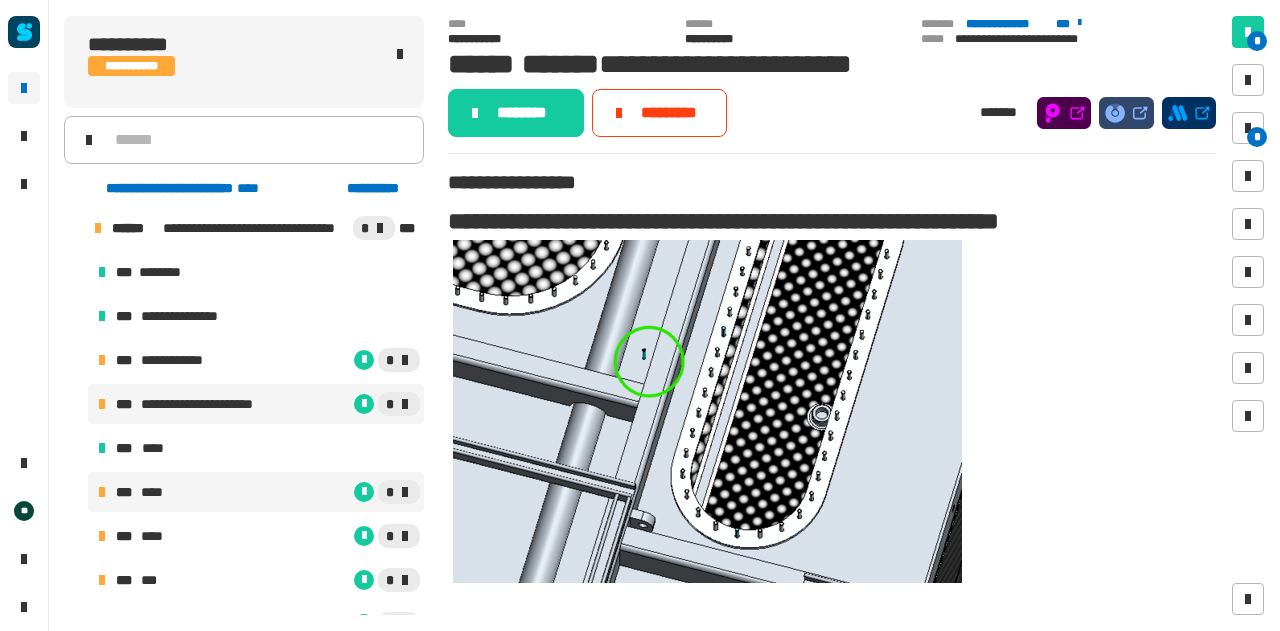 click on "*" at bounding box center [300, 492] 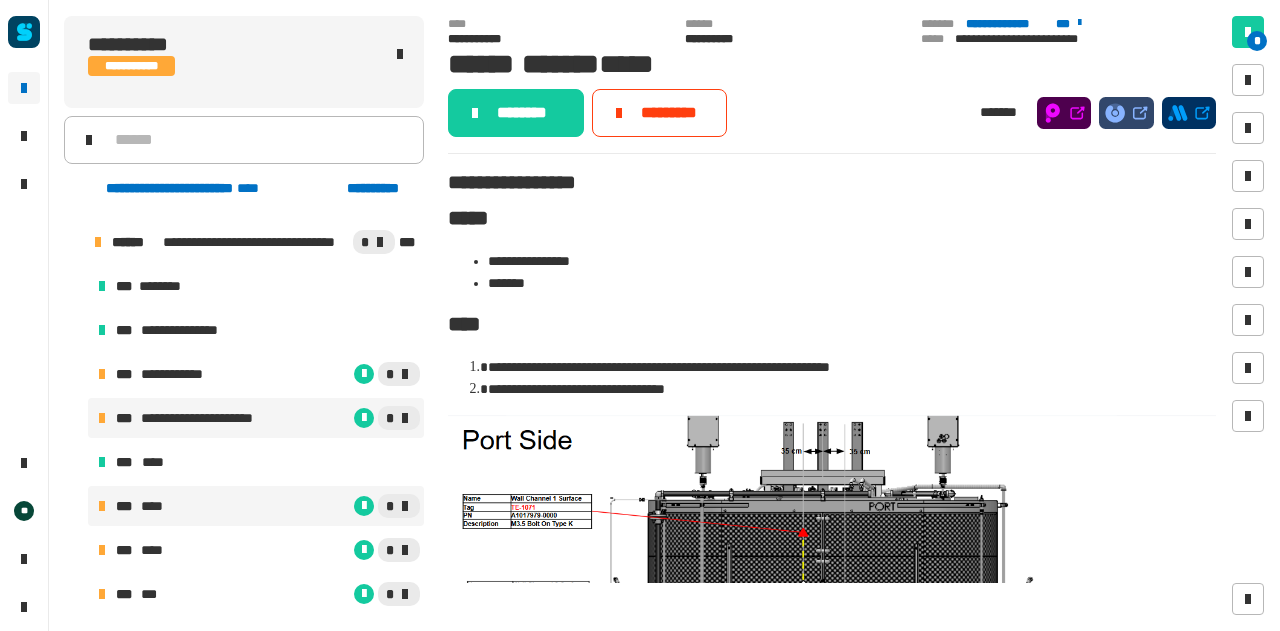 scroll, scrollTop: 1792, scrollLeft: 0, axis: vertical 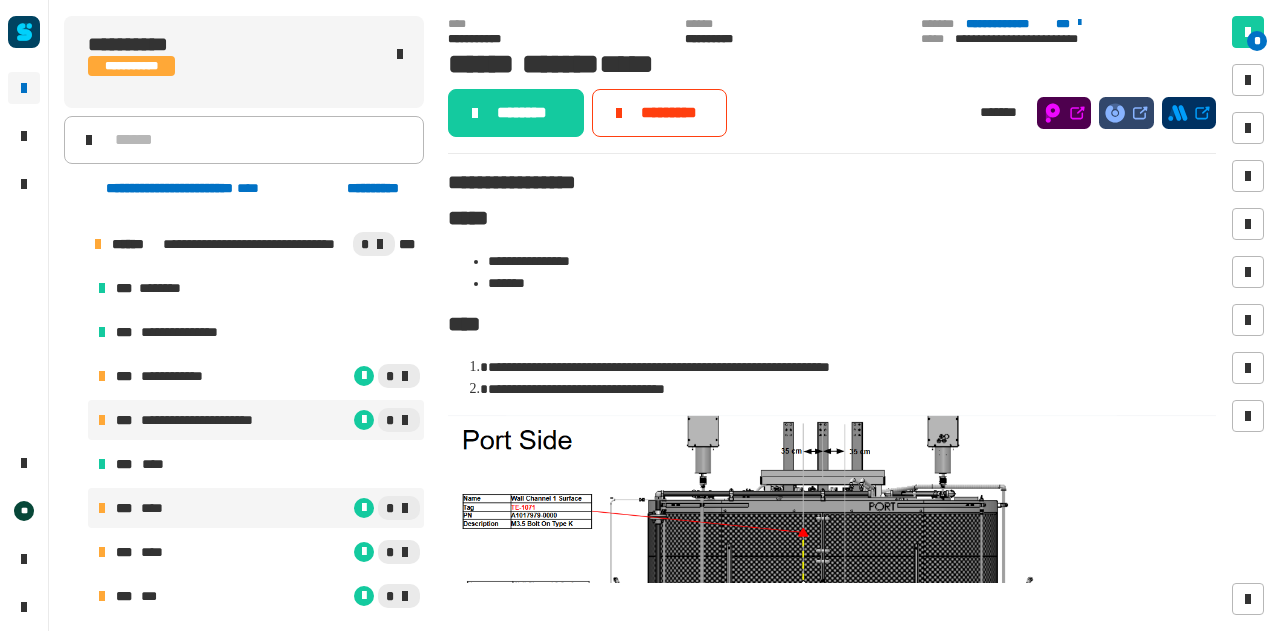 click on "**********" at bounding box center [205, 420] 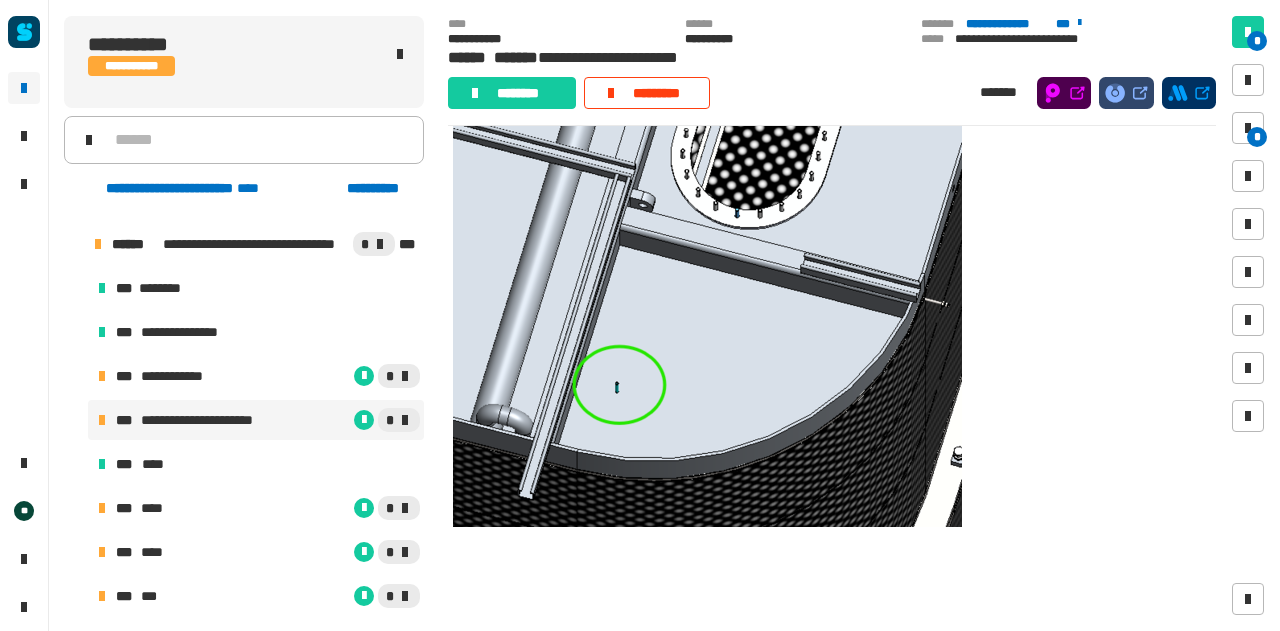 scroll, scrollTop: 0, scrollLeft: 0, axis: both 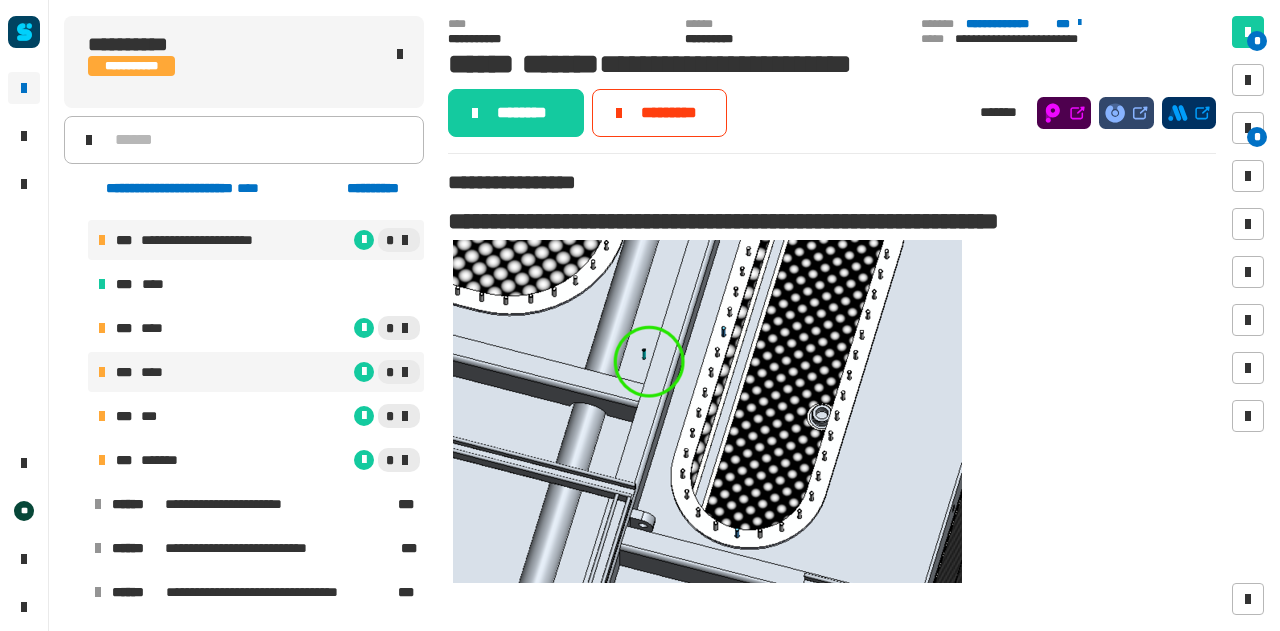 click on "*" at bounding box center (300, 372) 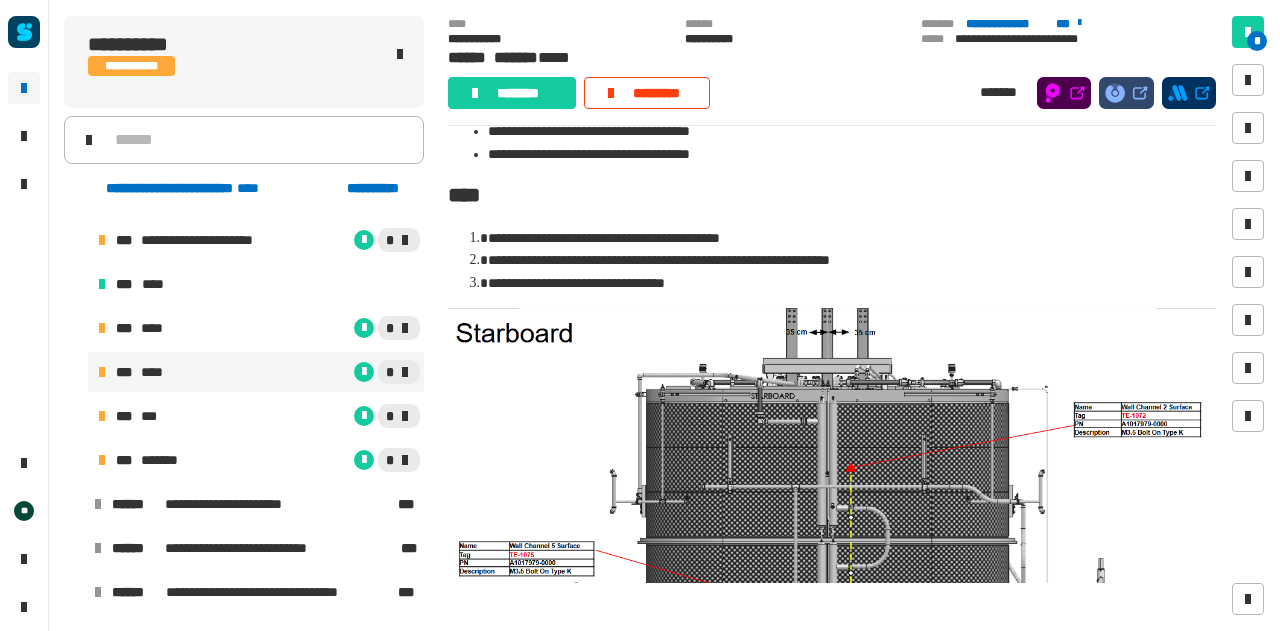 scroll, scrollTop: 350, scrollLeft: 0, axis: vertical 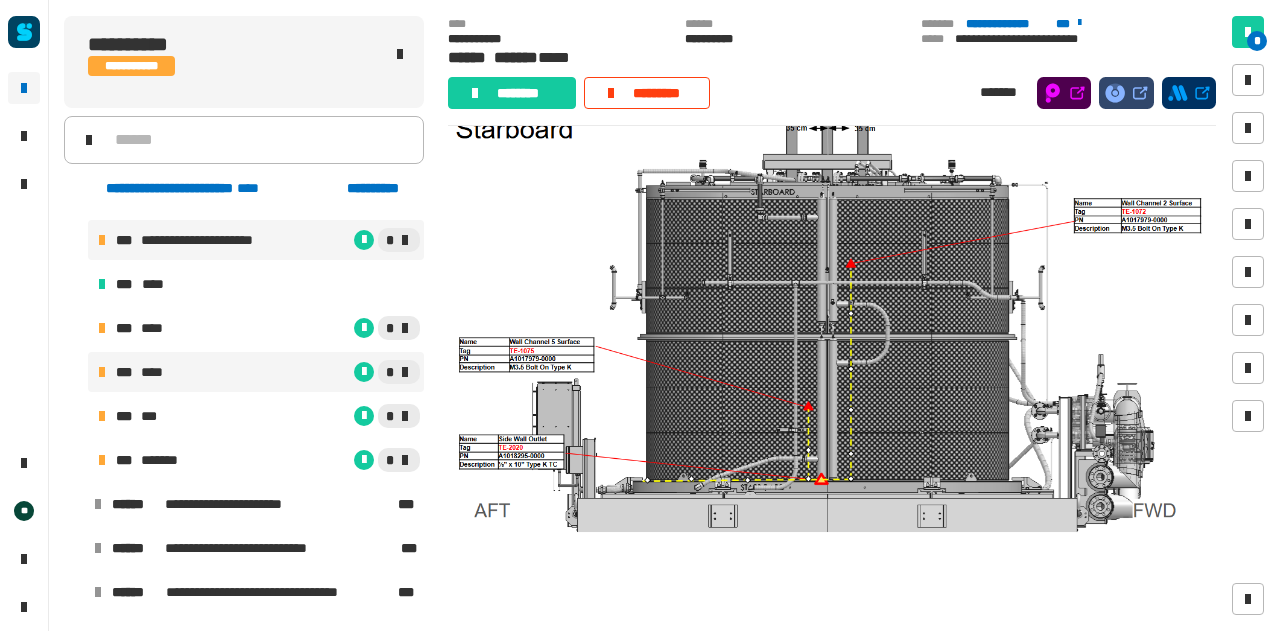 click on "*" at bounding box center [348, 240] 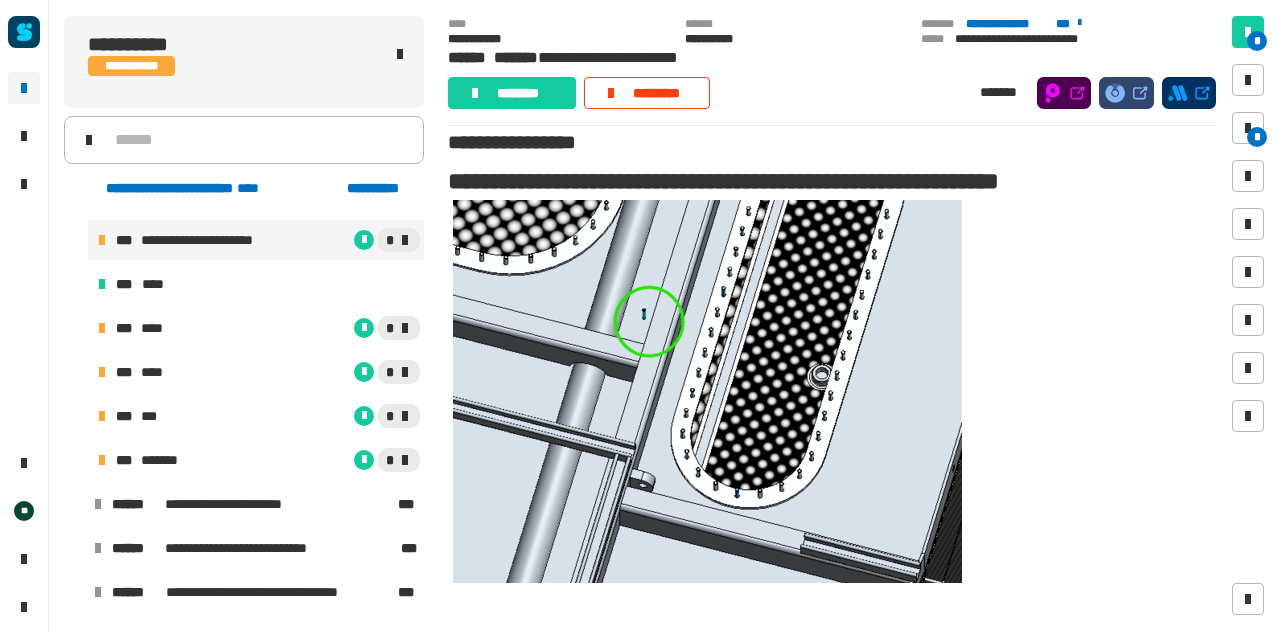 scroll, scrollTop: 0, scrollLeft: 0, axis: both 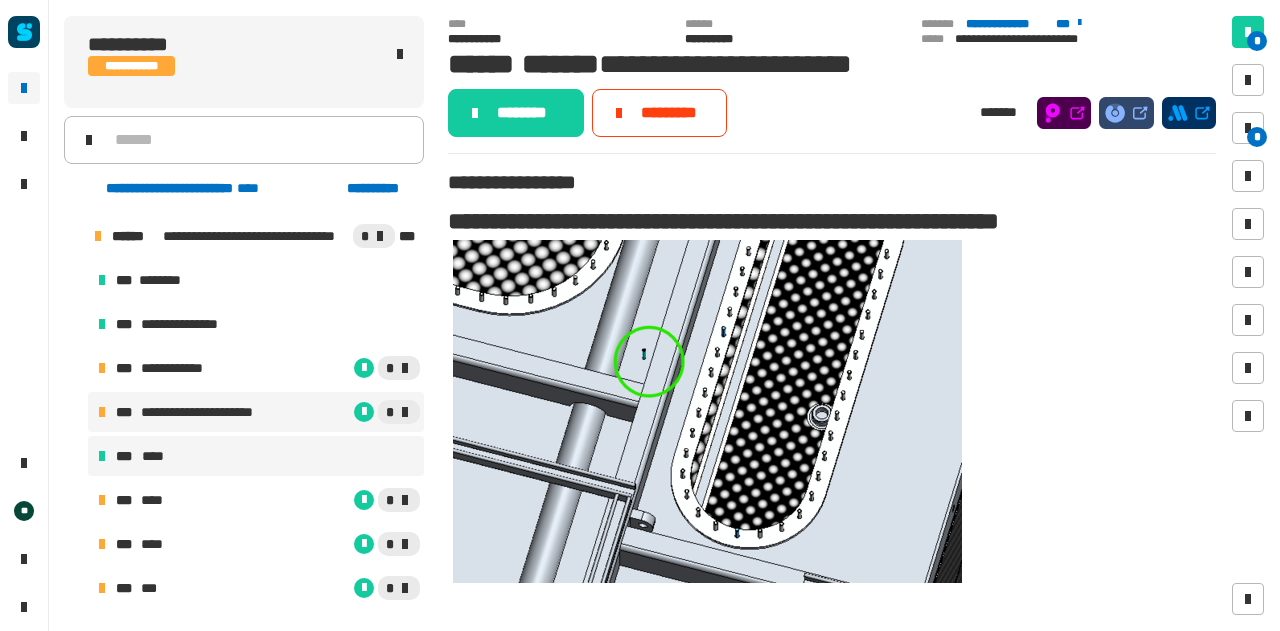 click on "*** ****" at bounding box center [256, 456] 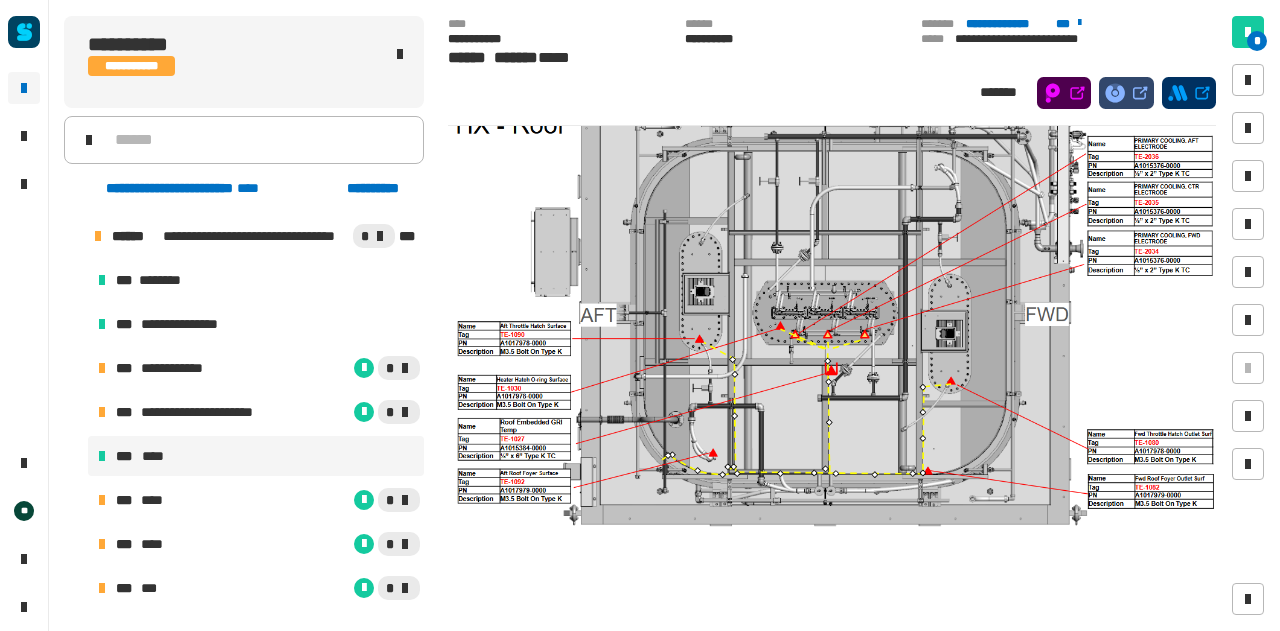scroll, scrollTop: 354, scrollLeft: 0, axis: vertical 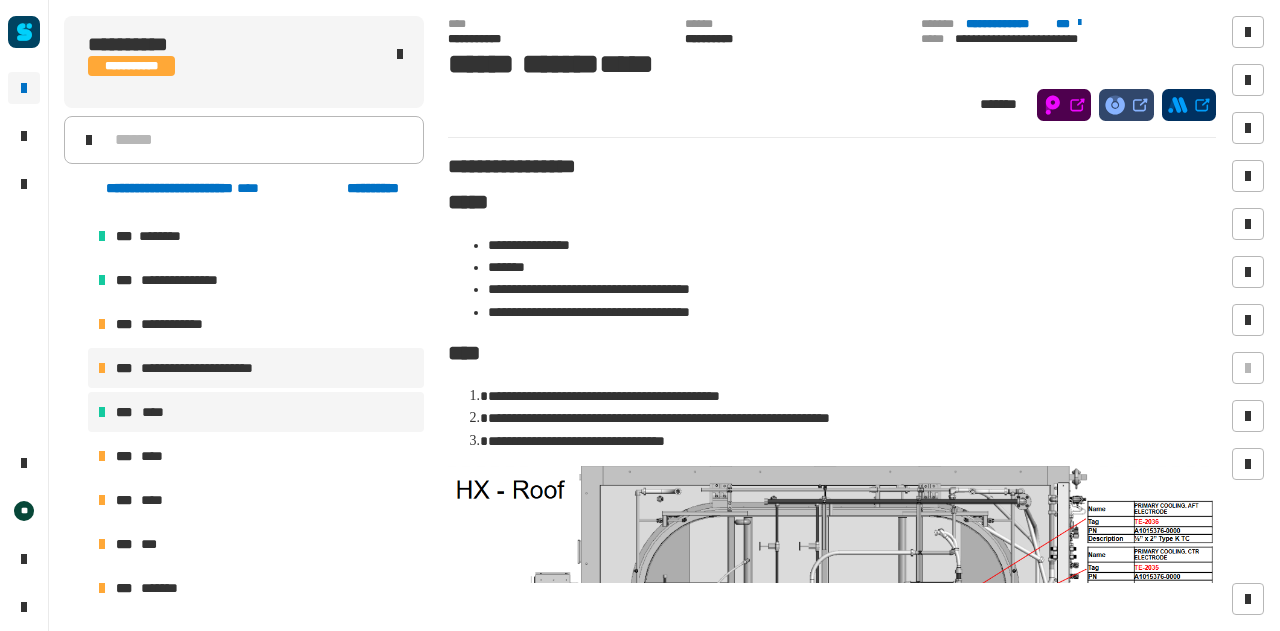 click on "**********" at bounding box center [205, 368] 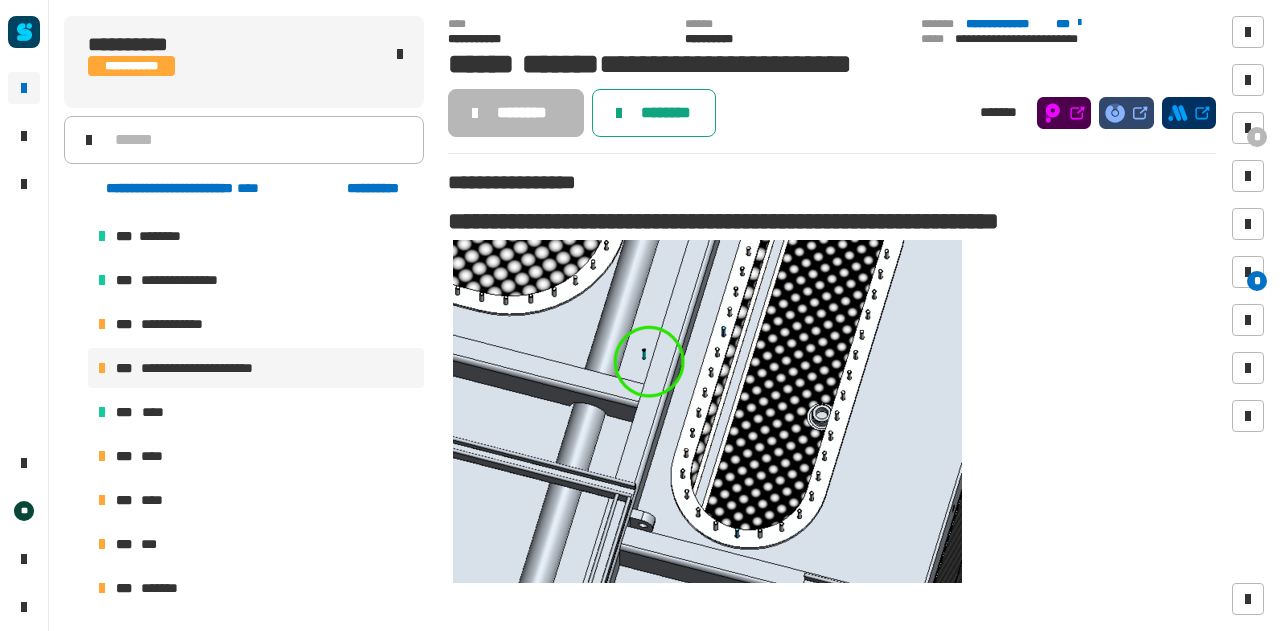 click on "********" 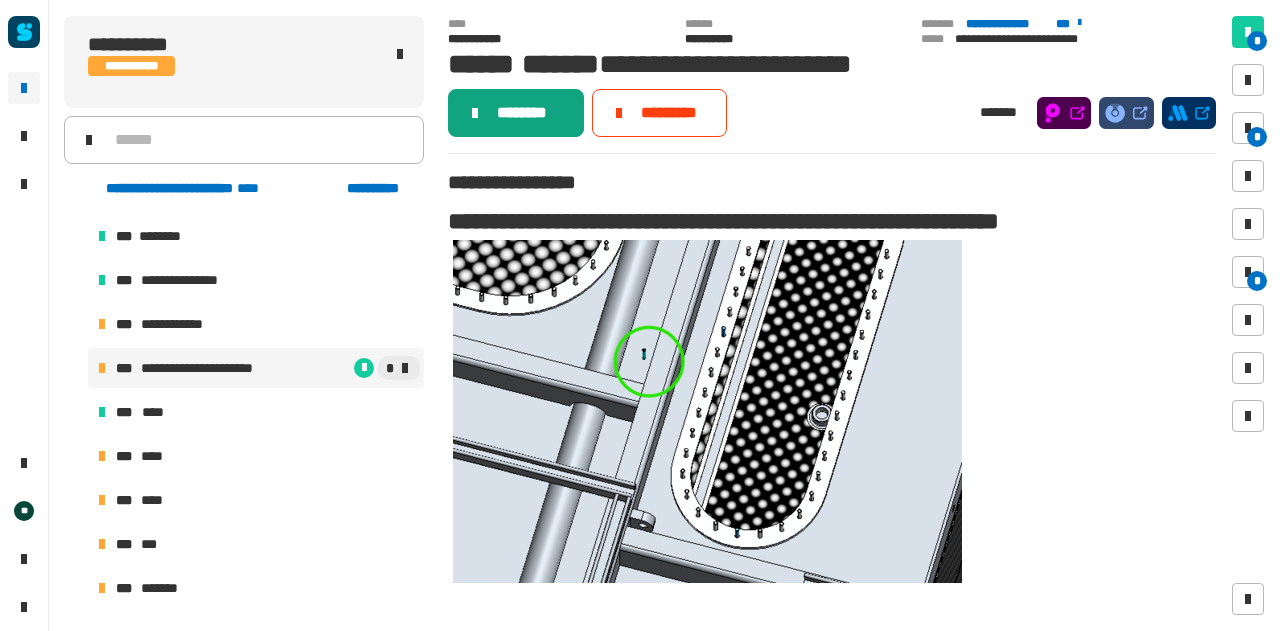 click on "********" 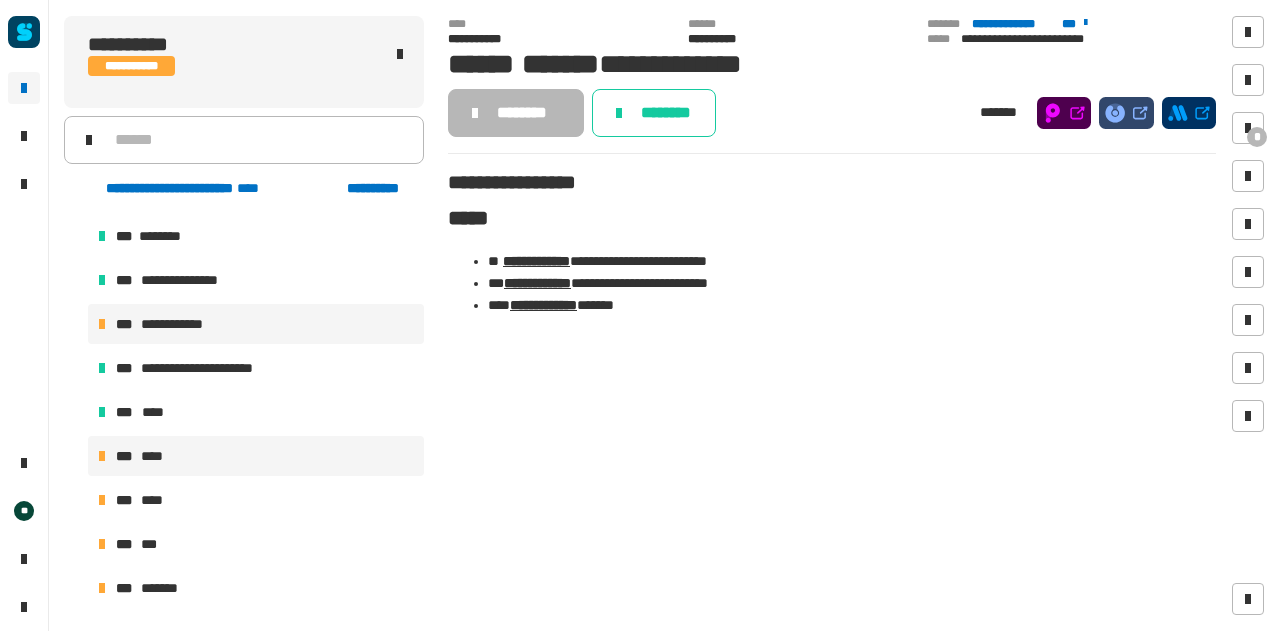 click on "*** ****" at bounding box center [256, 456] 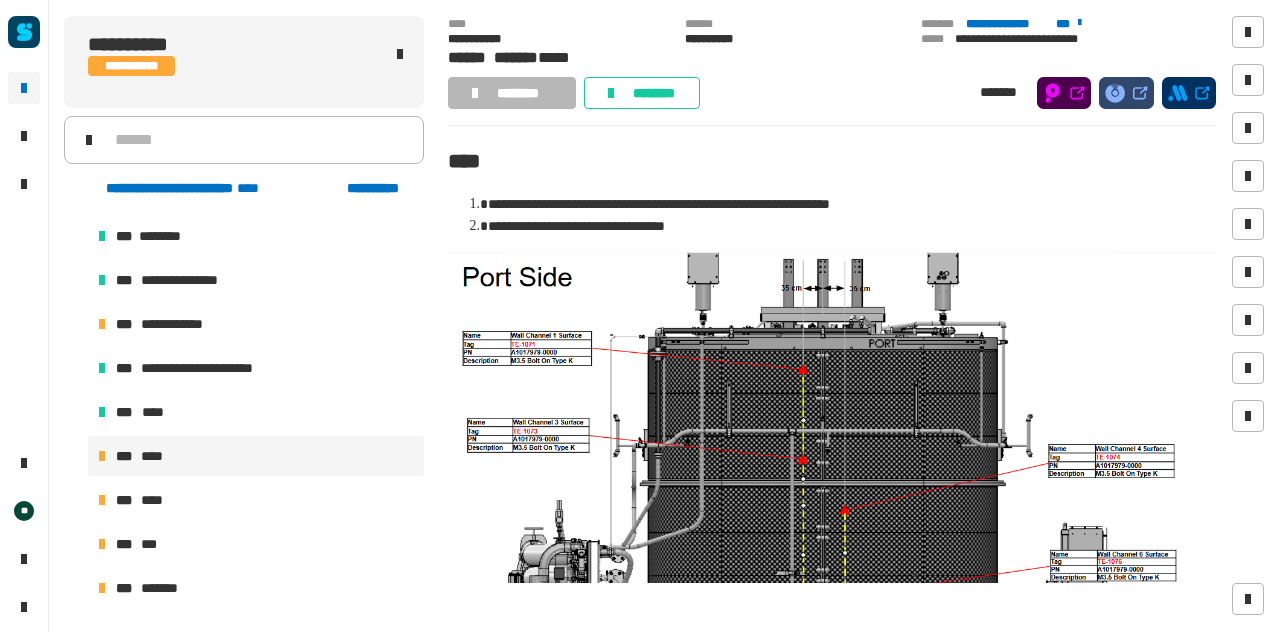 scroll, scrollTop: 134, scrollLeft: 0, axis: vertical 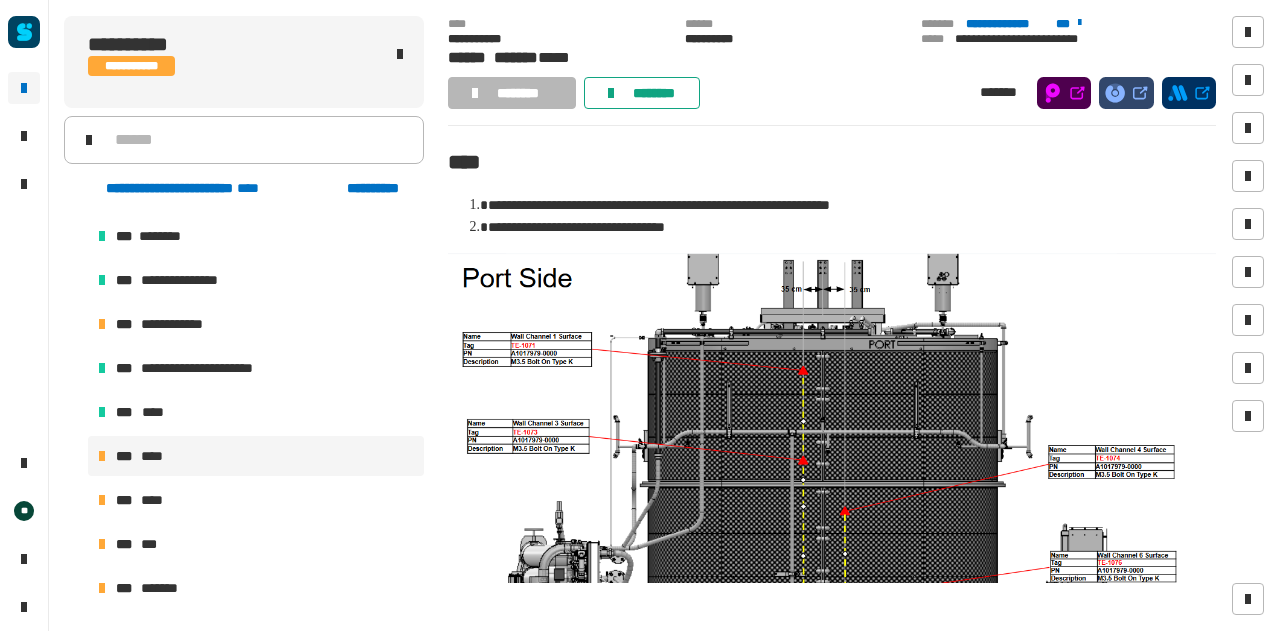 click on "********" 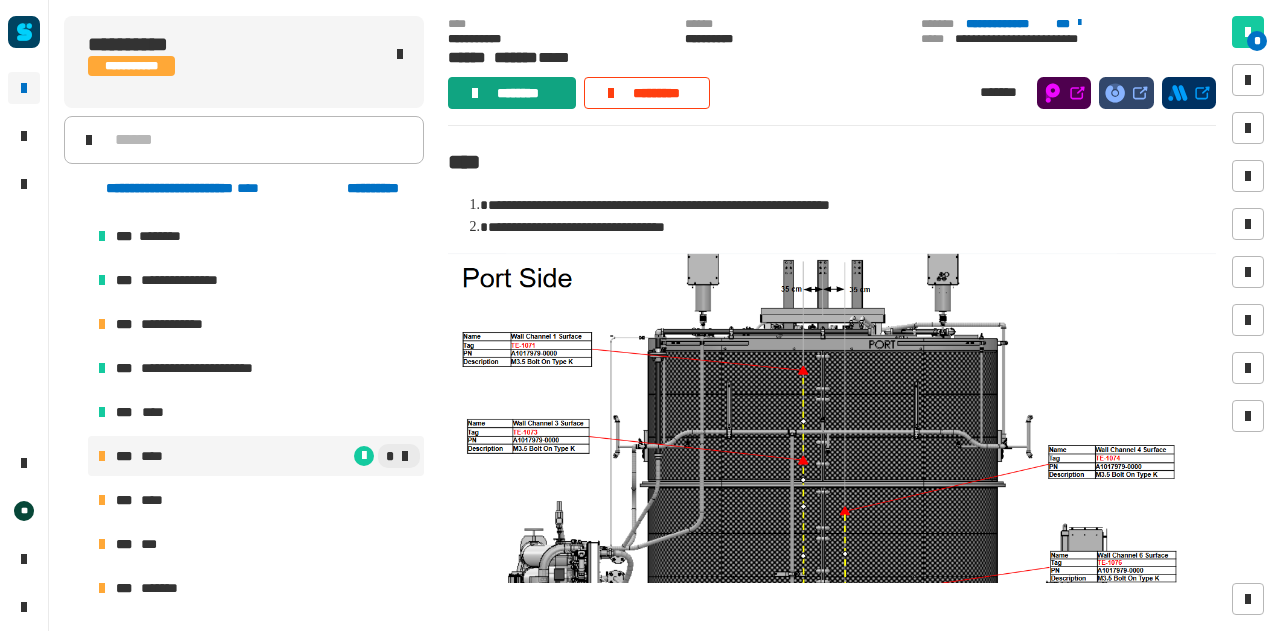 click on "********" 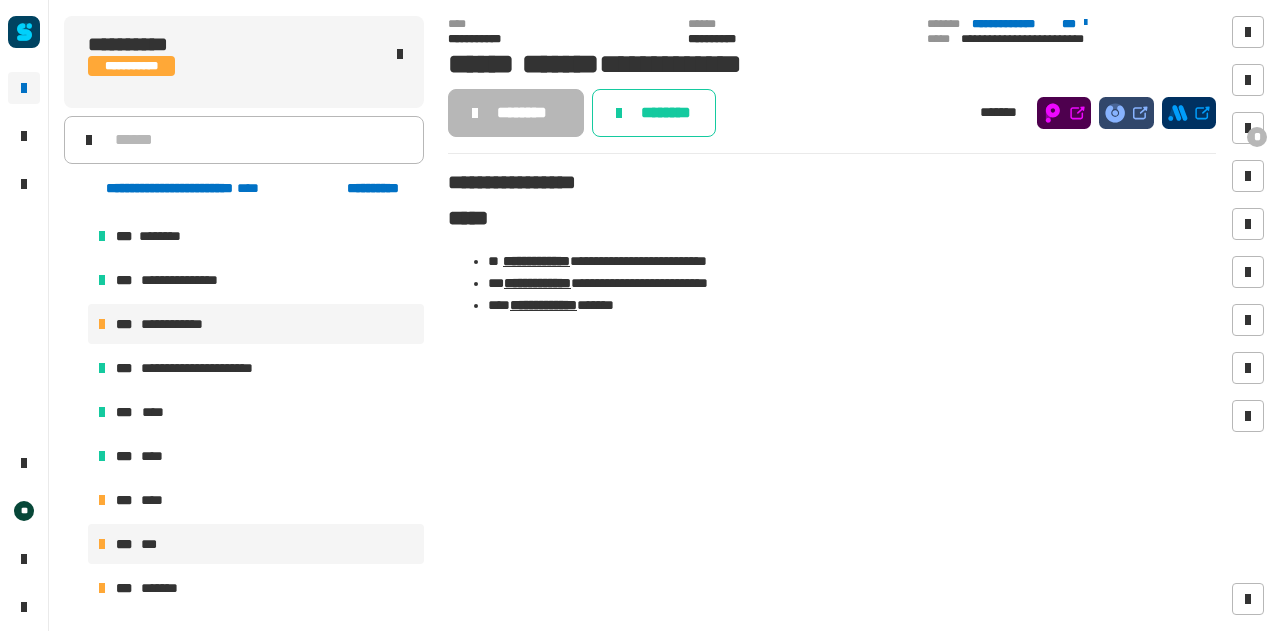 click on "*** ***" at bounding box center (256, 544) 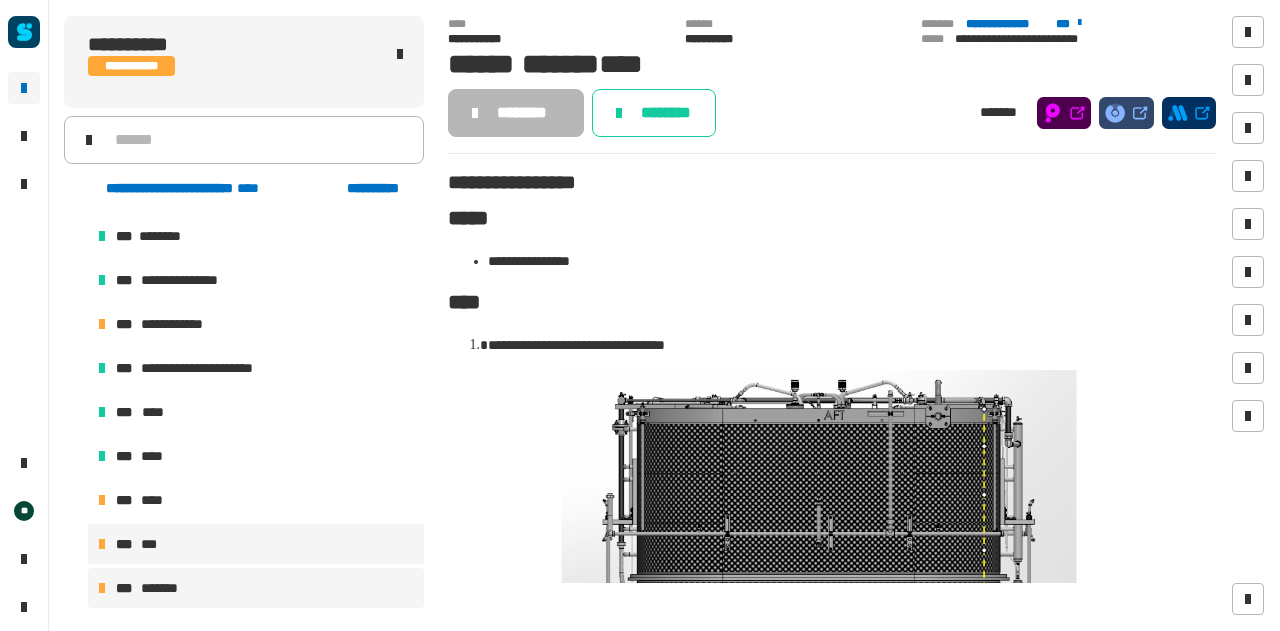 click on "*** *******" at bounding box center [256, 588] 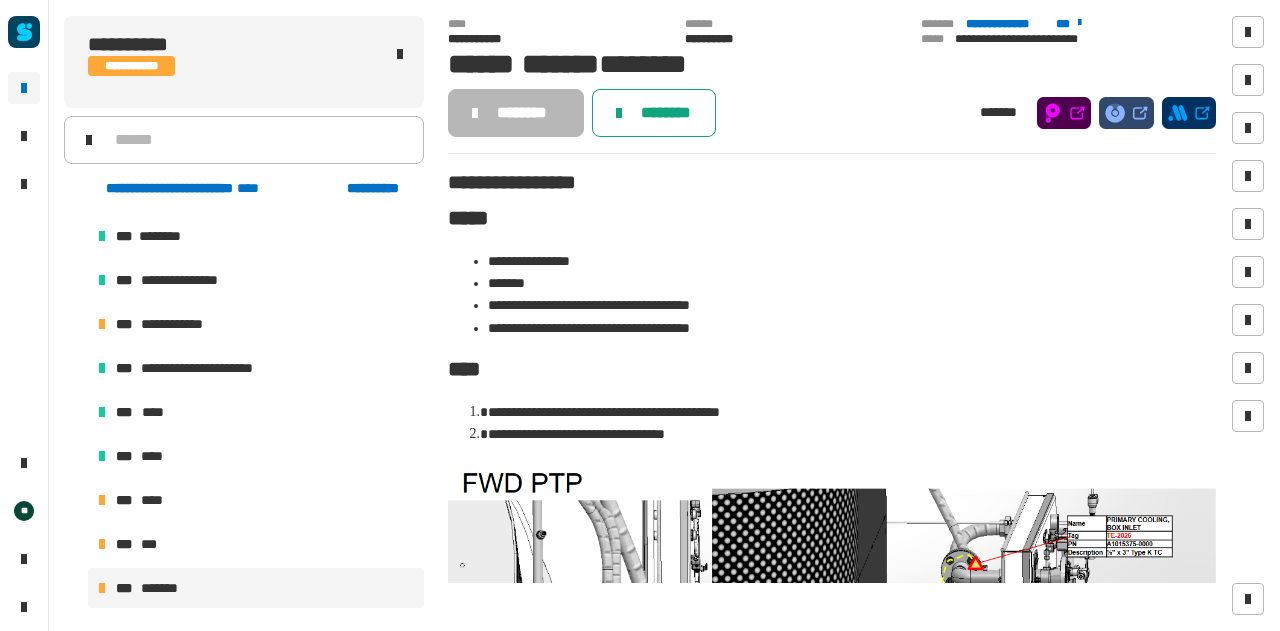 click on "********" 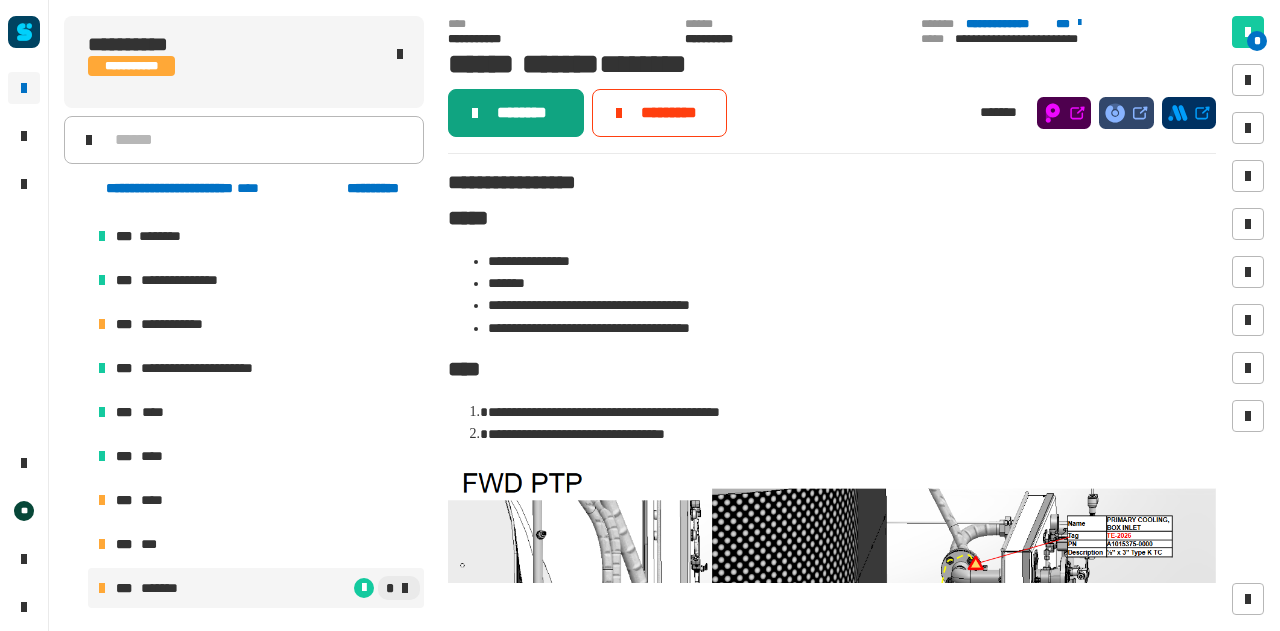 click on "********" 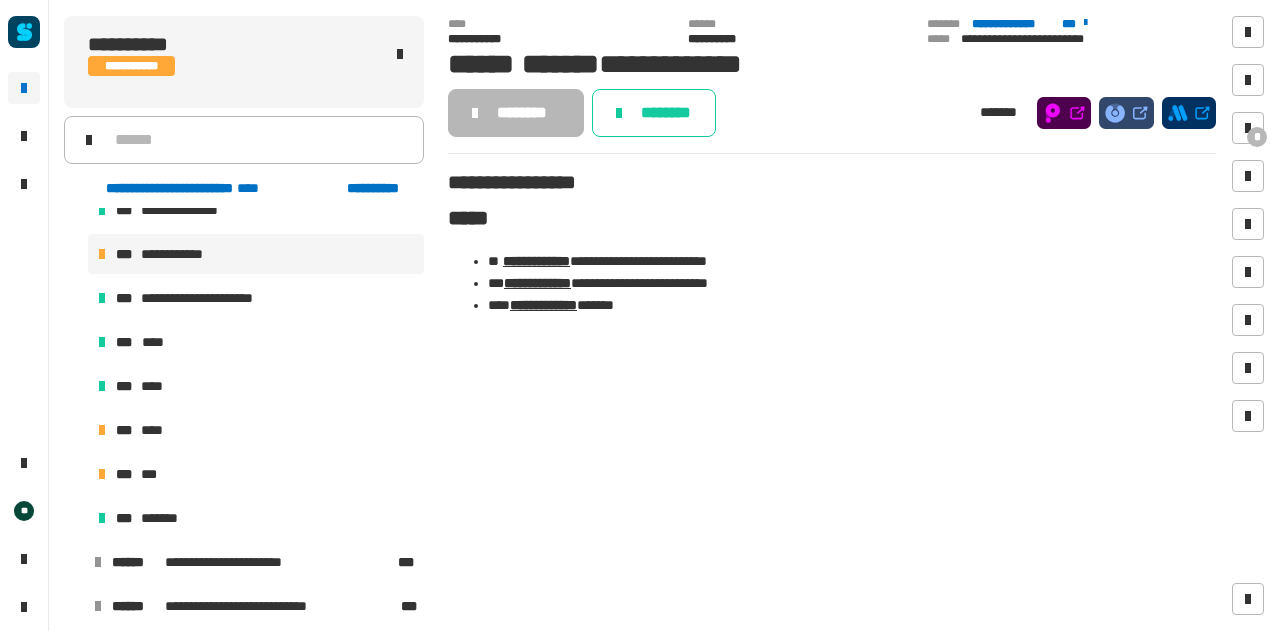 scroll, scrollTop: 1908, scrollLeft: 0, axis: vertical 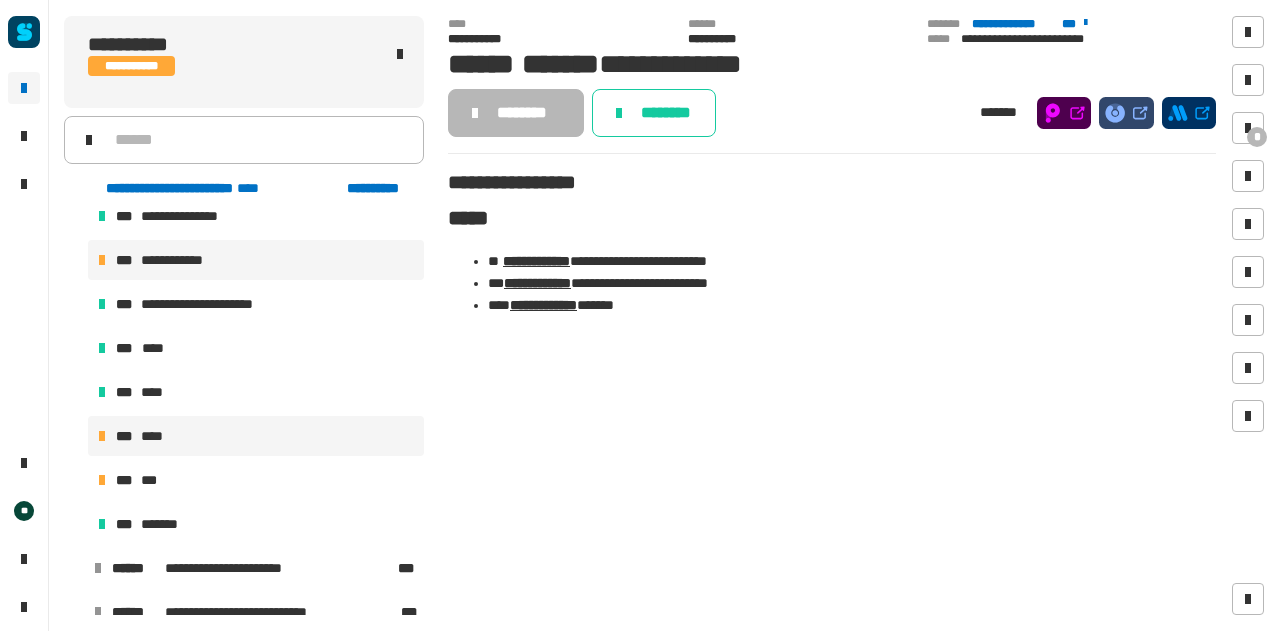 click on "*** ****" at bounding box center [256, 436] 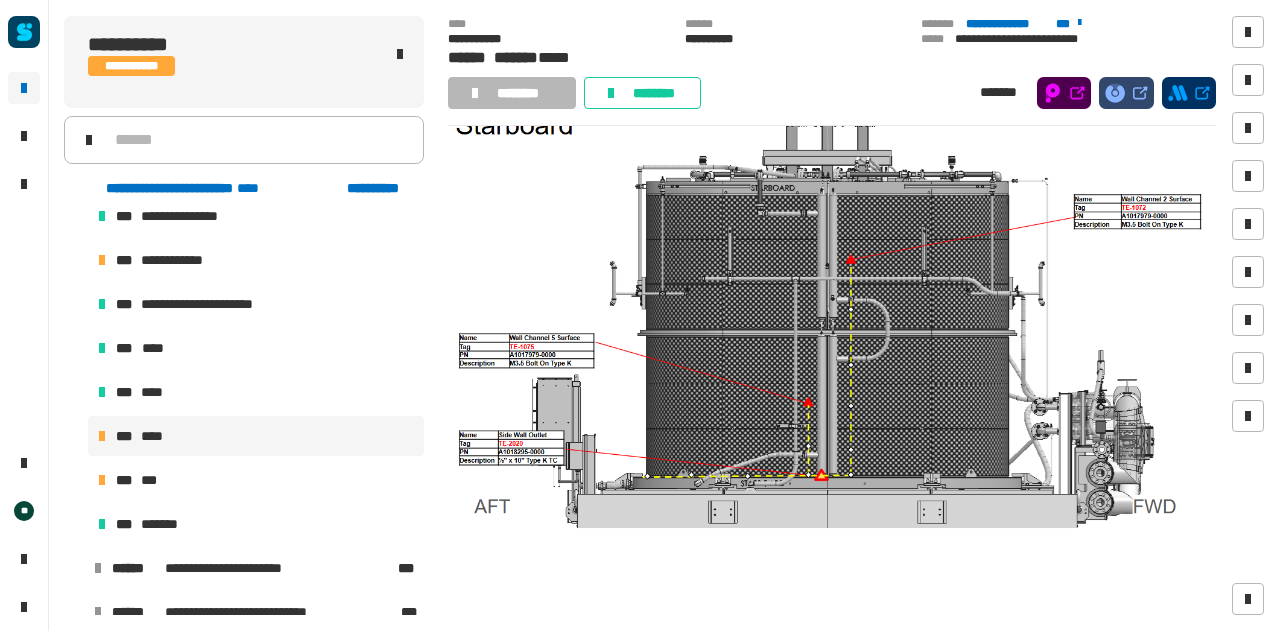scroll, scrollTop: 350, scrollLeft: 0, axis: vertical 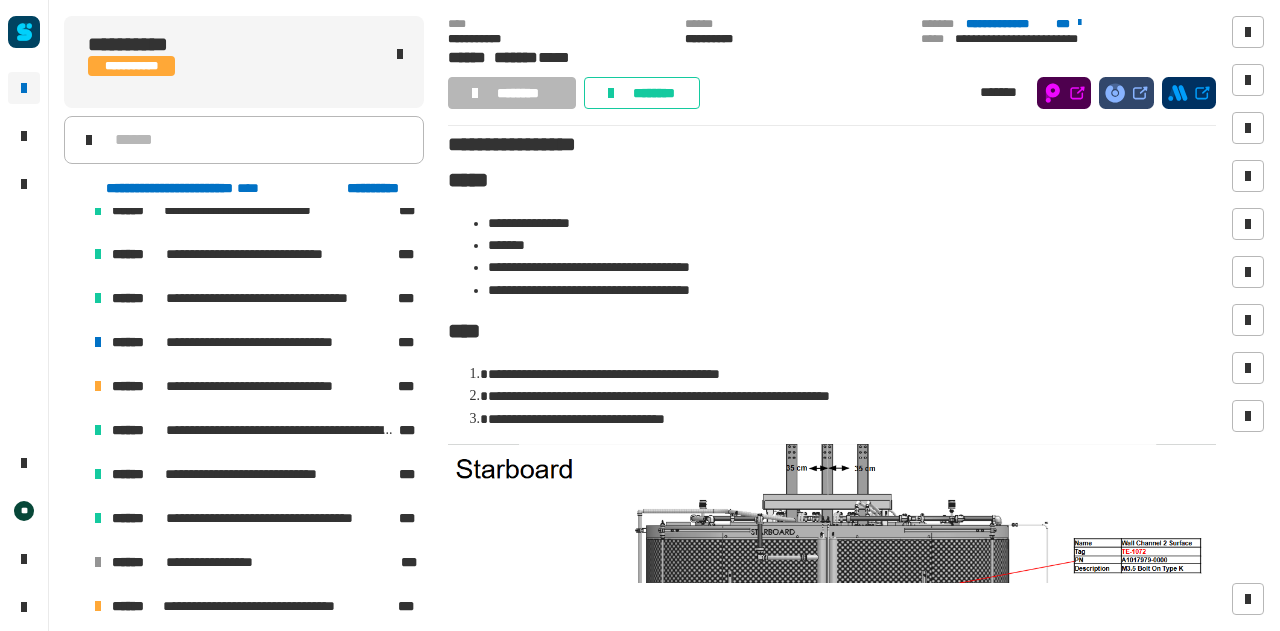click at bounding box center [74, 342] 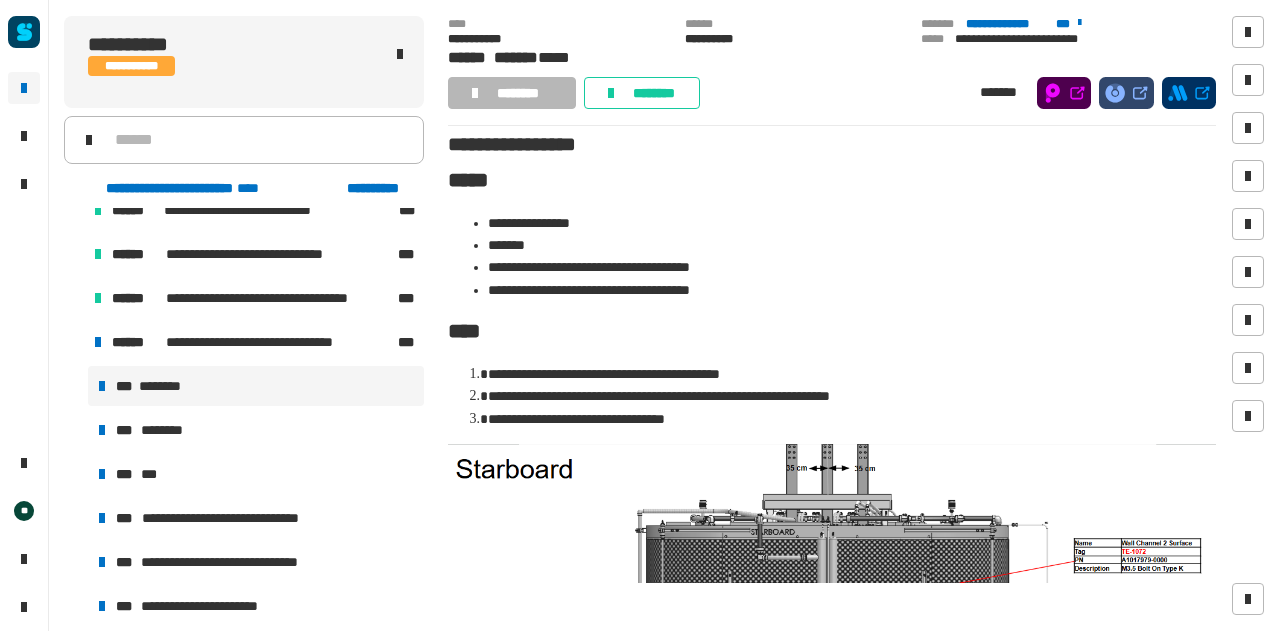 click on "*** ********" at bounding box center [256, 386] 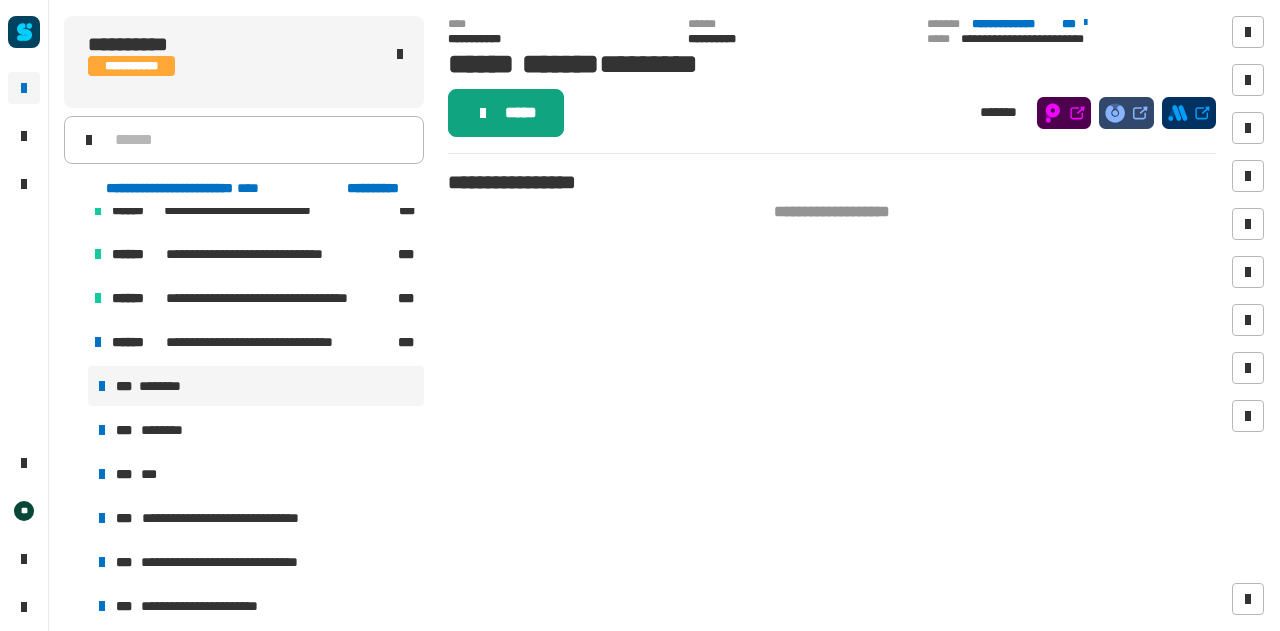 click on "*****" 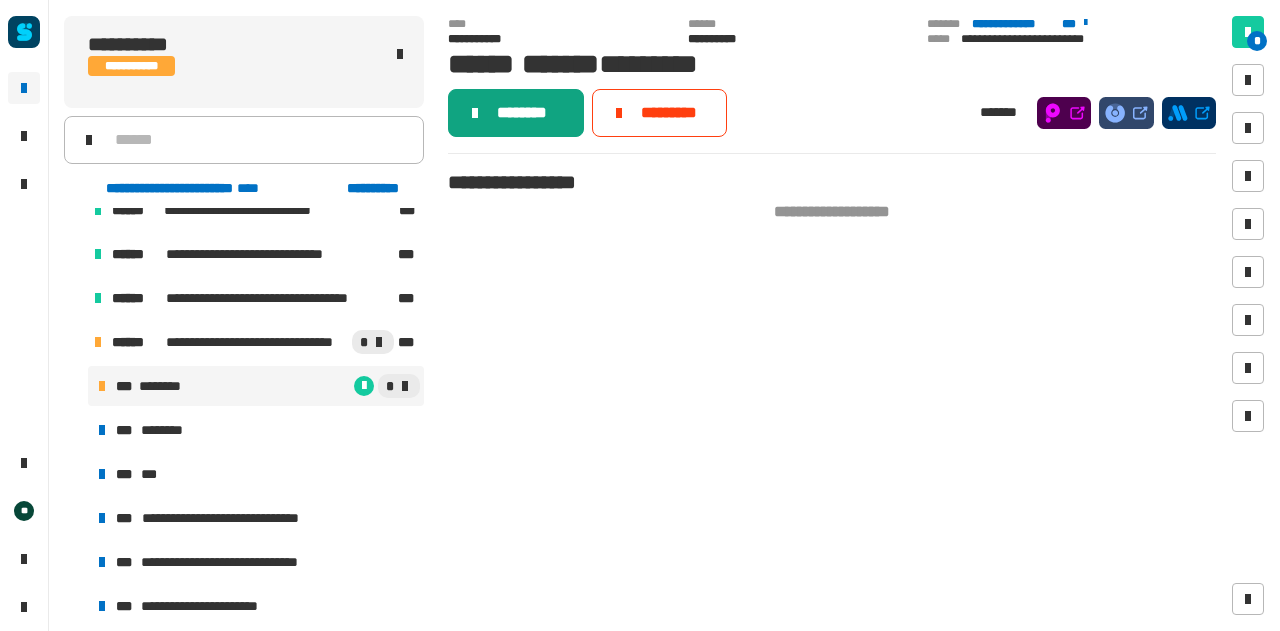 click on "********" 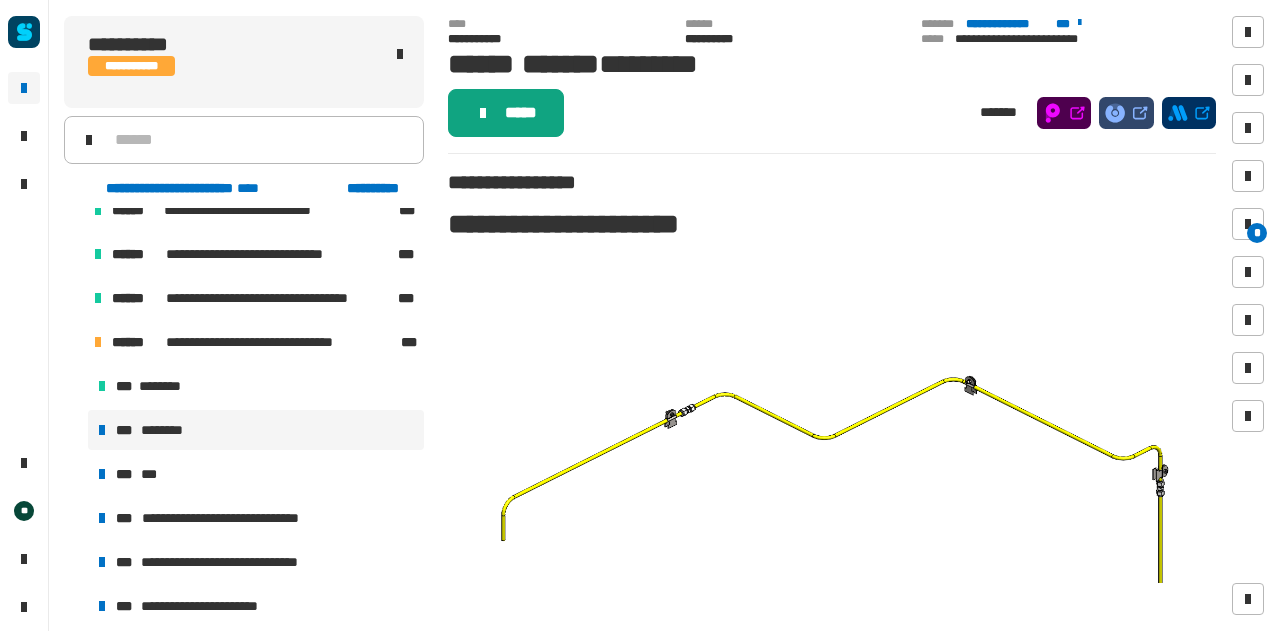 click on "*****" 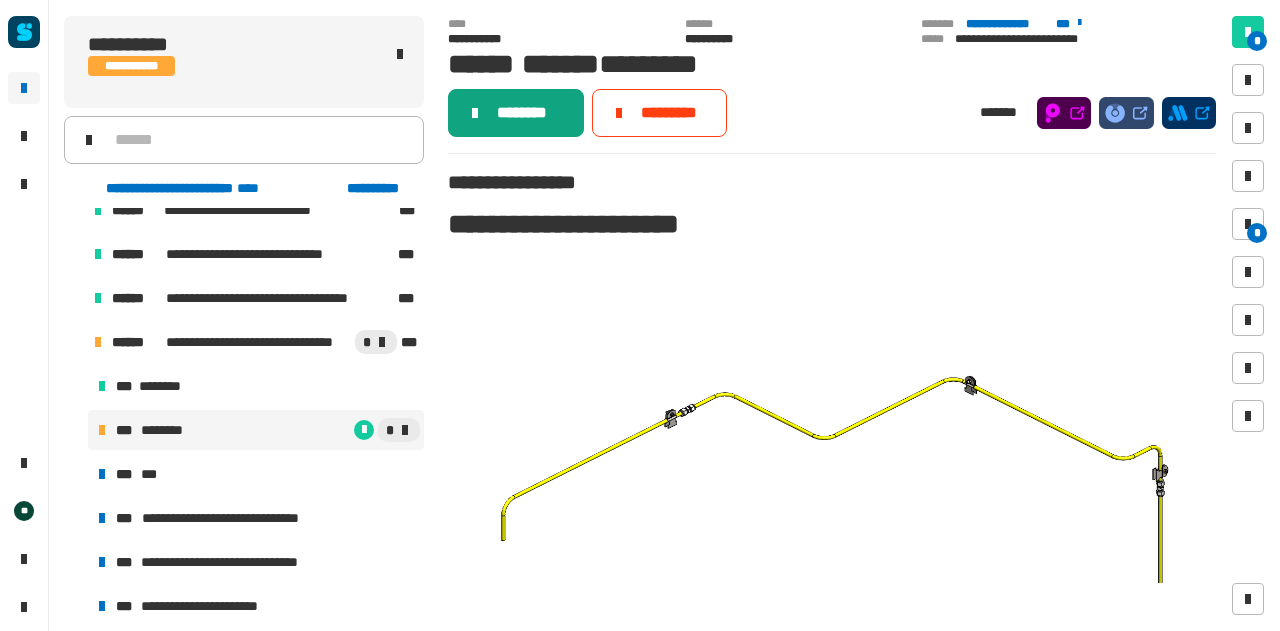 click on "********" 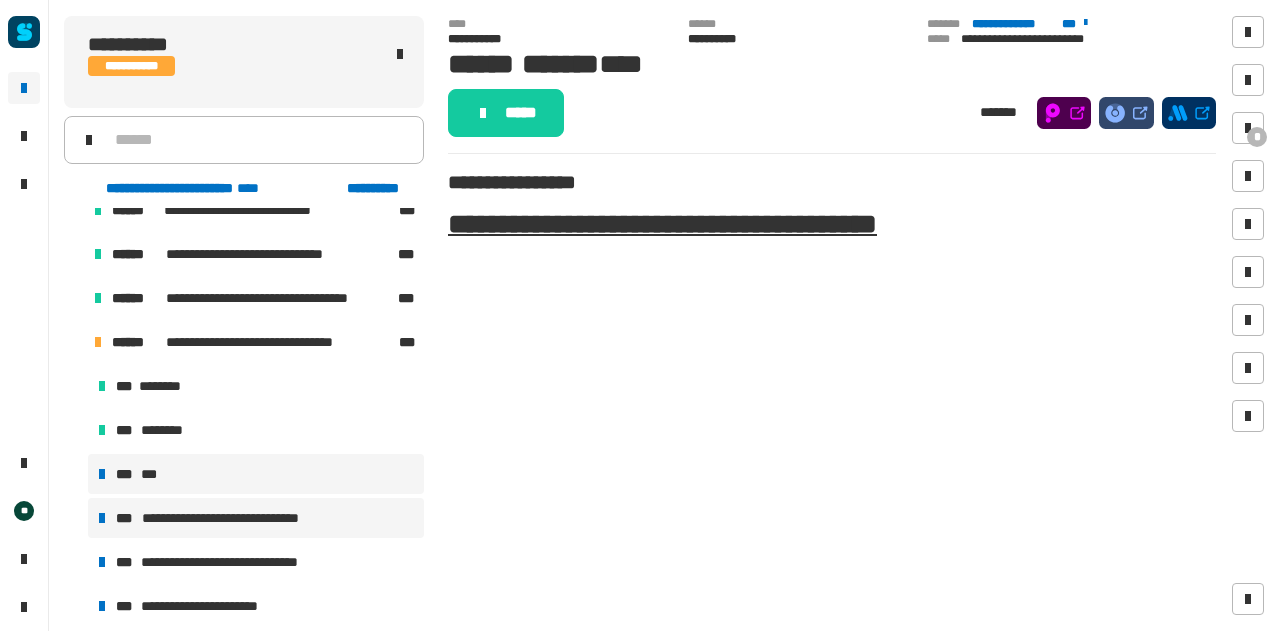 click on "**********" at bounding box center [248, 518] 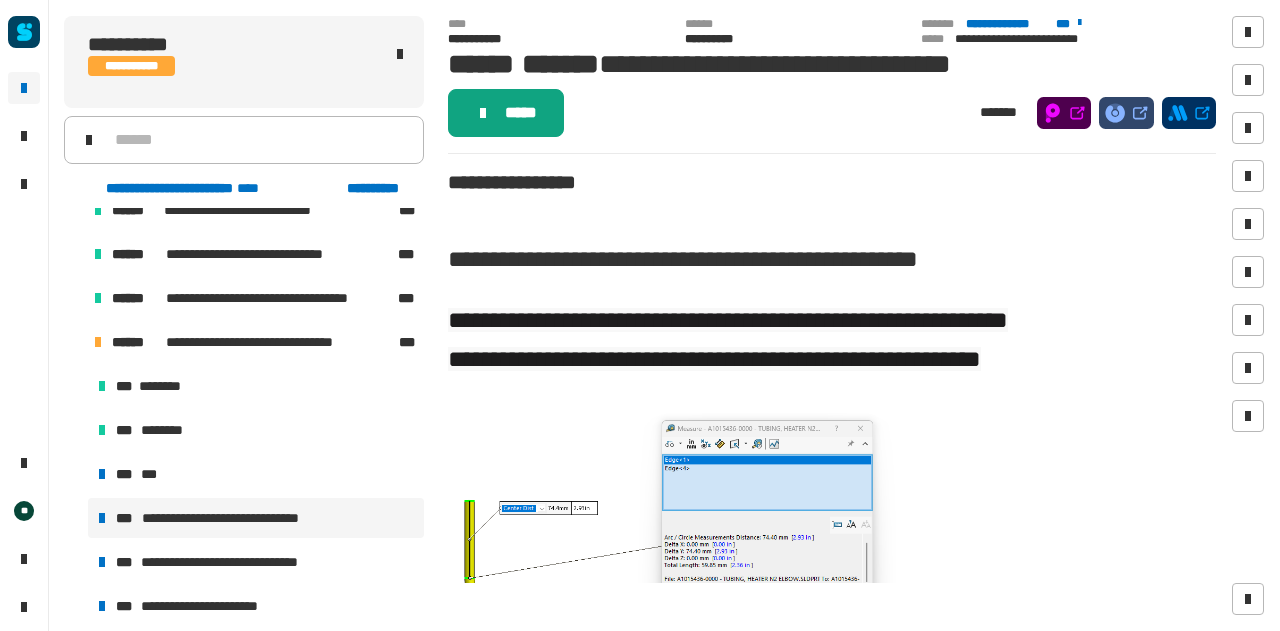 click on "*****" 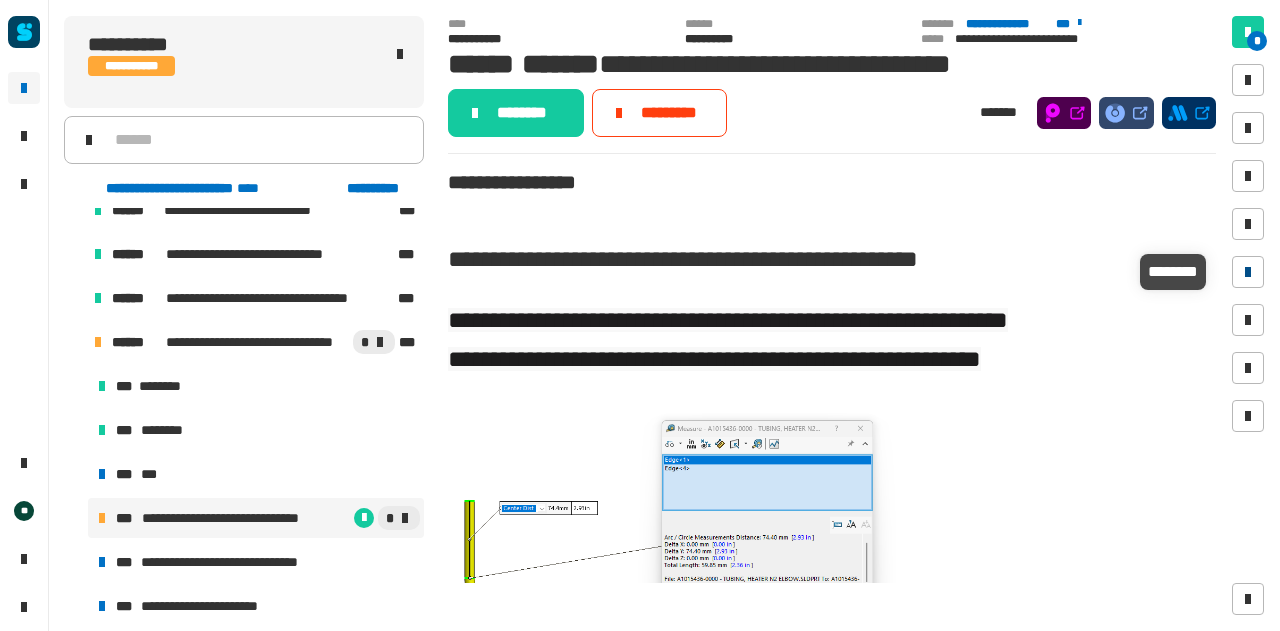 click at bounding box center [1248, 272] 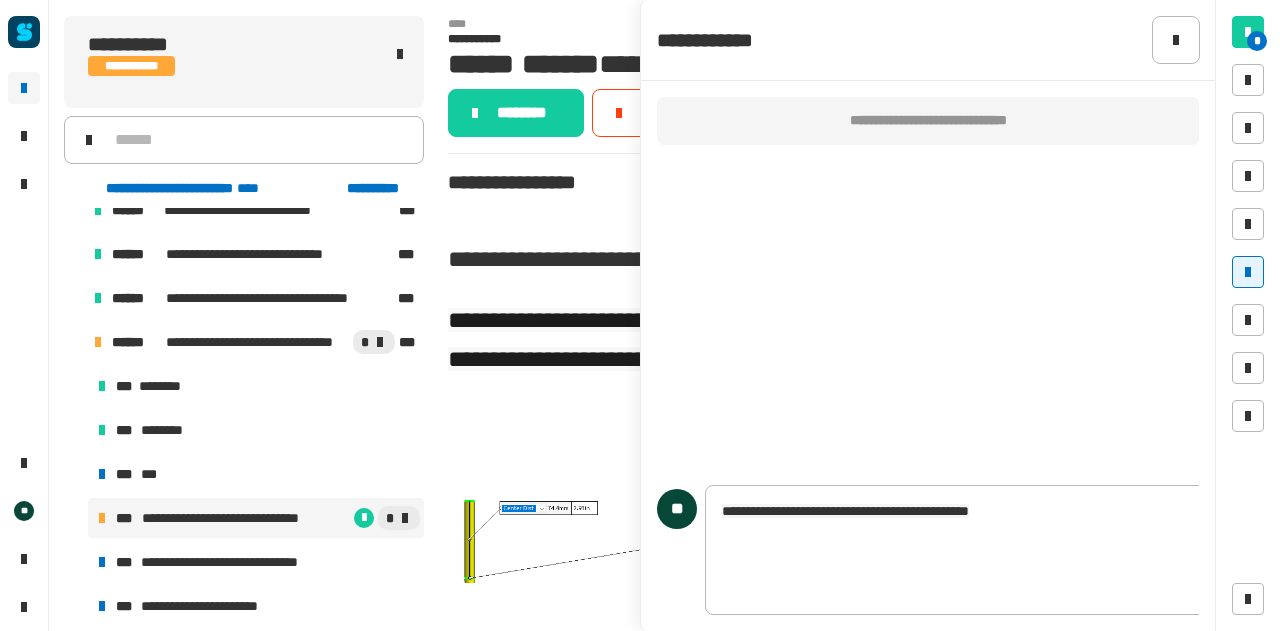 click on "**********" at bounding box center [981, 562] 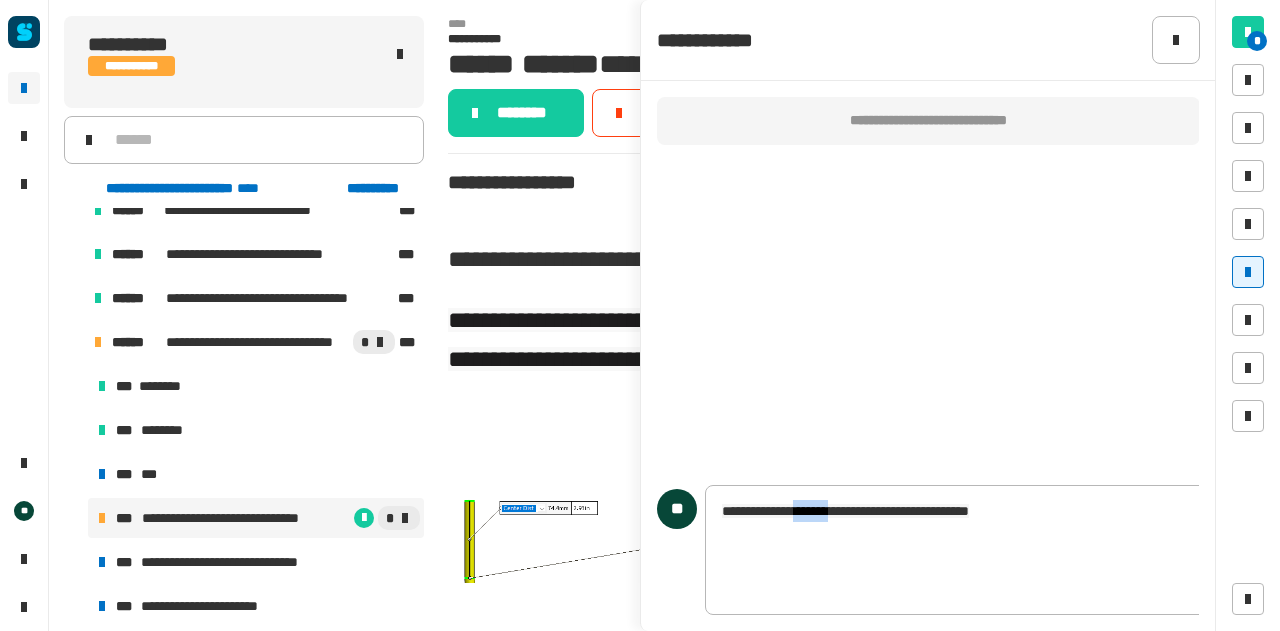 click on "**********" at bounding box center [981, 562] 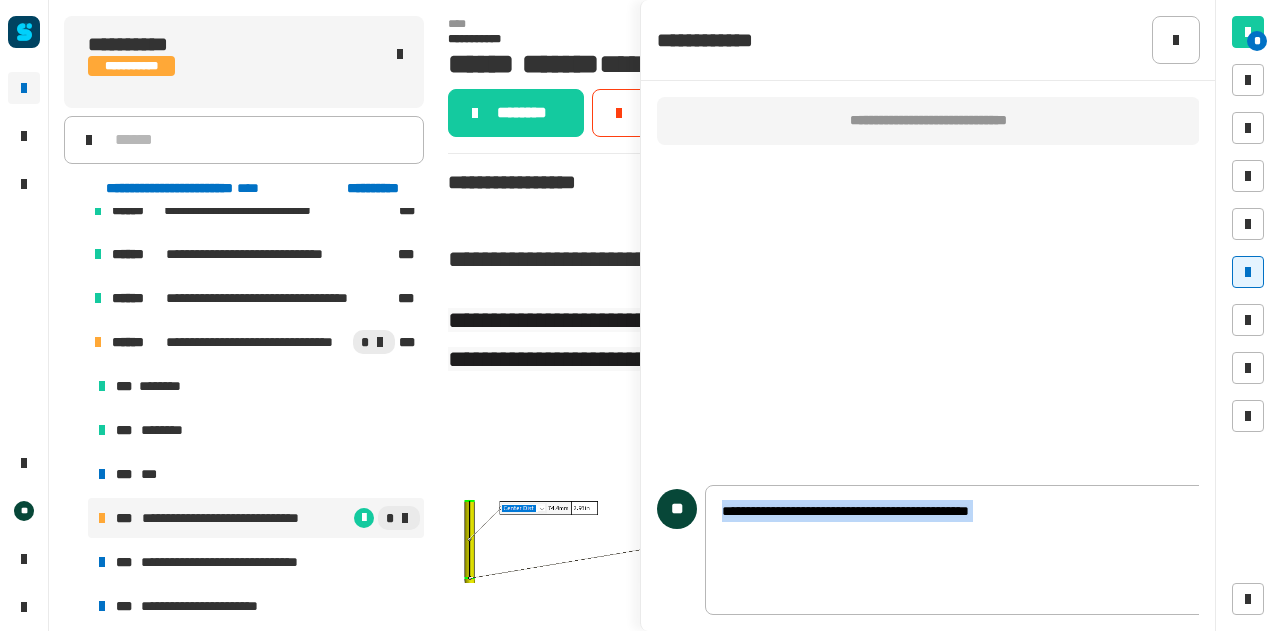 click on "**********" at bounding box center (981, 562) 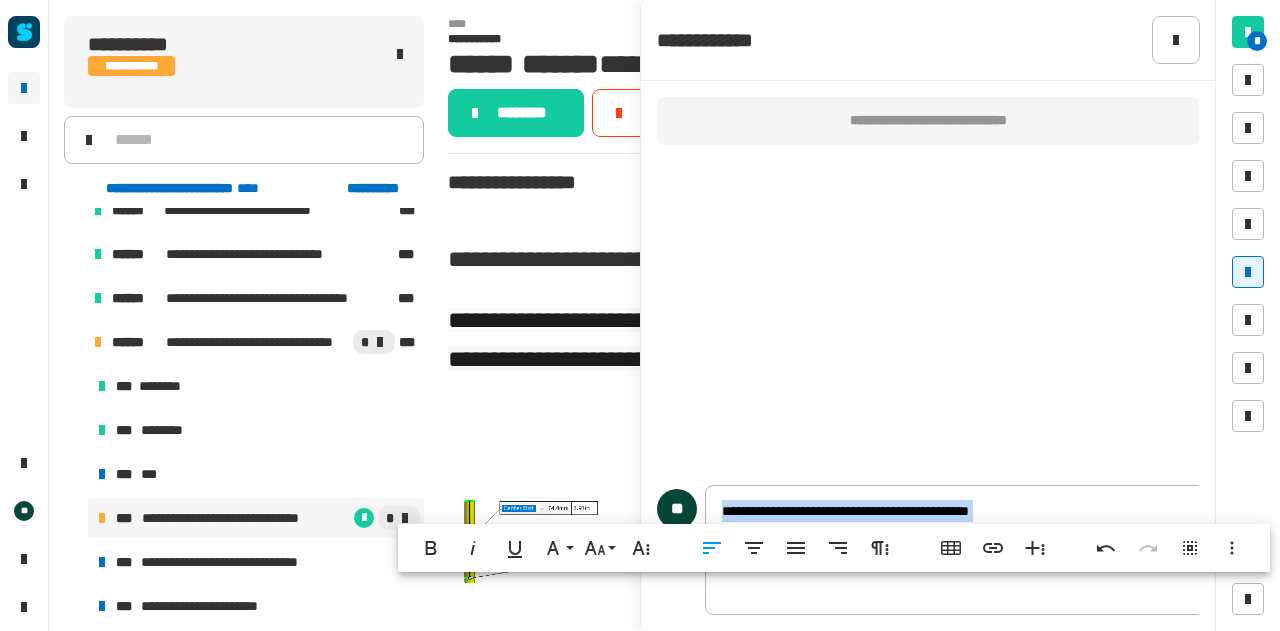click on "**********" at bounding box center [981, 562] 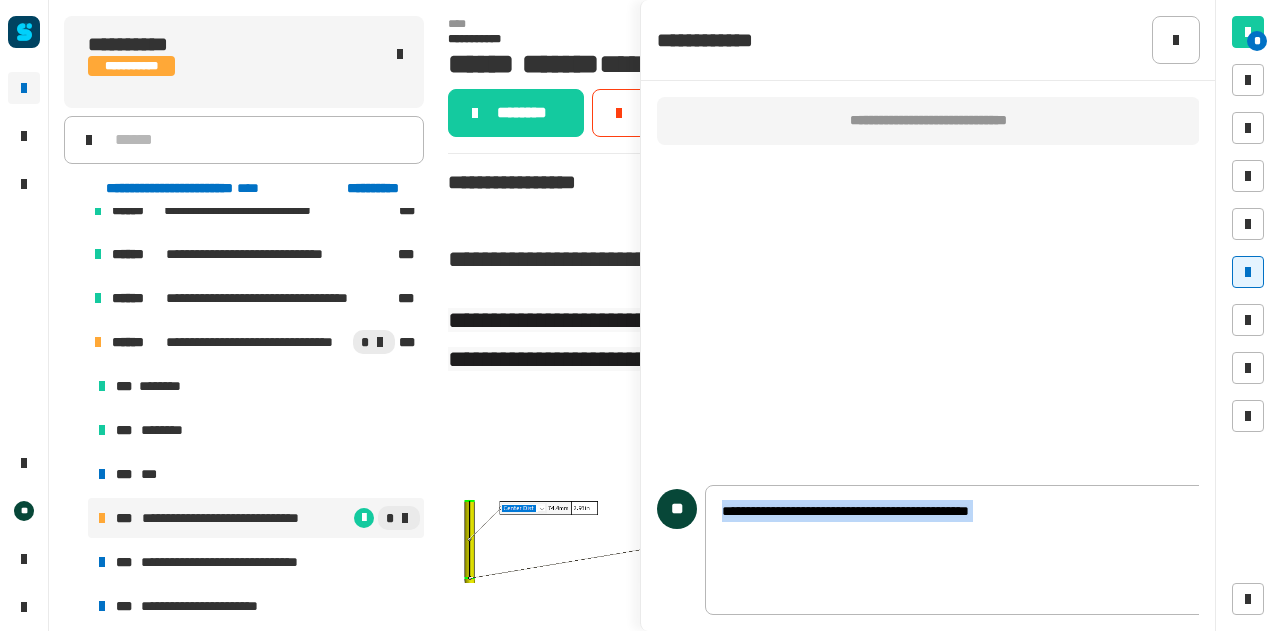 click on "**********" at bounding box center (981, 562) 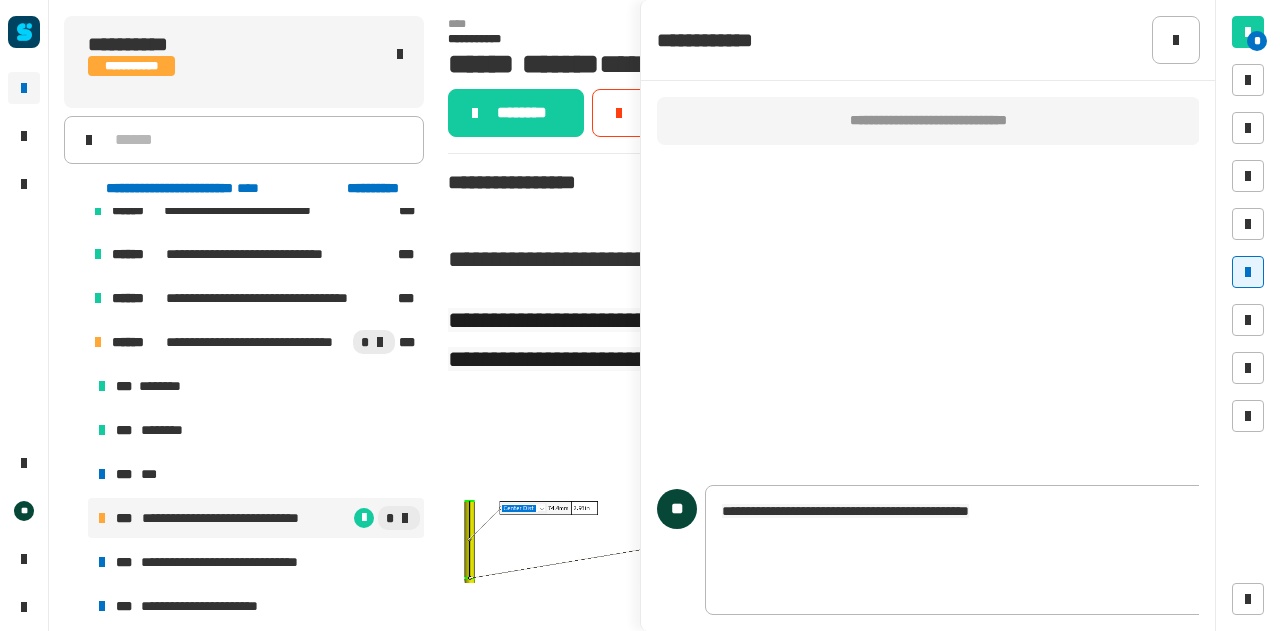 click on "**********" at bounding box center [981, 562] 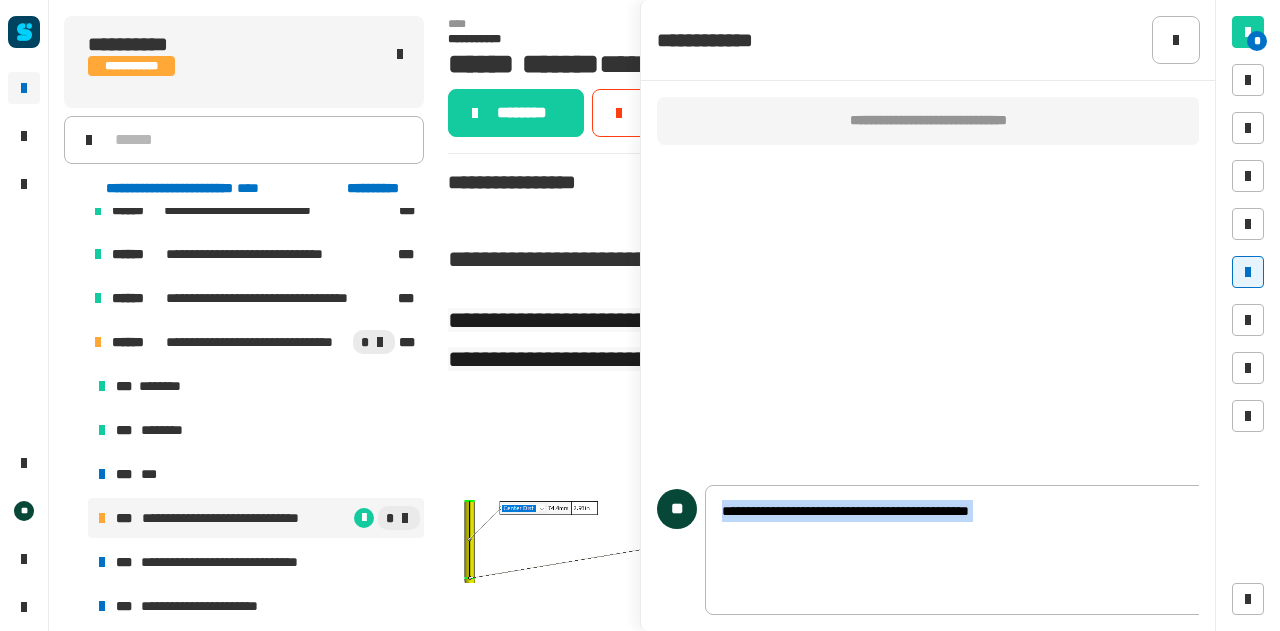 click on "**********" at bounding box center (981, 562) 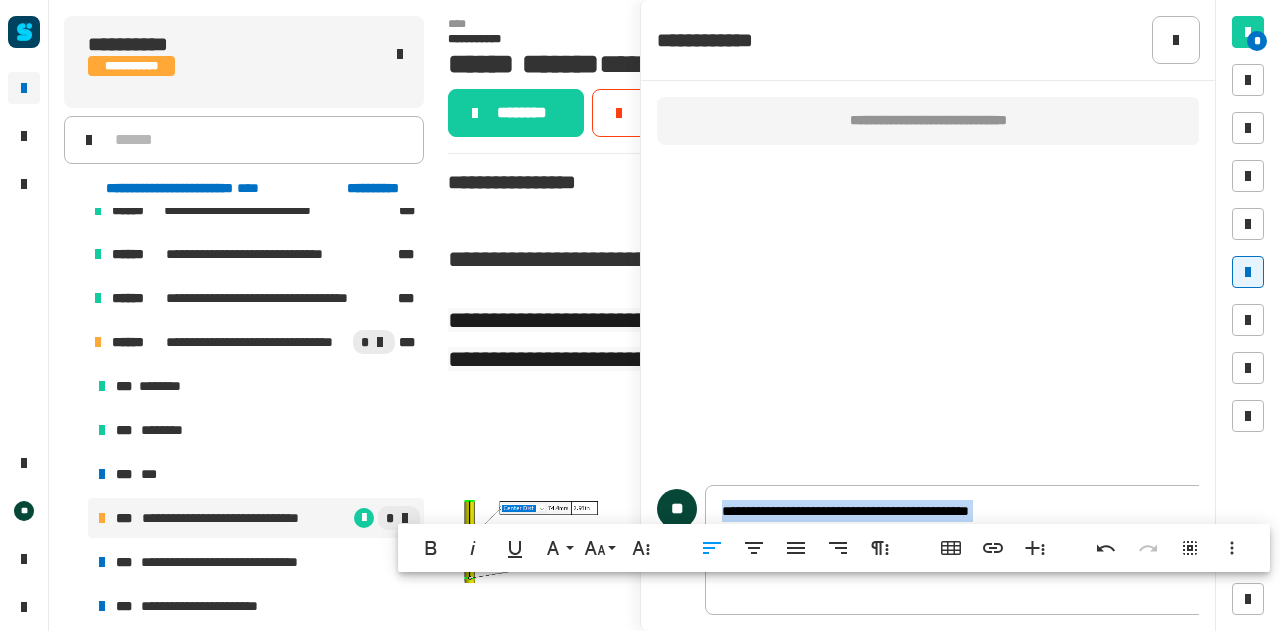 type 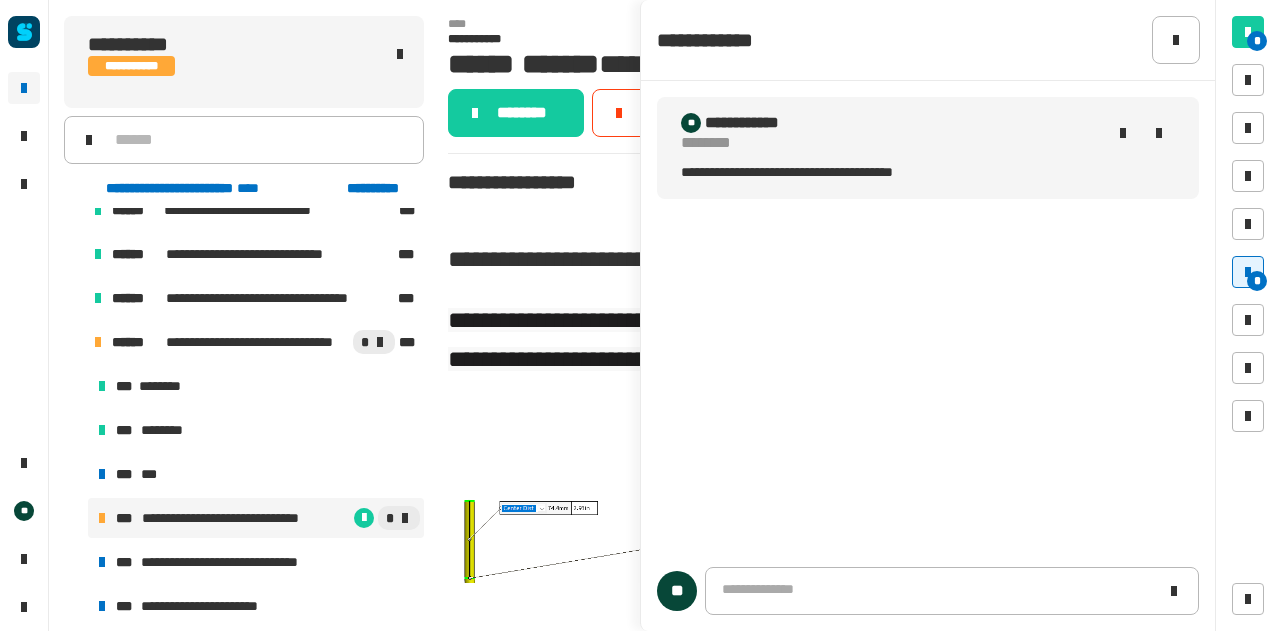 click on "*" at bounding box center (1248, 272) 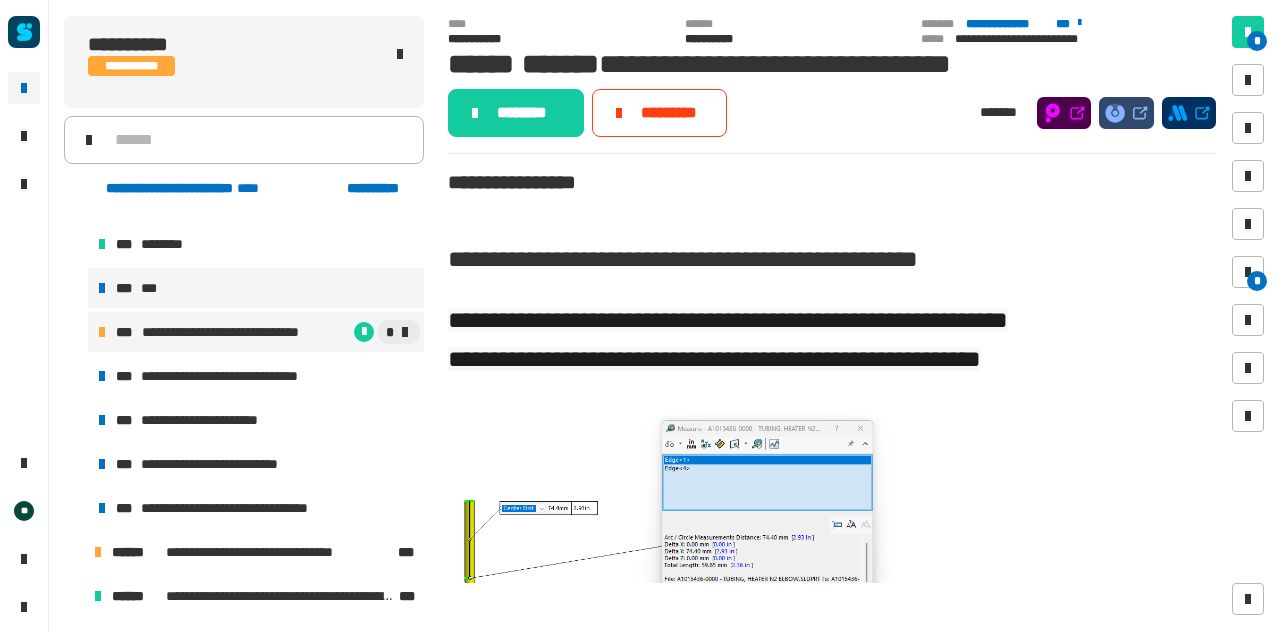 scroll, scrollTop: 1626, scrollLeft: 0, axis: vertical 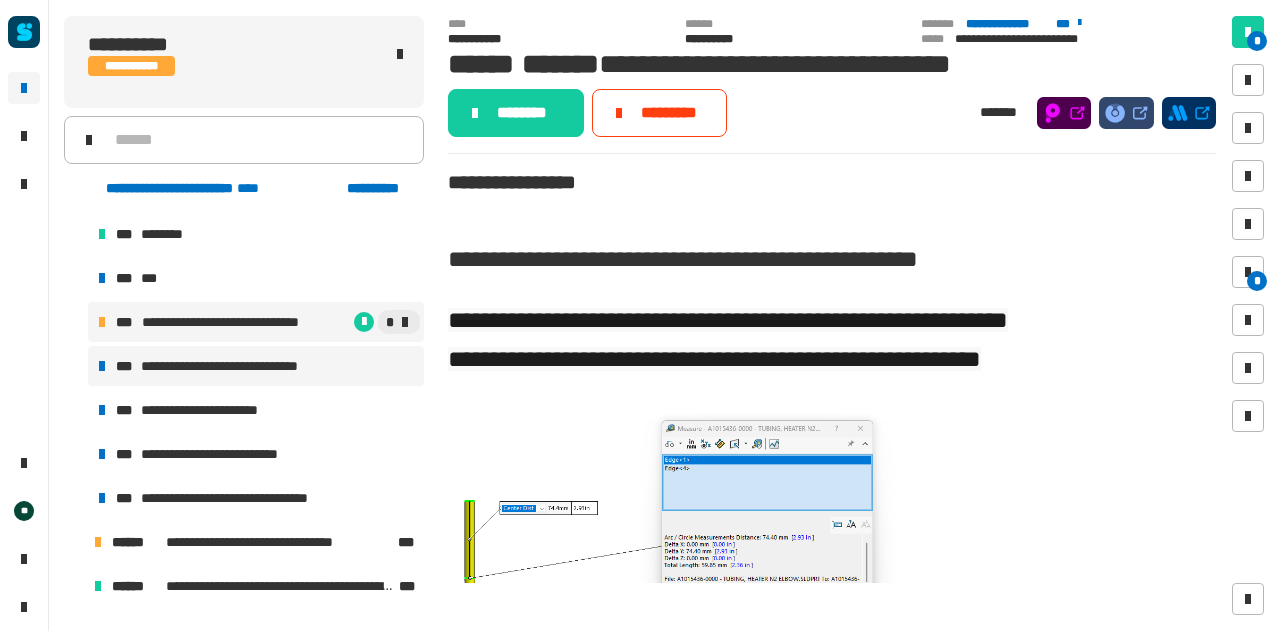 click on "**********" at bounding box center (246, 366) 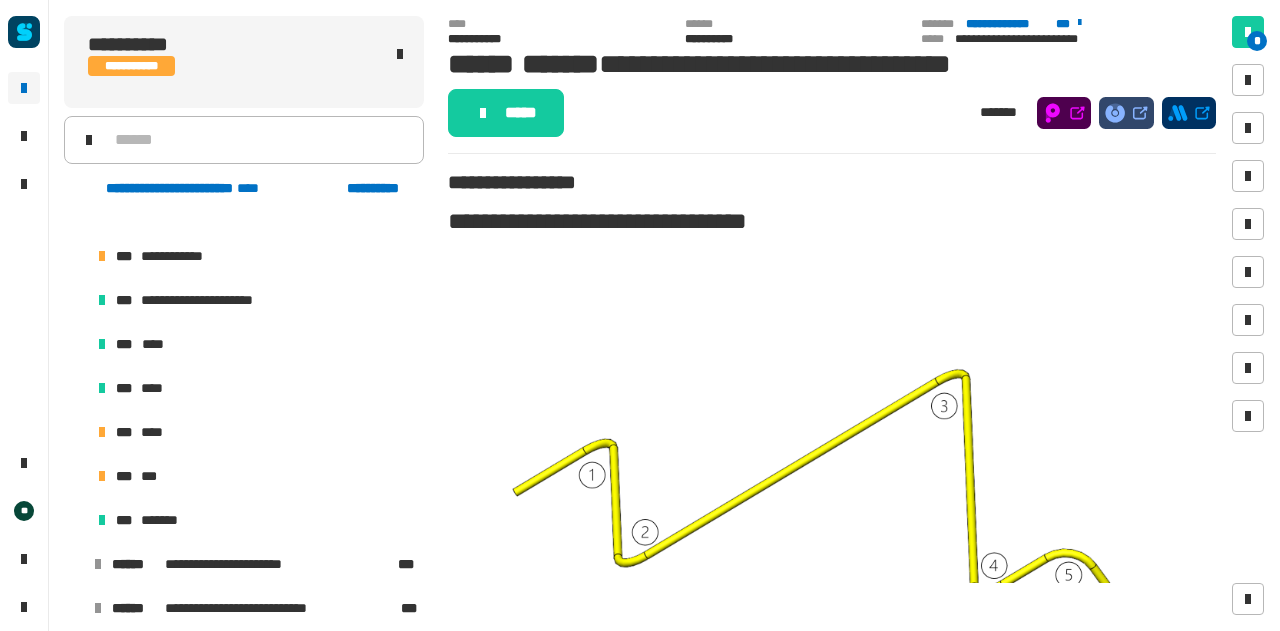 scroll, scrollTop: 2316, scrollLeft: 0, axis: vertical 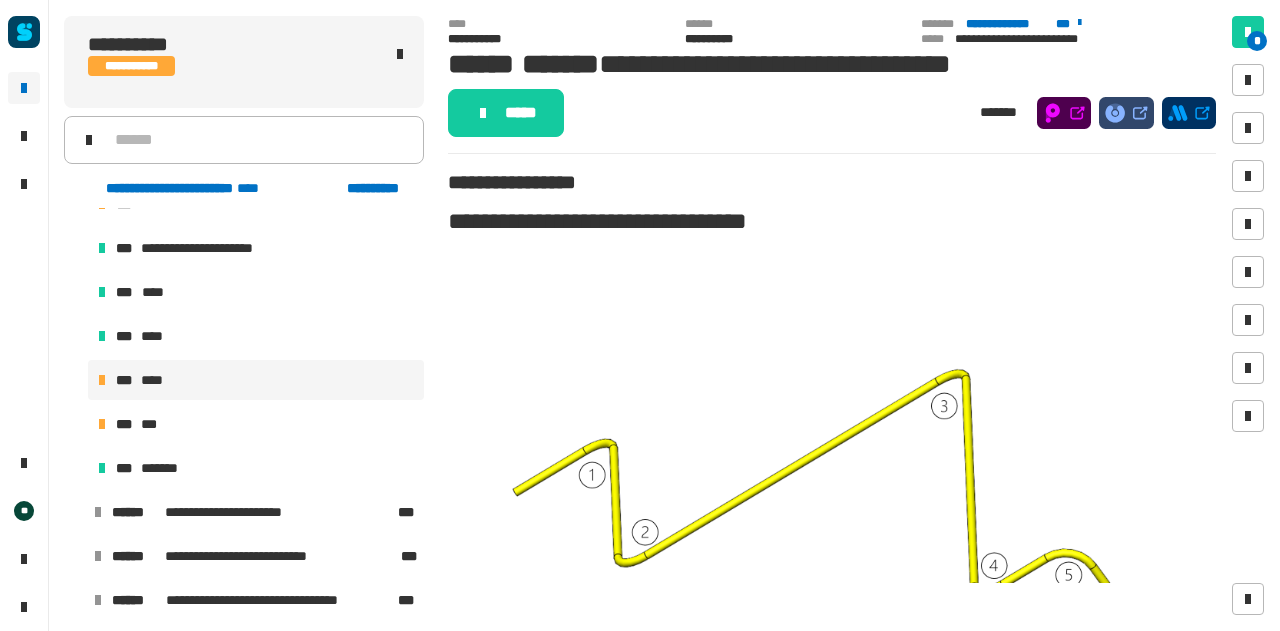 click on "*** ****" at bounding box center (256, 380) 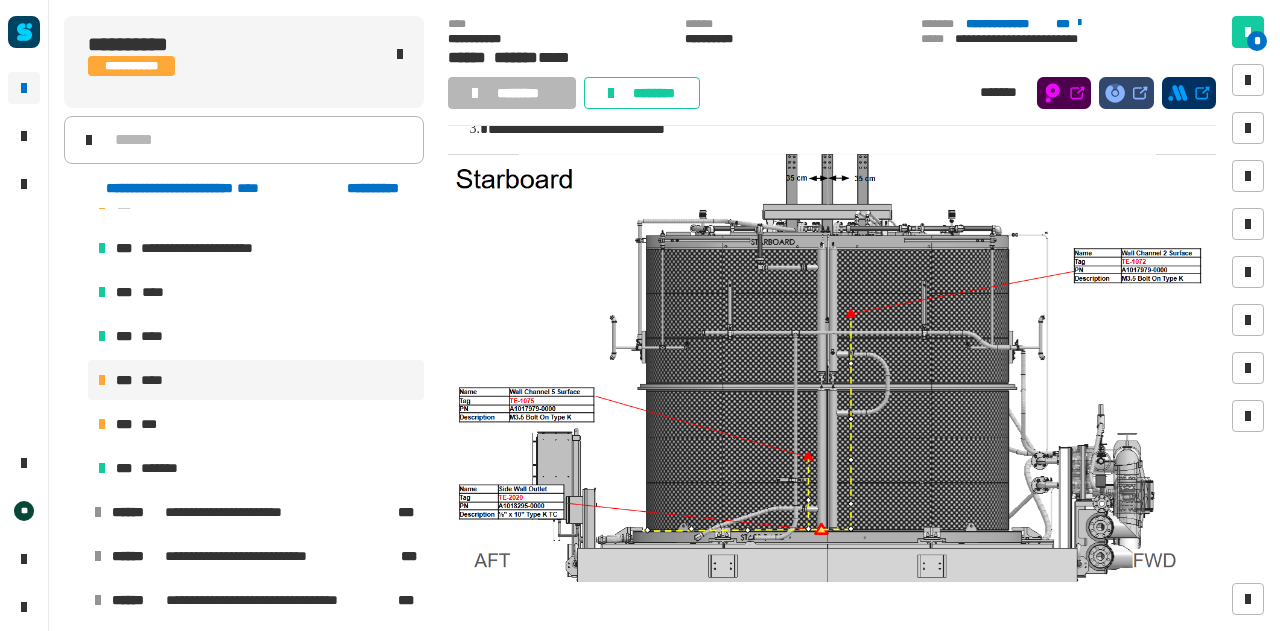 scroll, scrollTop: 299, scrollLeft: 0, axis: vertical 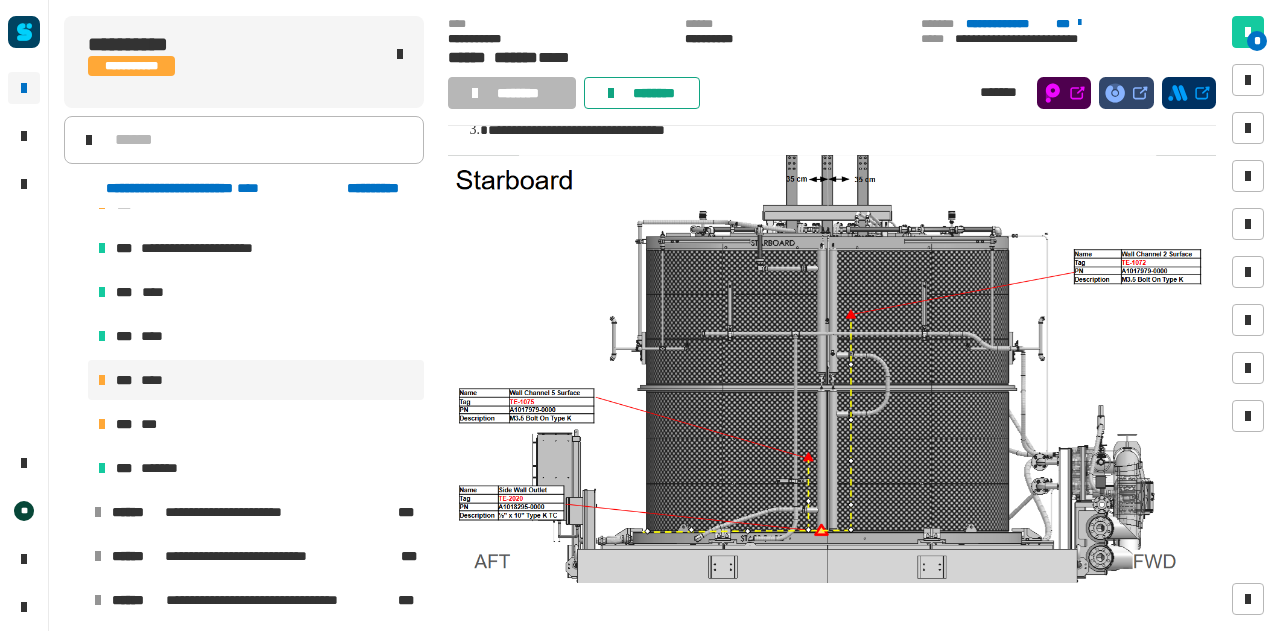click on "********" 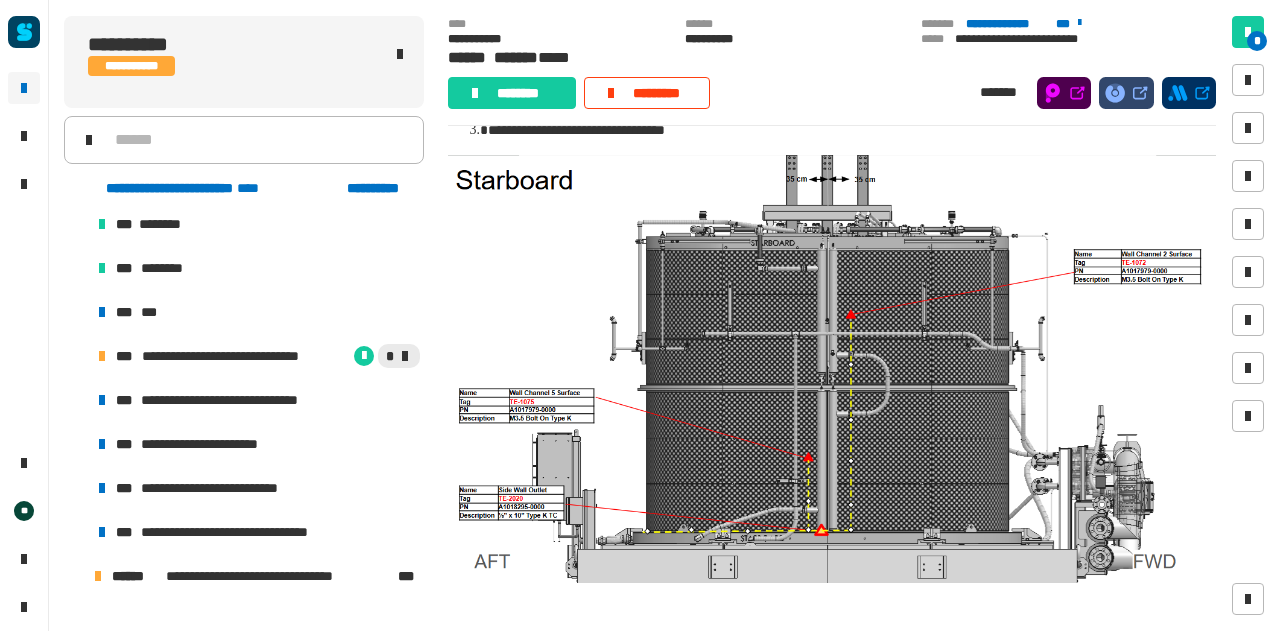 scroll, scrollTop: 1594, scrollLeft: 0, axis: vertical 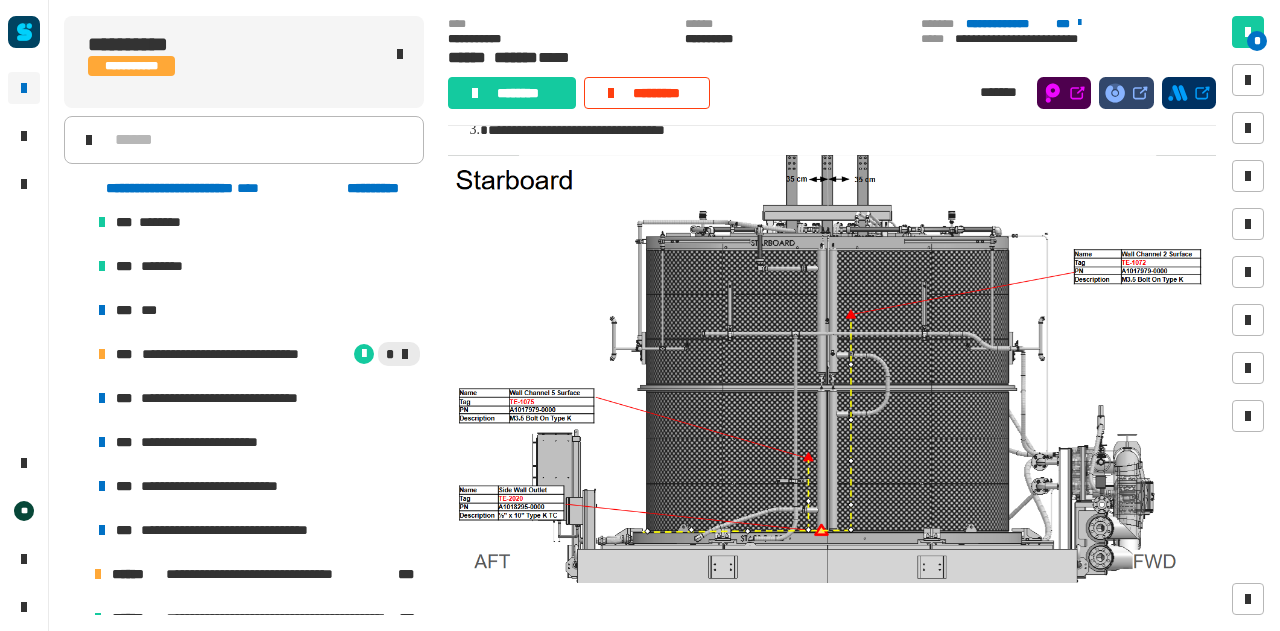 click on "**********" at bounding box center [246, 398] 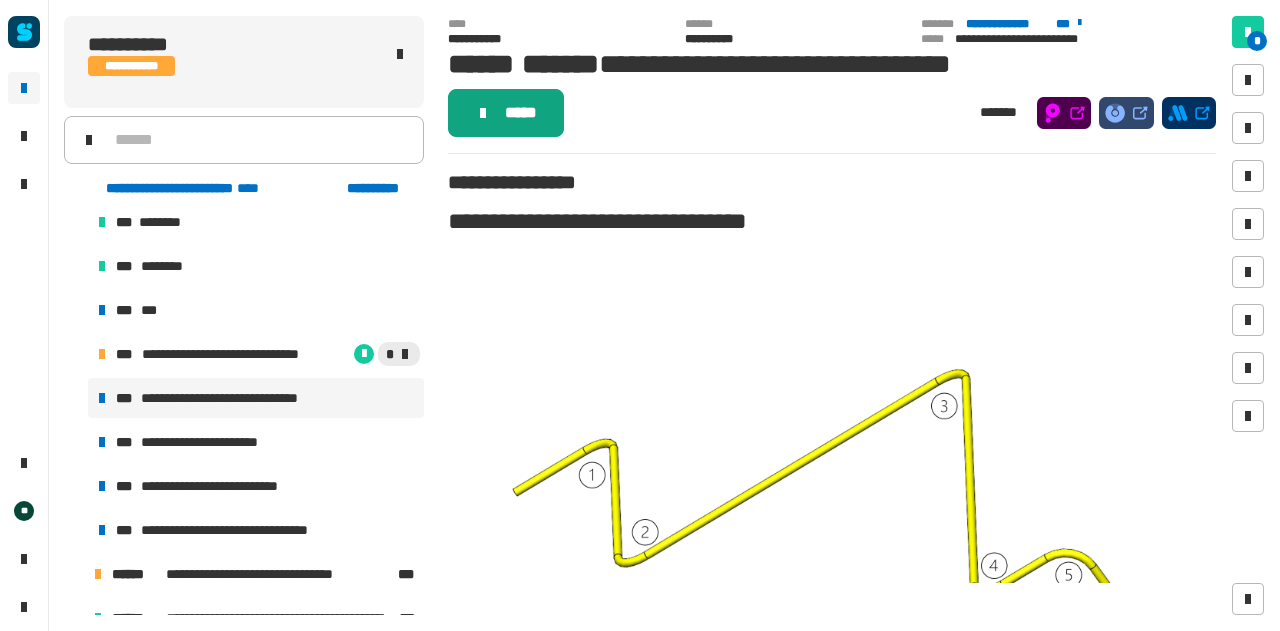 click on "*****" 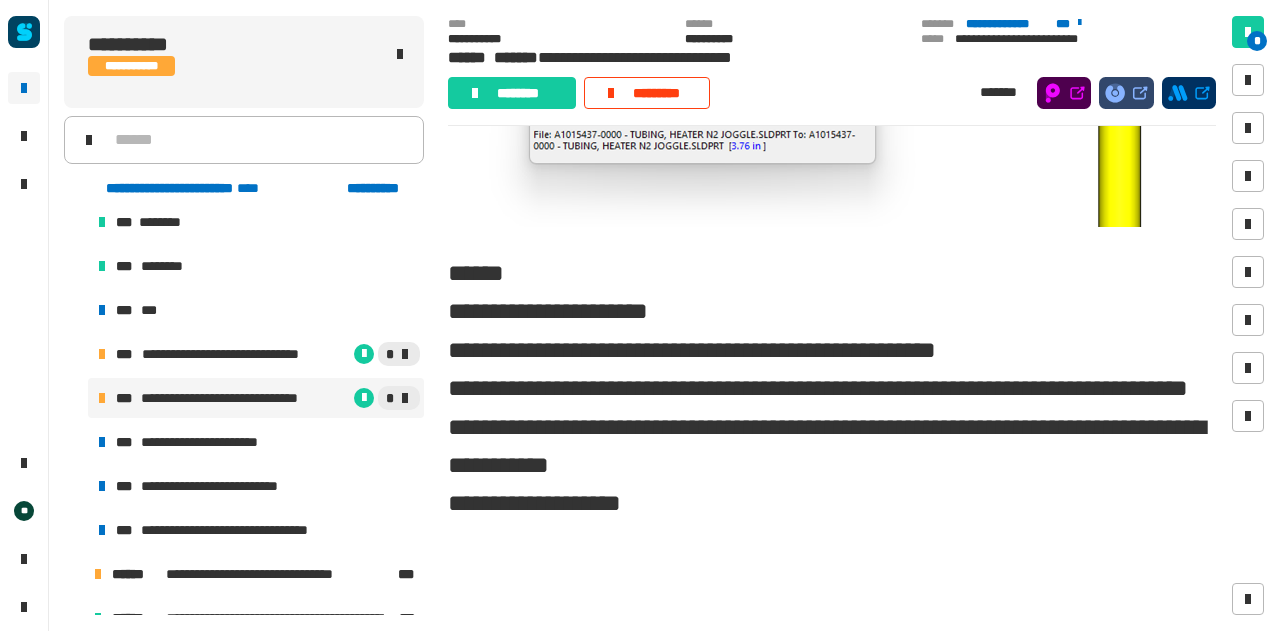 scroll, scrollTop: 1352, scrollLeft: 0, axis: vertical 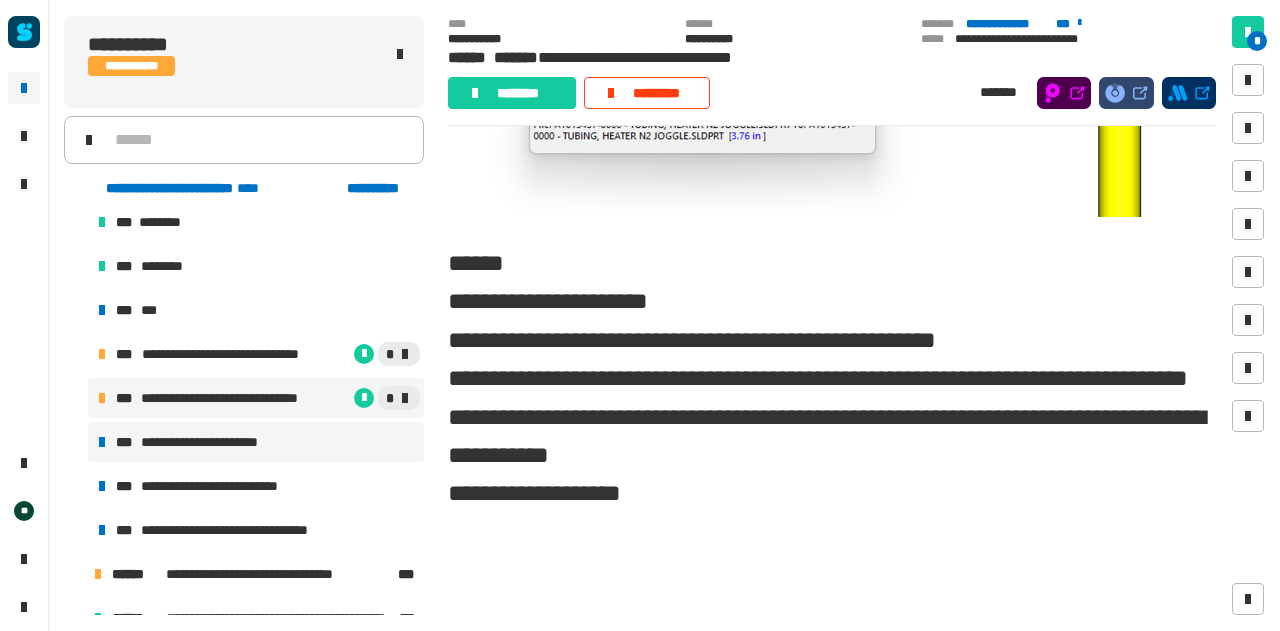 click on "**********" at bounding box center (256, 442) 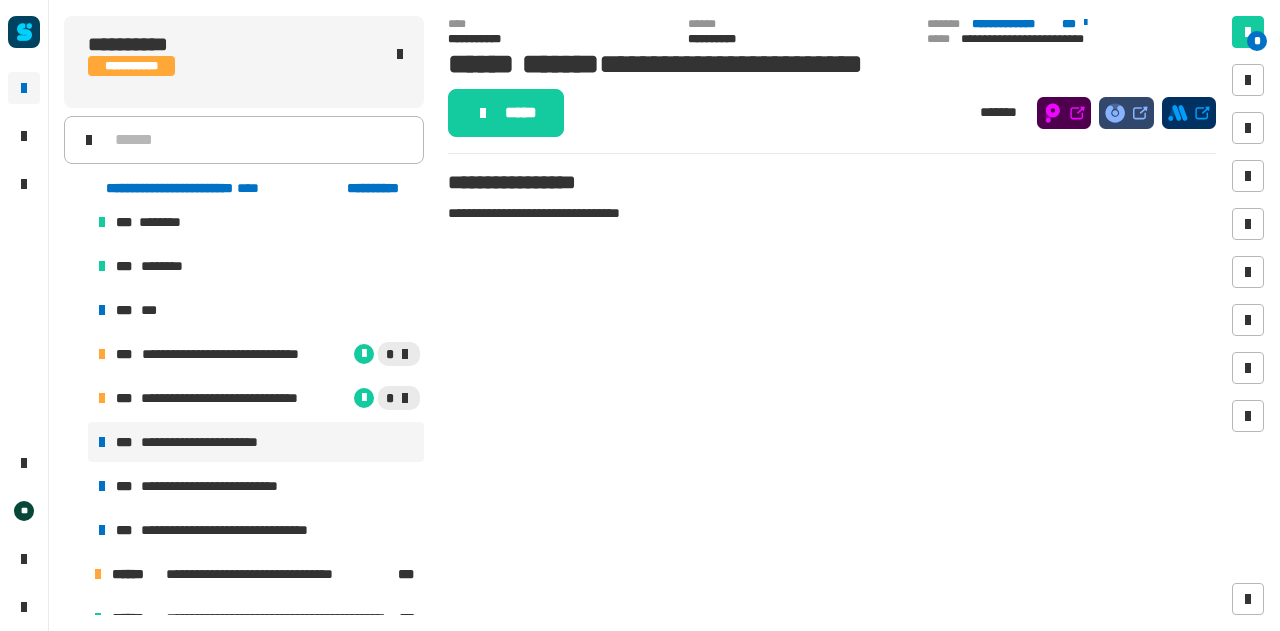 click on "**********" 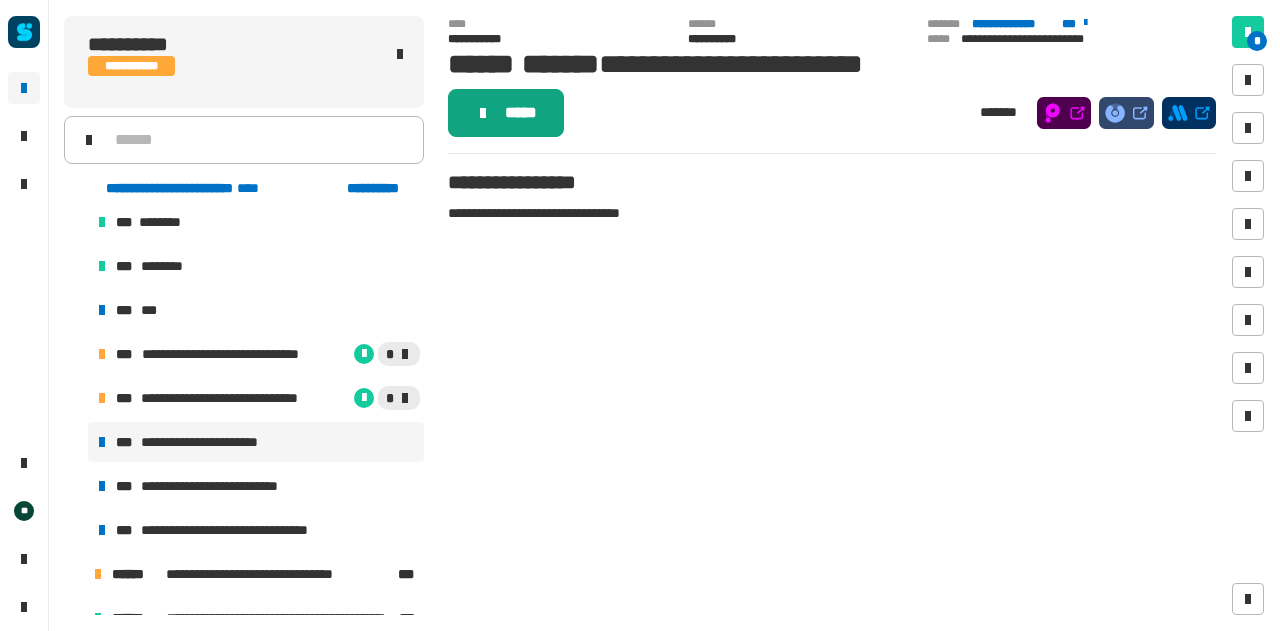 click on "*****" 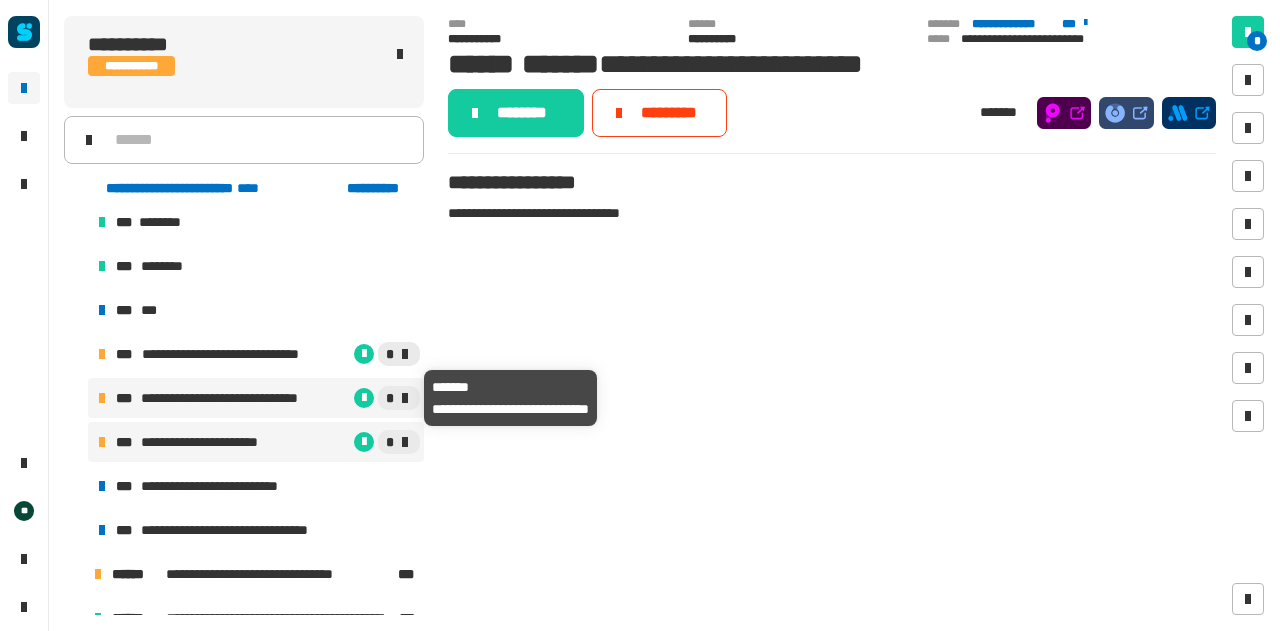 click on "**********" at bounding box center [245, 398] 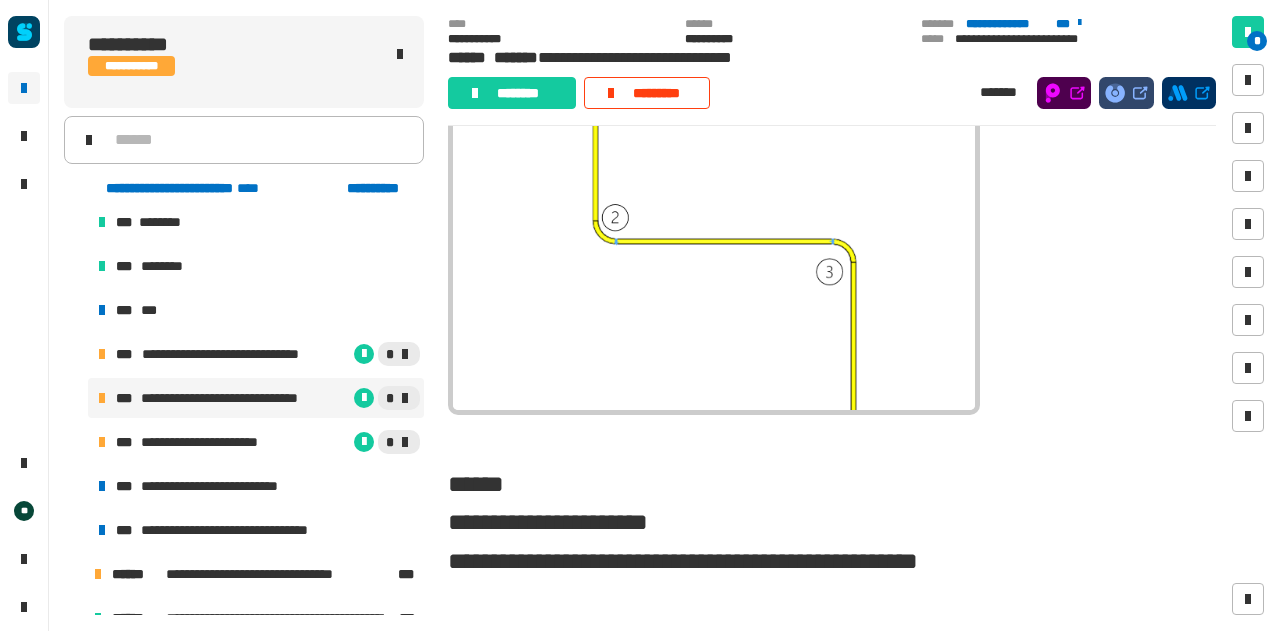 scroll, scrollTop: 3238, scrollLeft: 0, axis: vertical 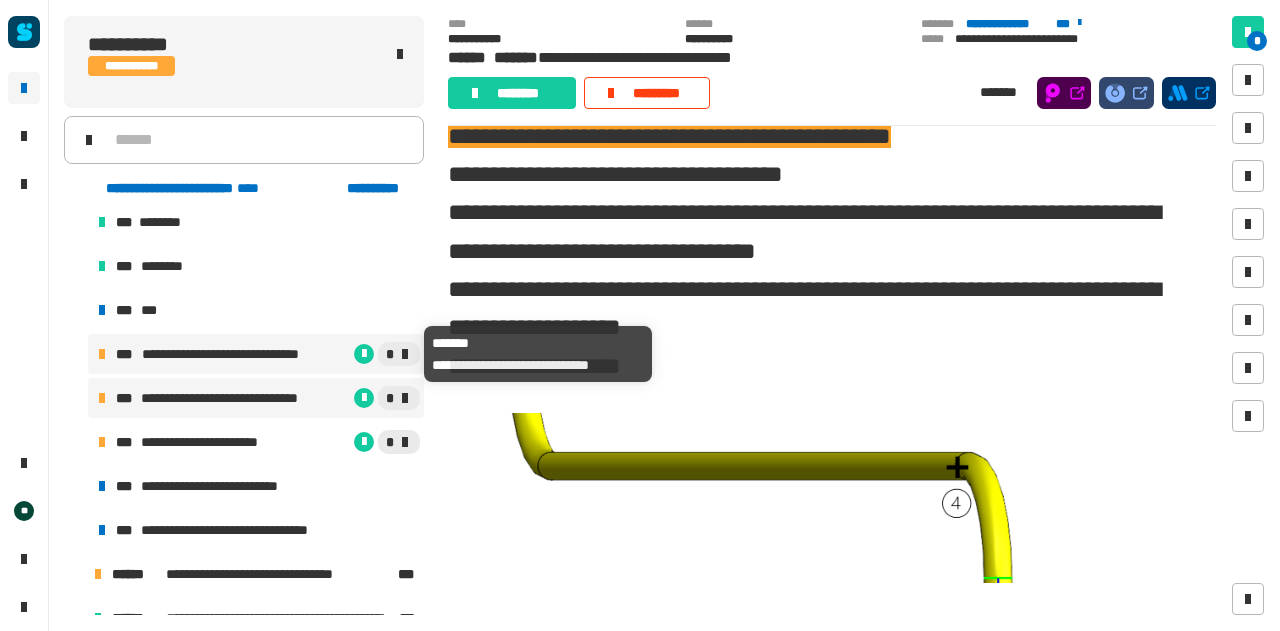 click on "**********" at bounding box center [246, 354] 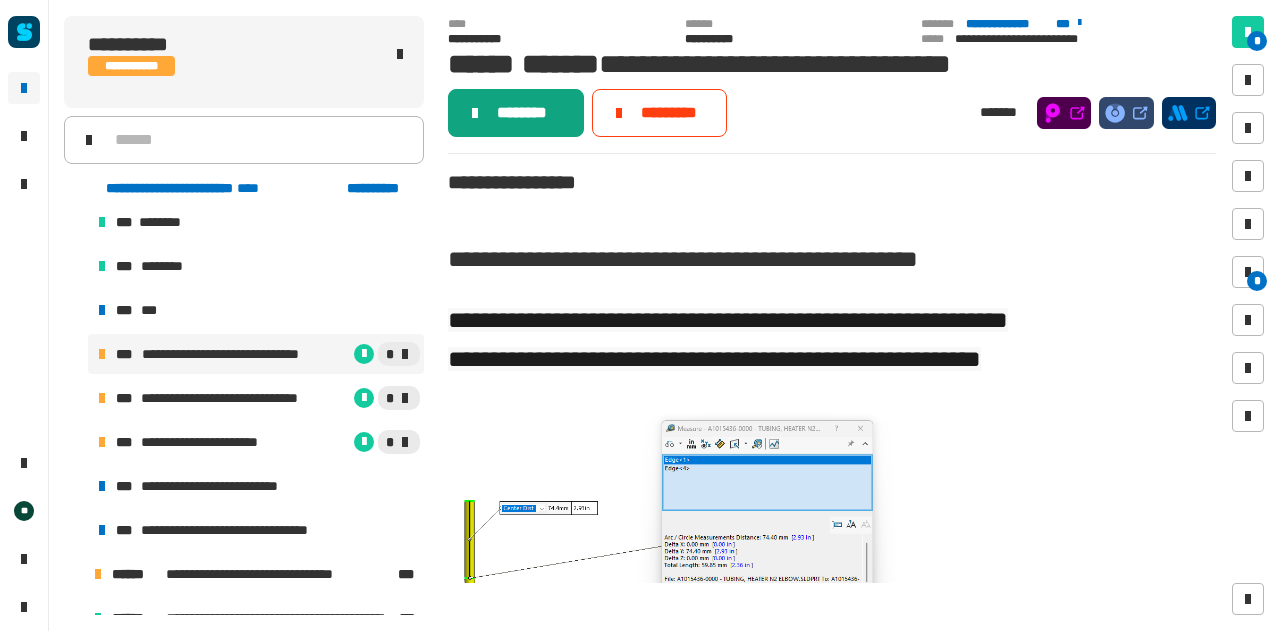 click on "********" 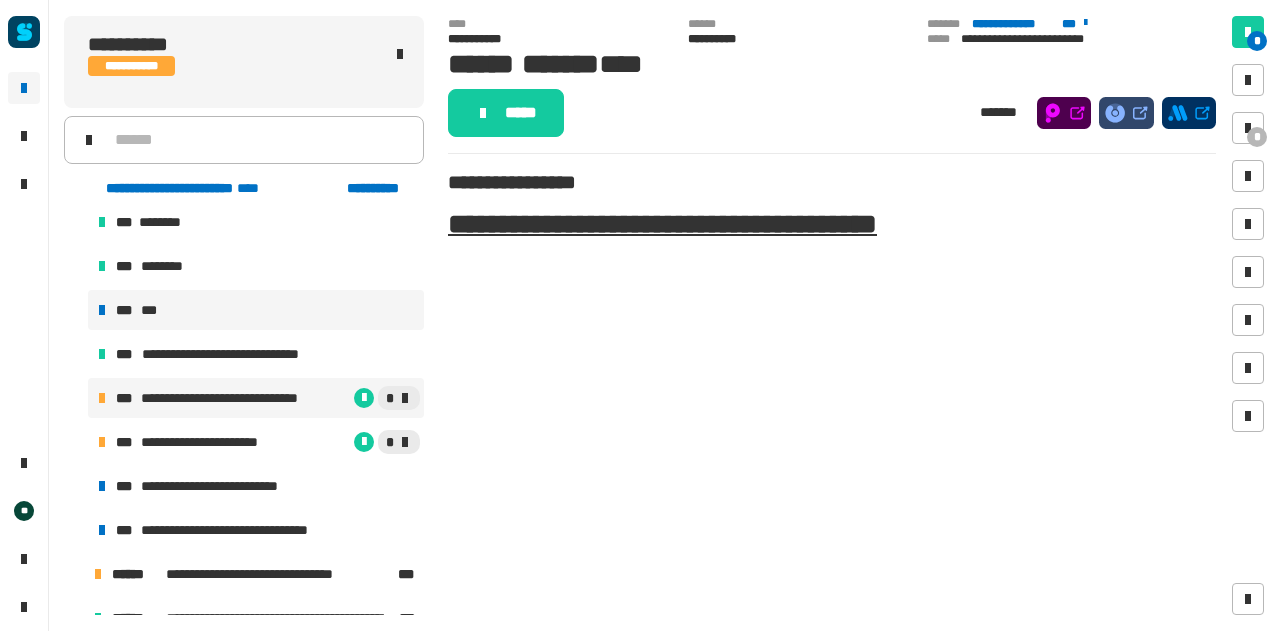 click on "**********" at bounding box center (245, 398) 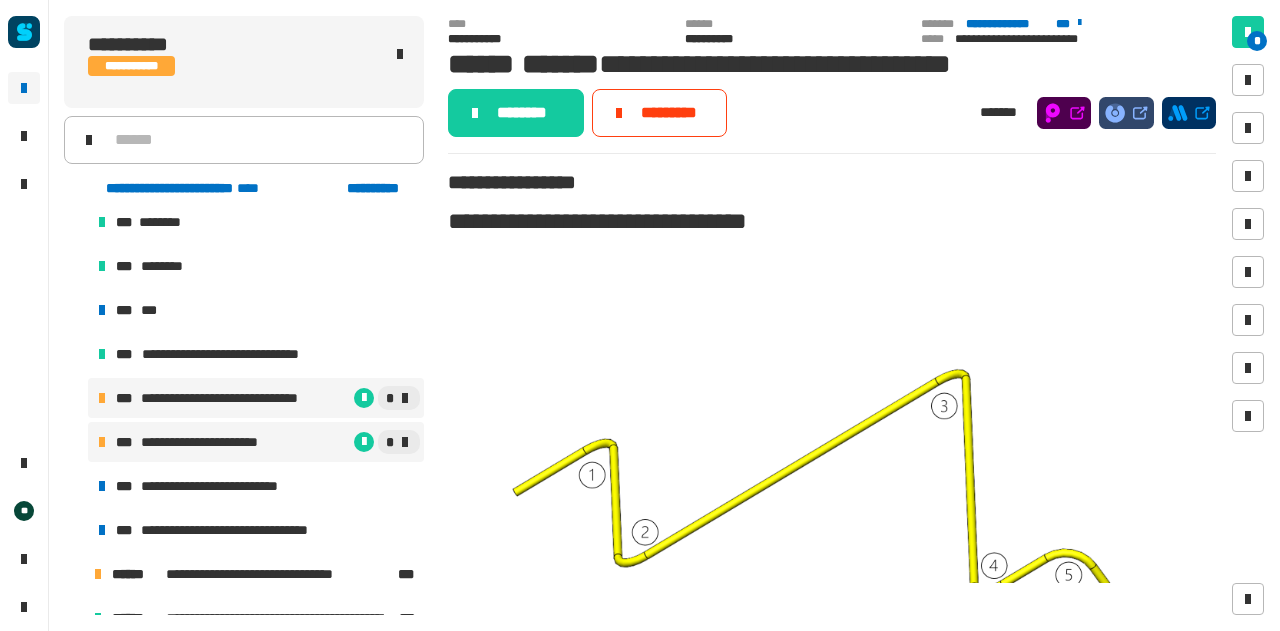 click on "**********" at bounding box center [256, 442] 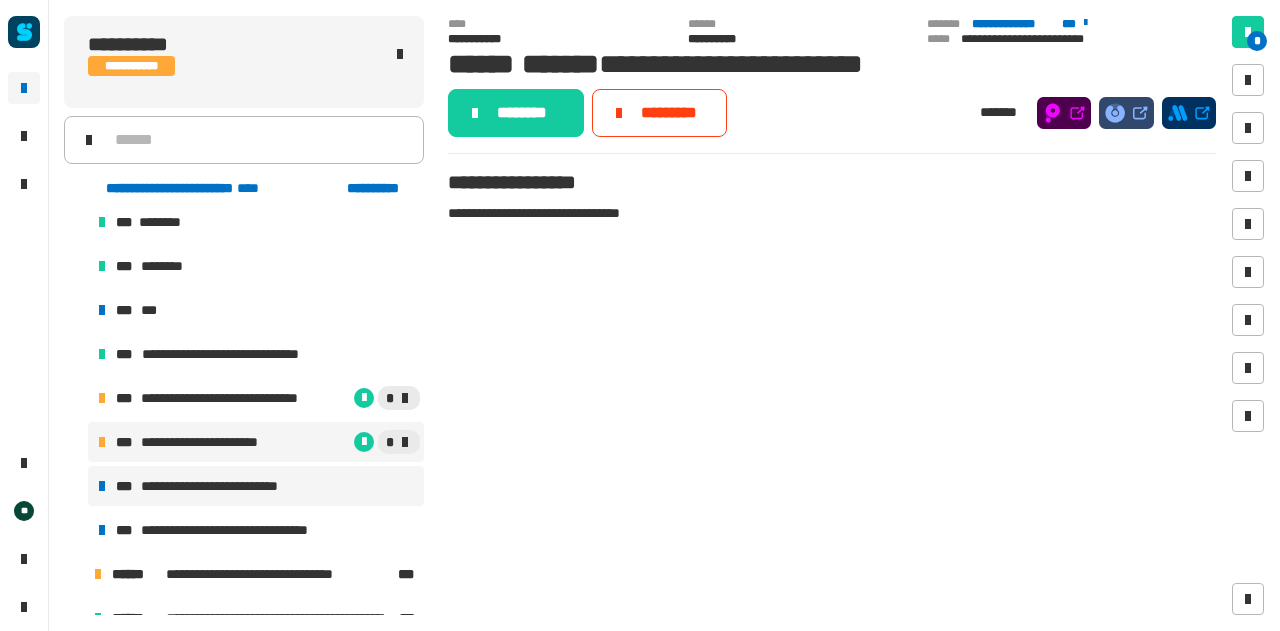 click on "**********" at bounding box center (225, 486) 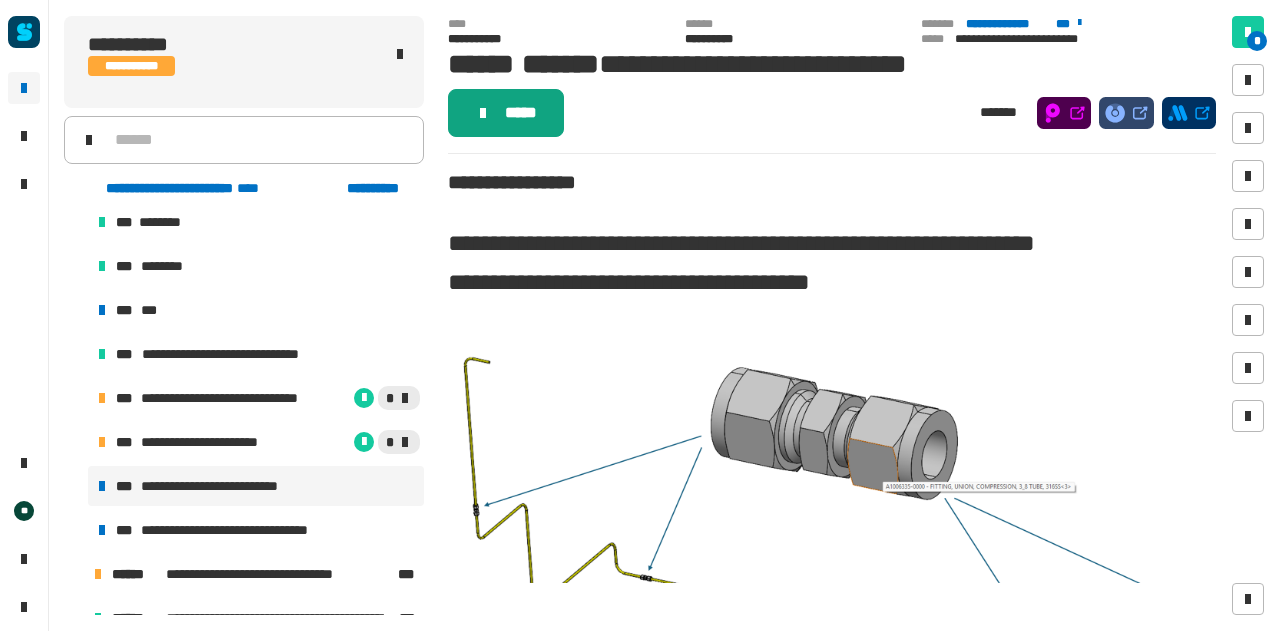 click on "*****" 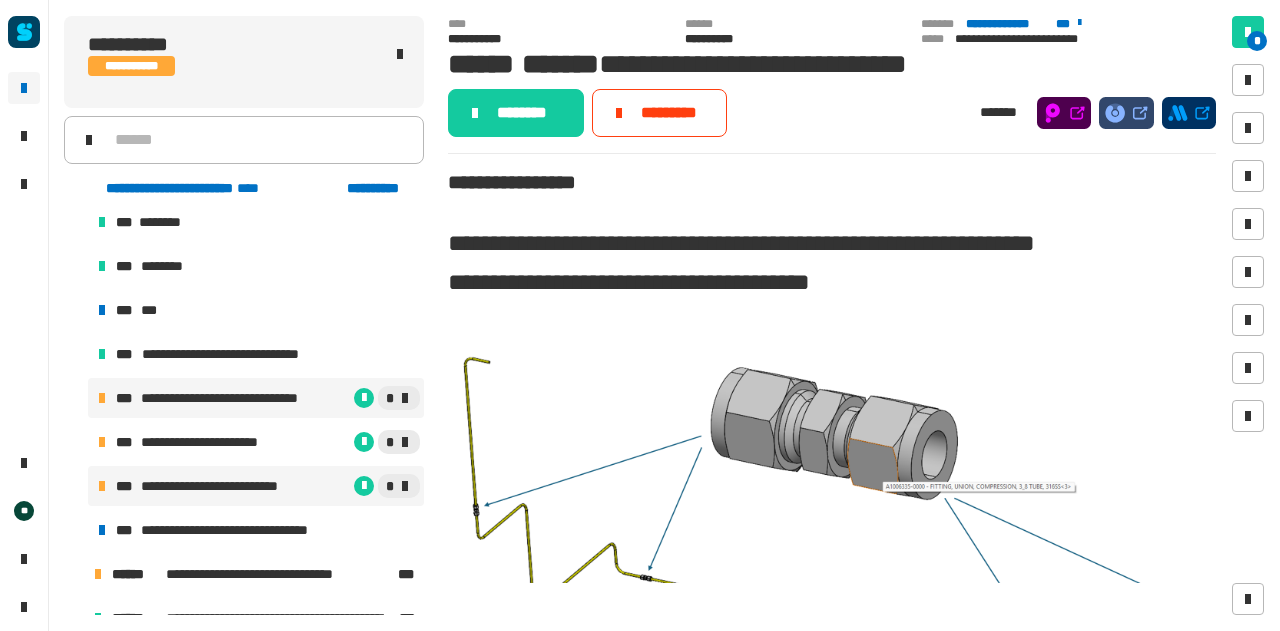 click on "**********" at bounding box center (245, 398) 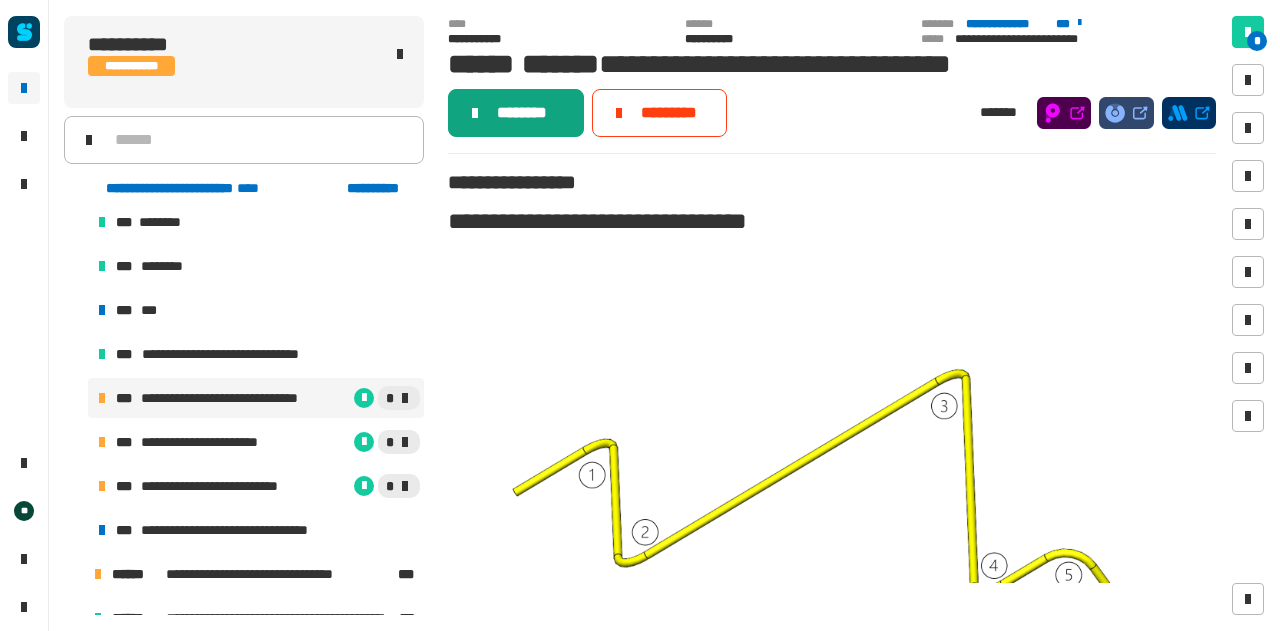 click on "********" 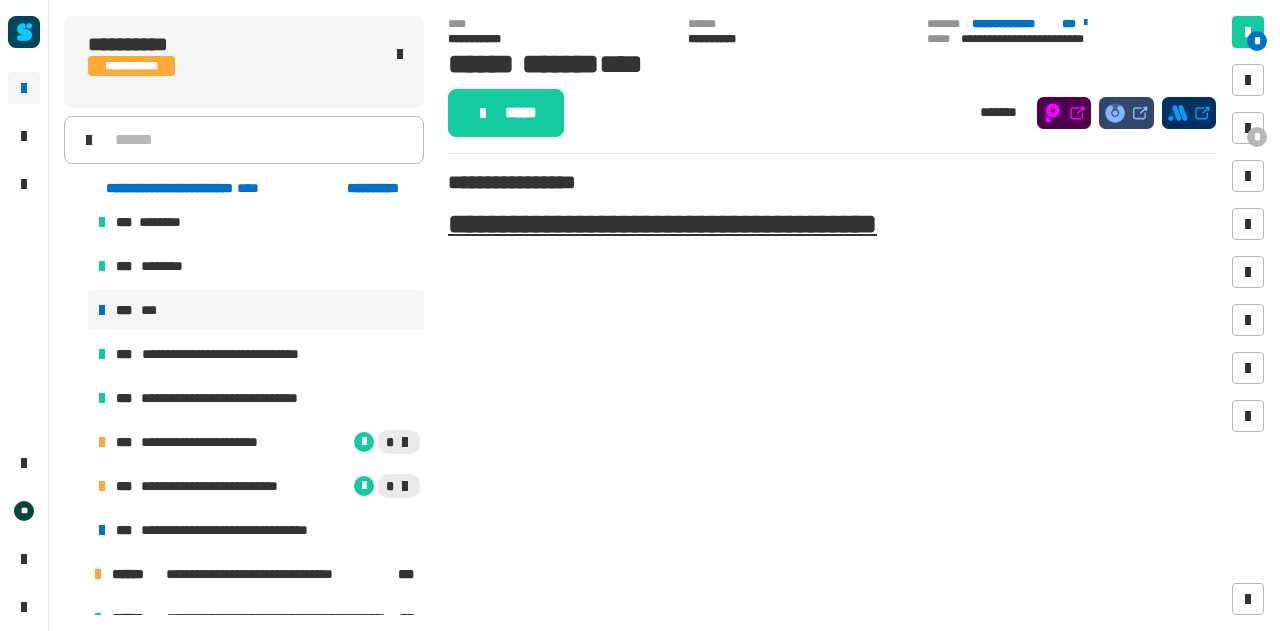 click on "*** ***" at bounding box center (256, 310) 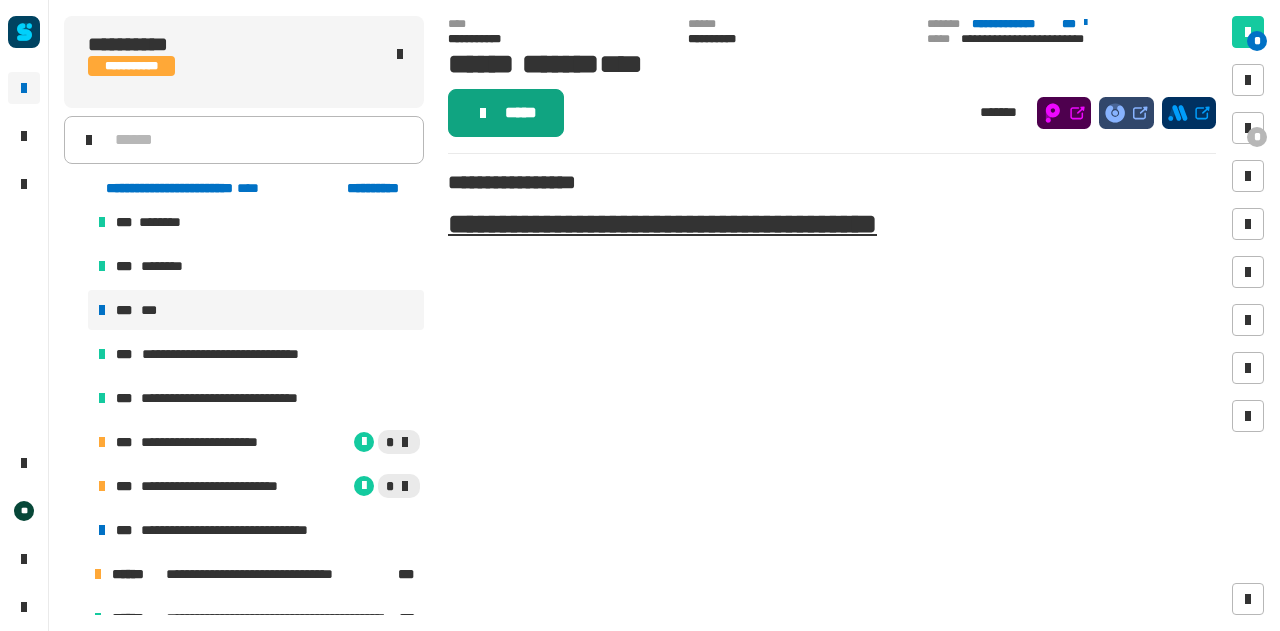 click on "*****" 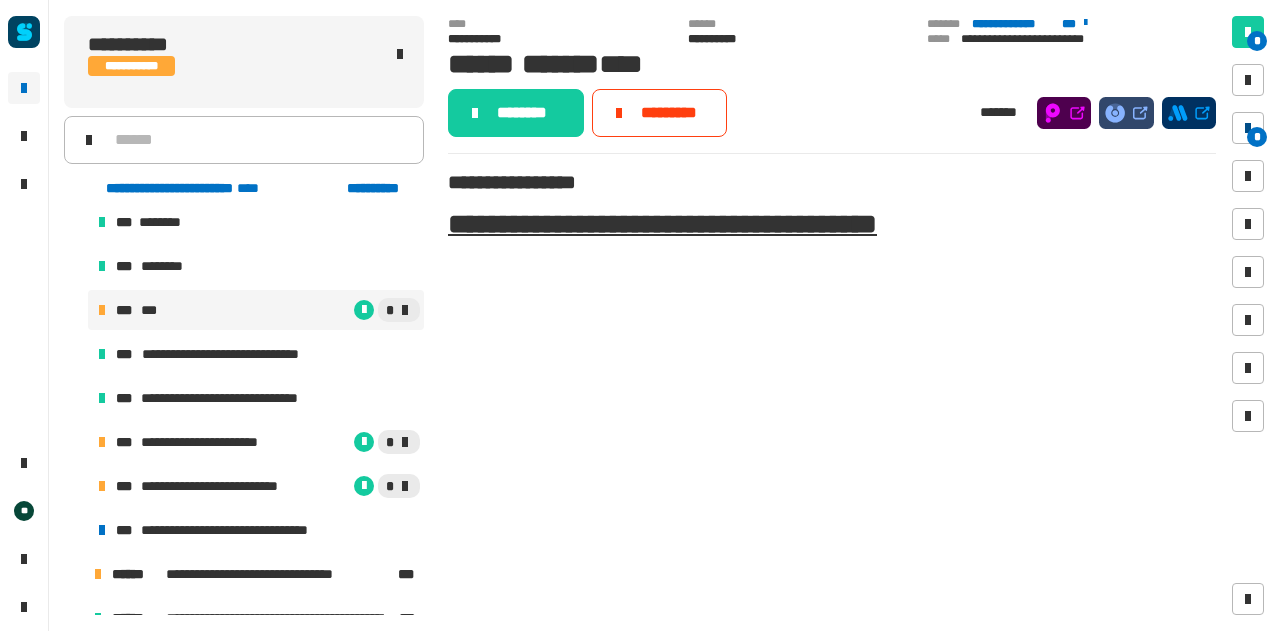 click at bounding box center [1248, 128] 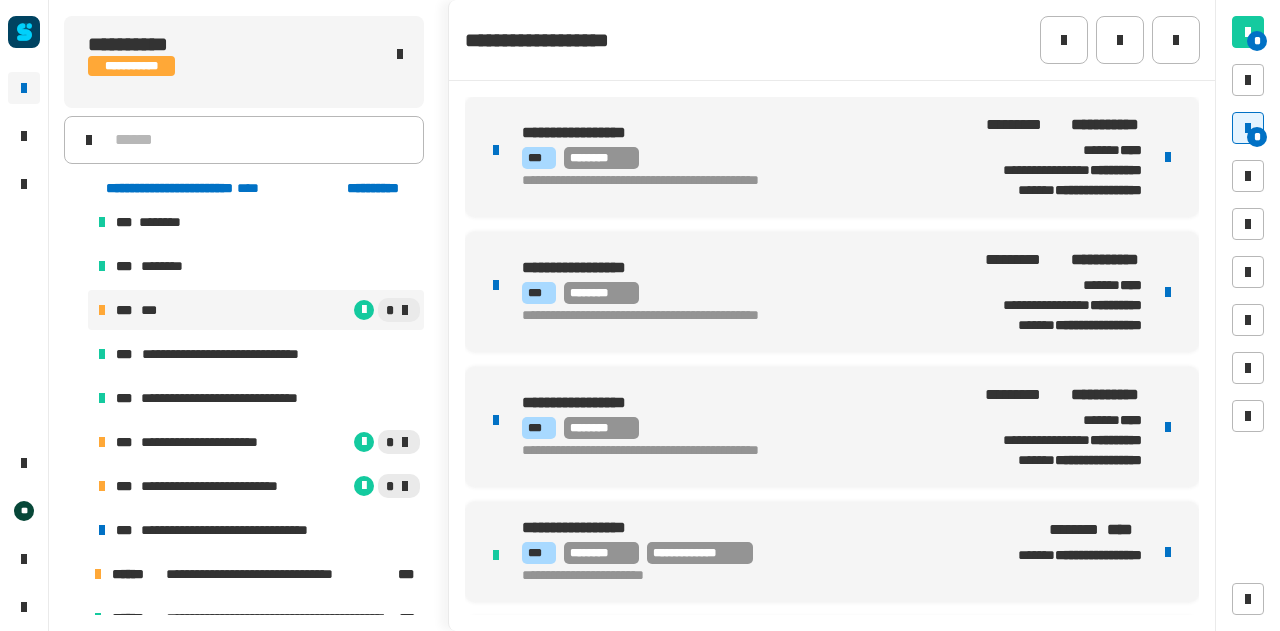 click at bounding box center (1168, 157) 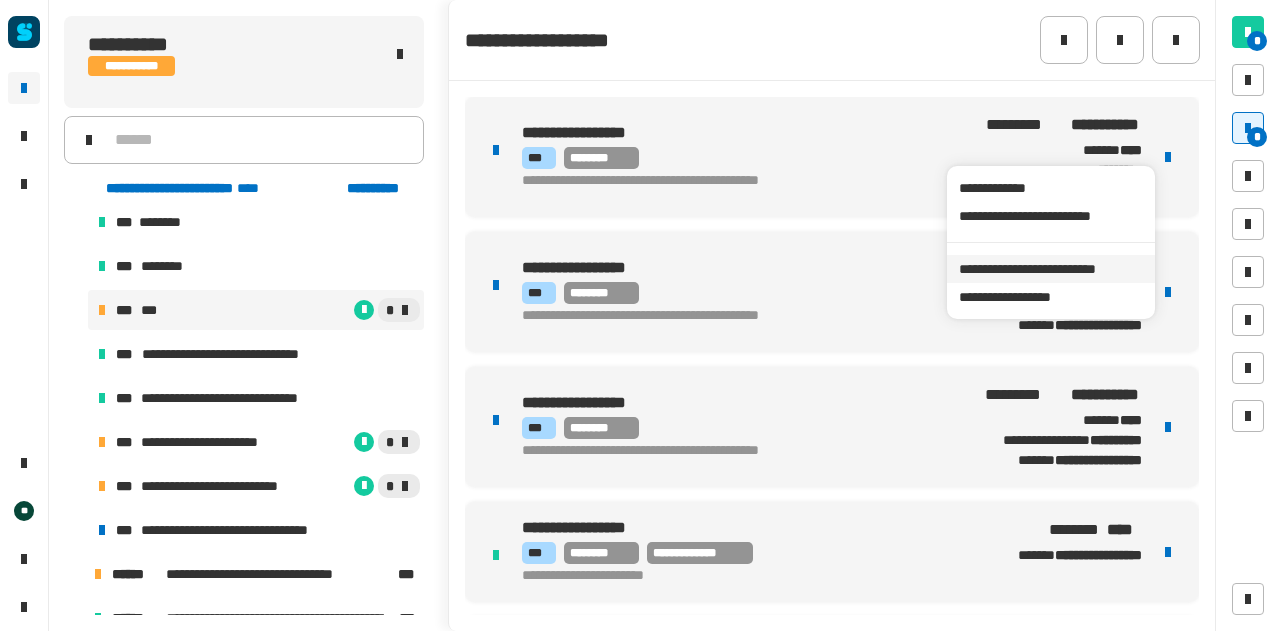 click on "**********" at bounding box center [1050, 269] 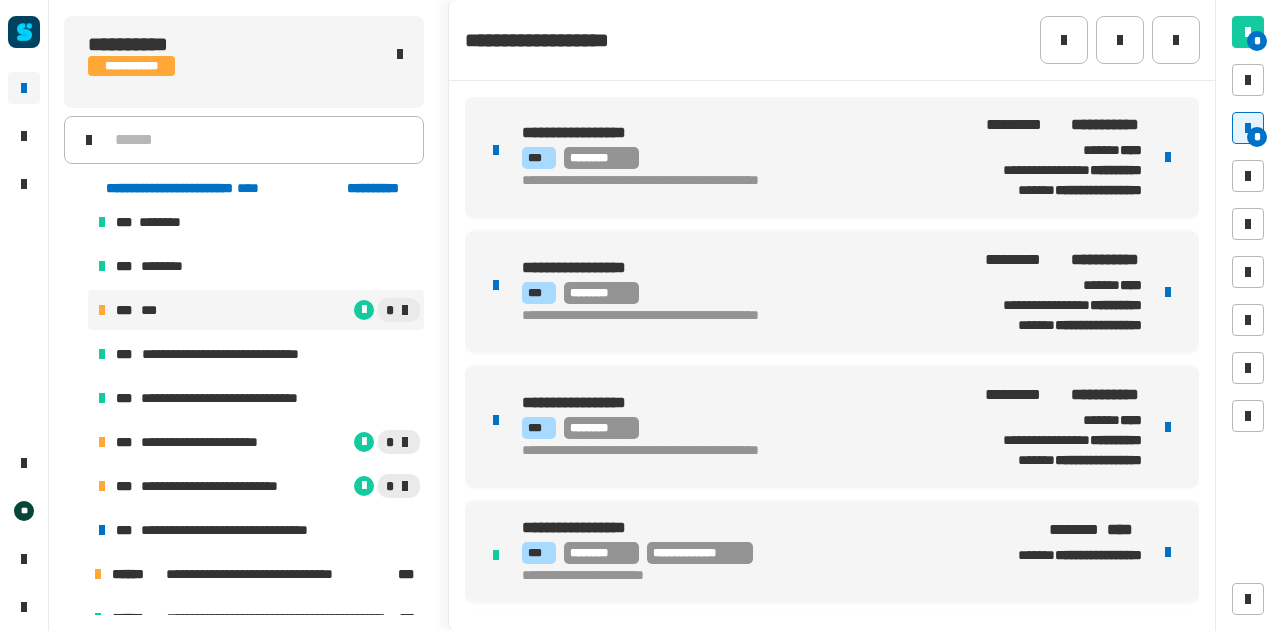 click on "**********" at bounding box center [832, 157] 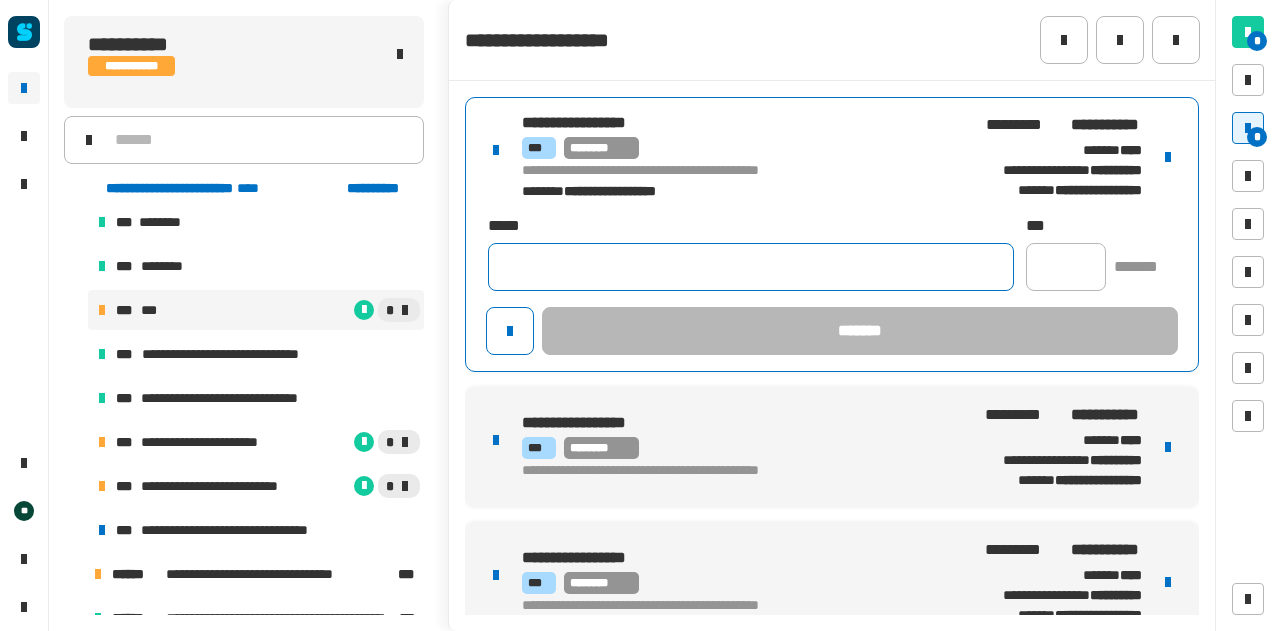 click 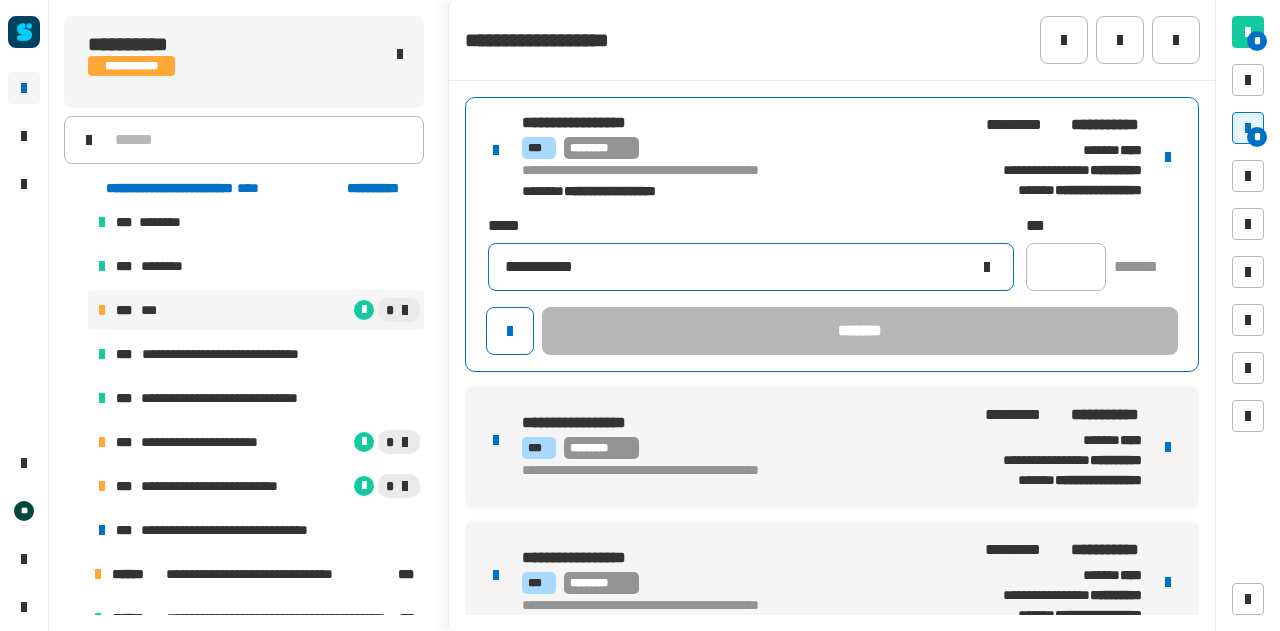 click on "**********" 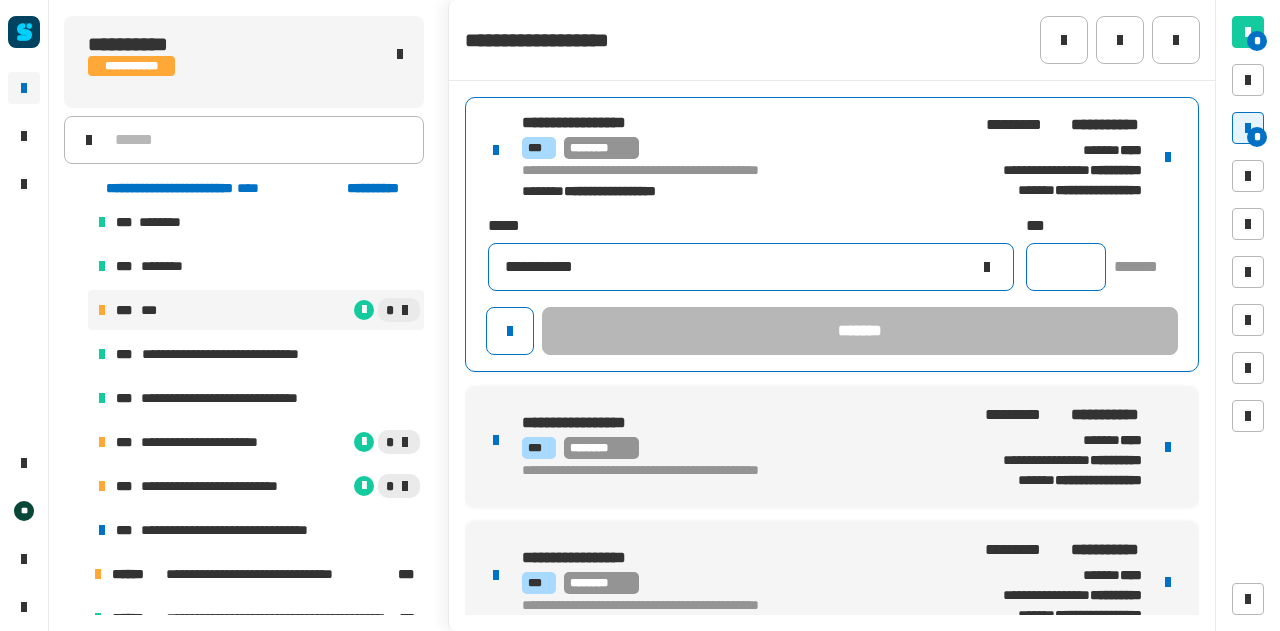 type on "**********" 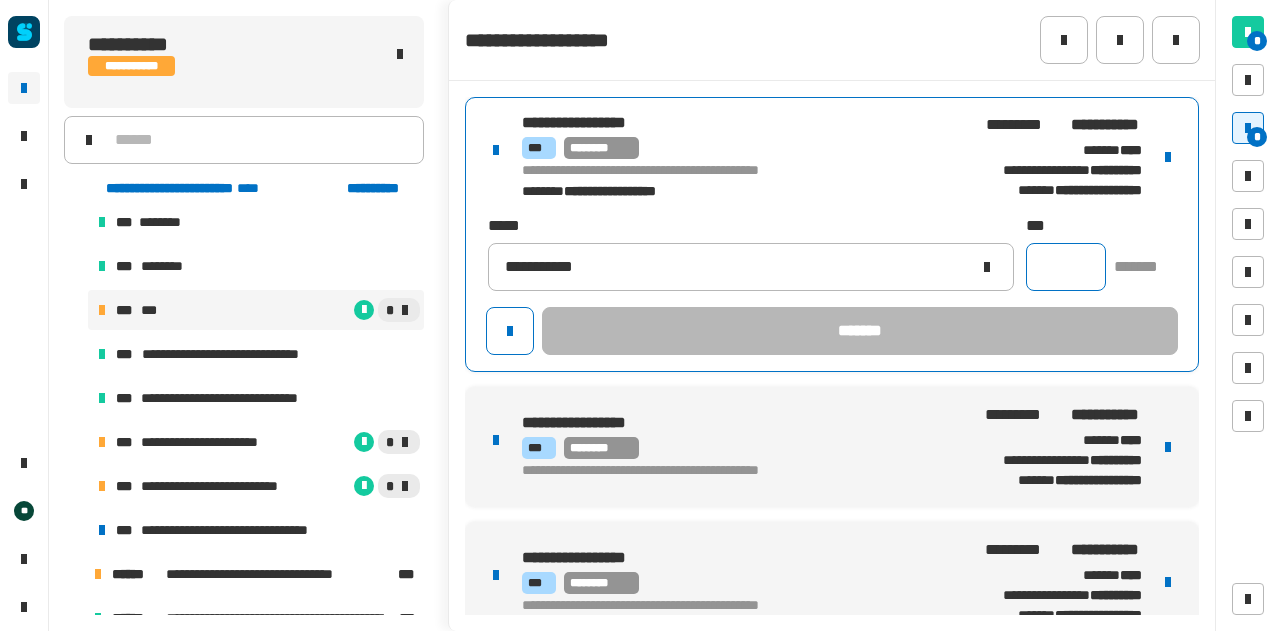 click 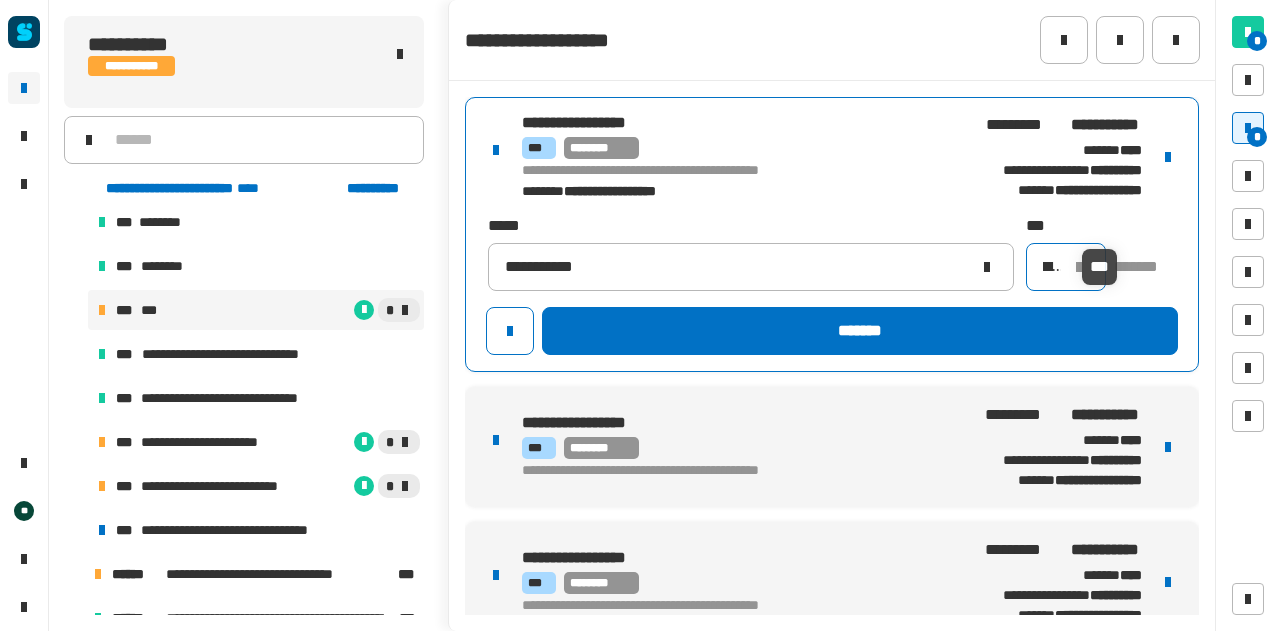 scroll, scrollTop: 0, scrollLeft: 14, axis: horizontal 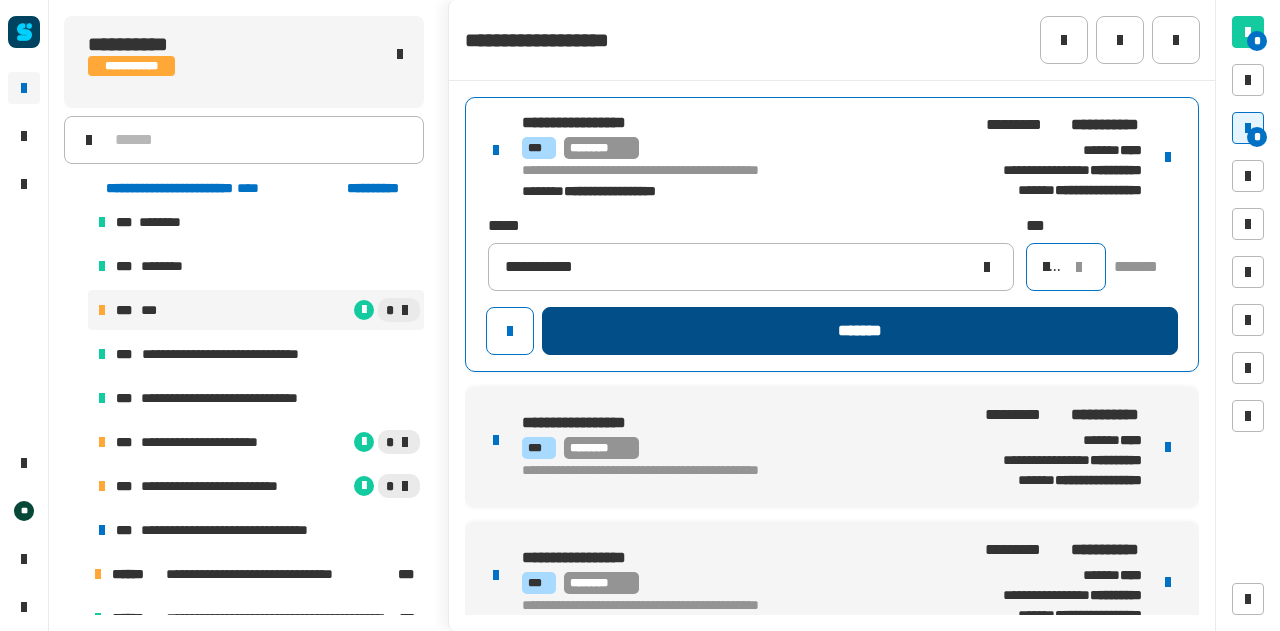 type on "****" 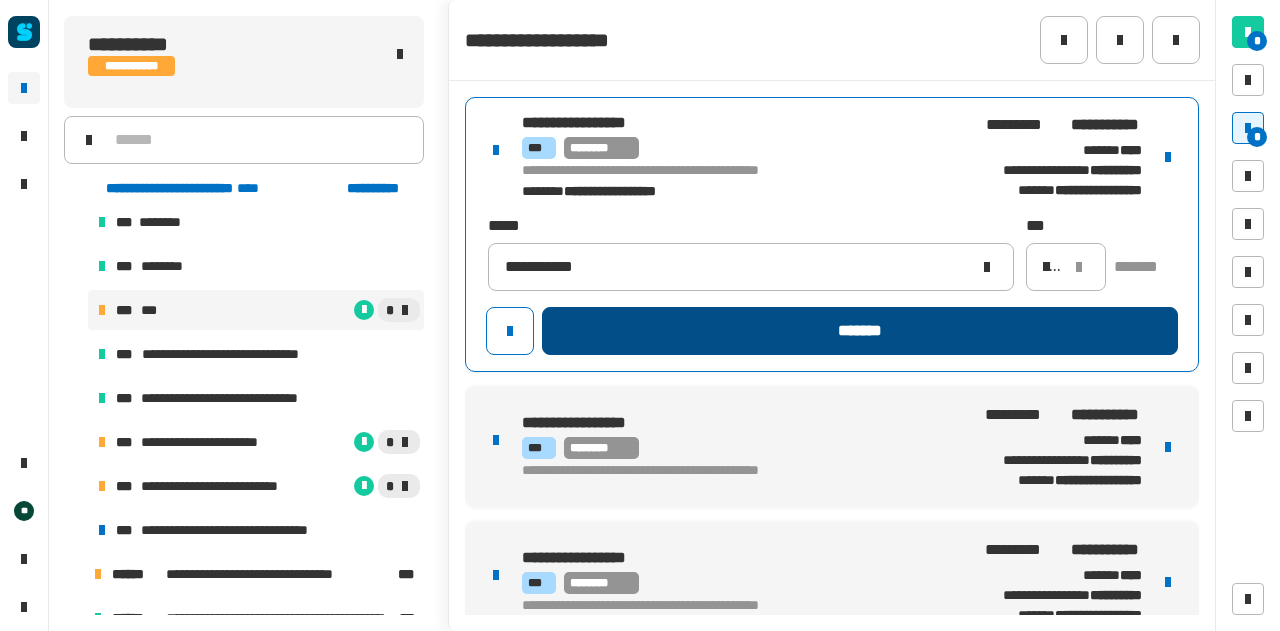 click on "*******" 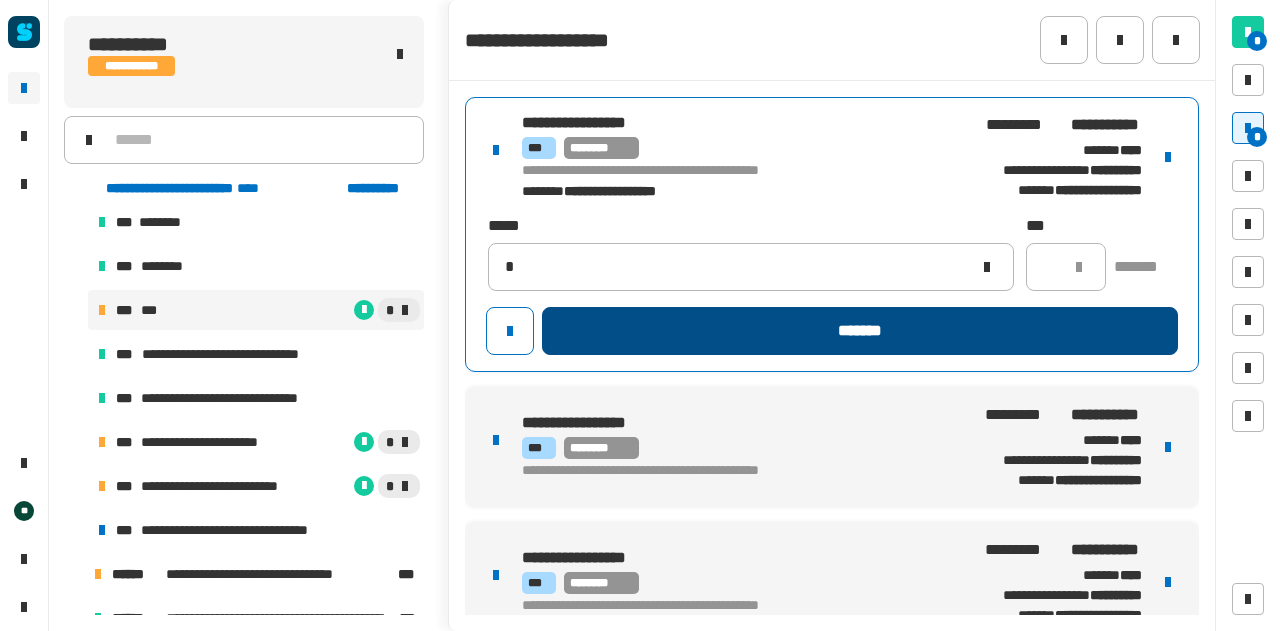 type 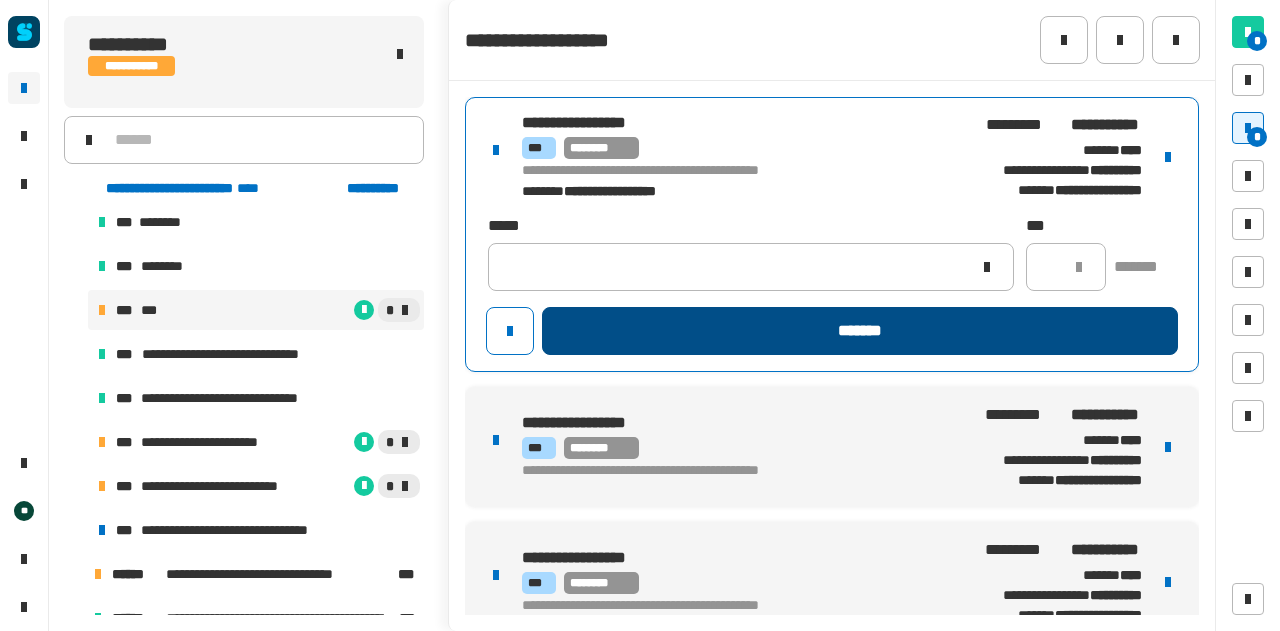 scroll, scrollTop: 0, scrollLeft: 0, axis: both 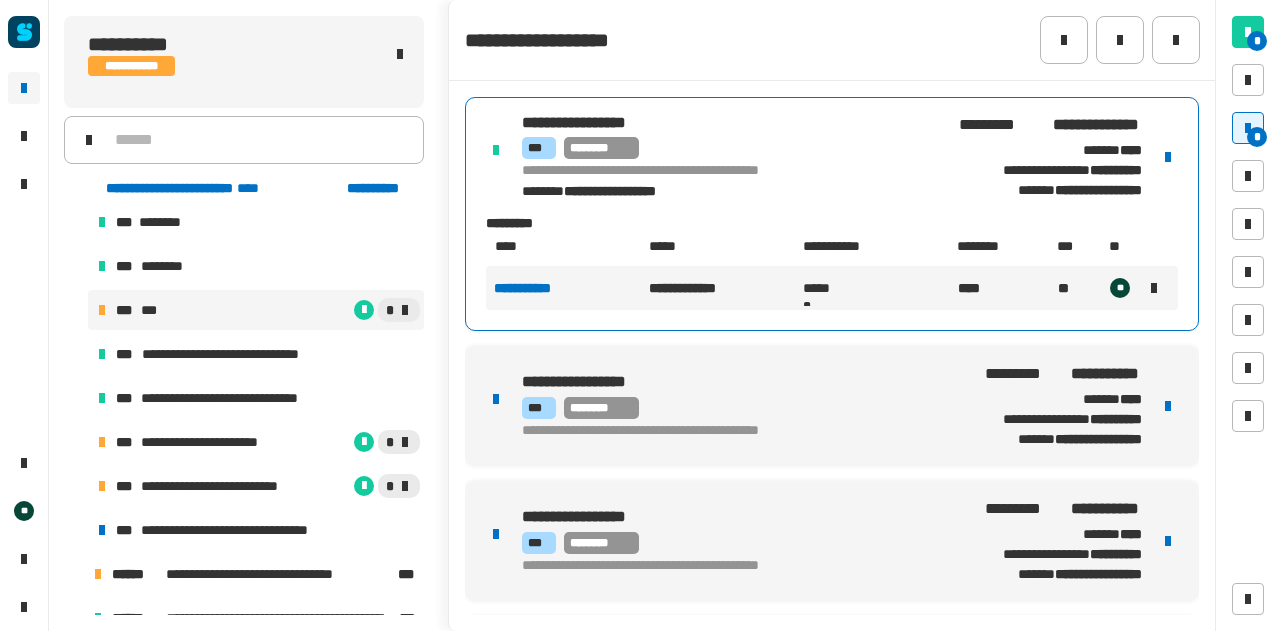 click on "**********" at bounding box center (832, 406) 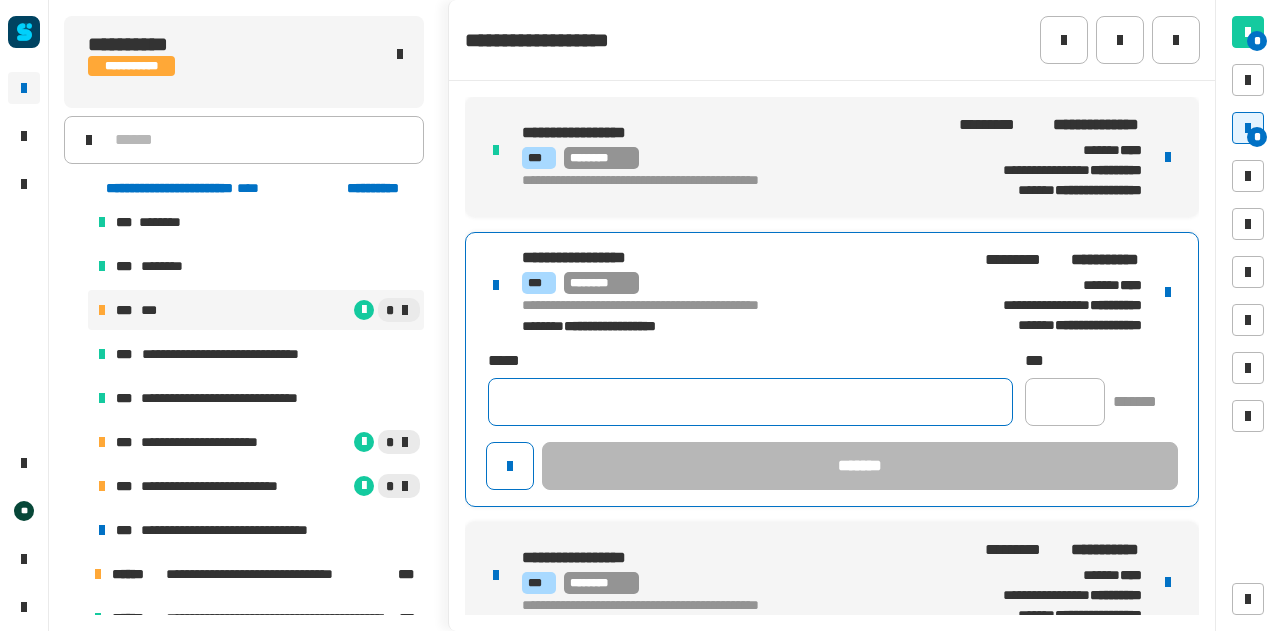 click 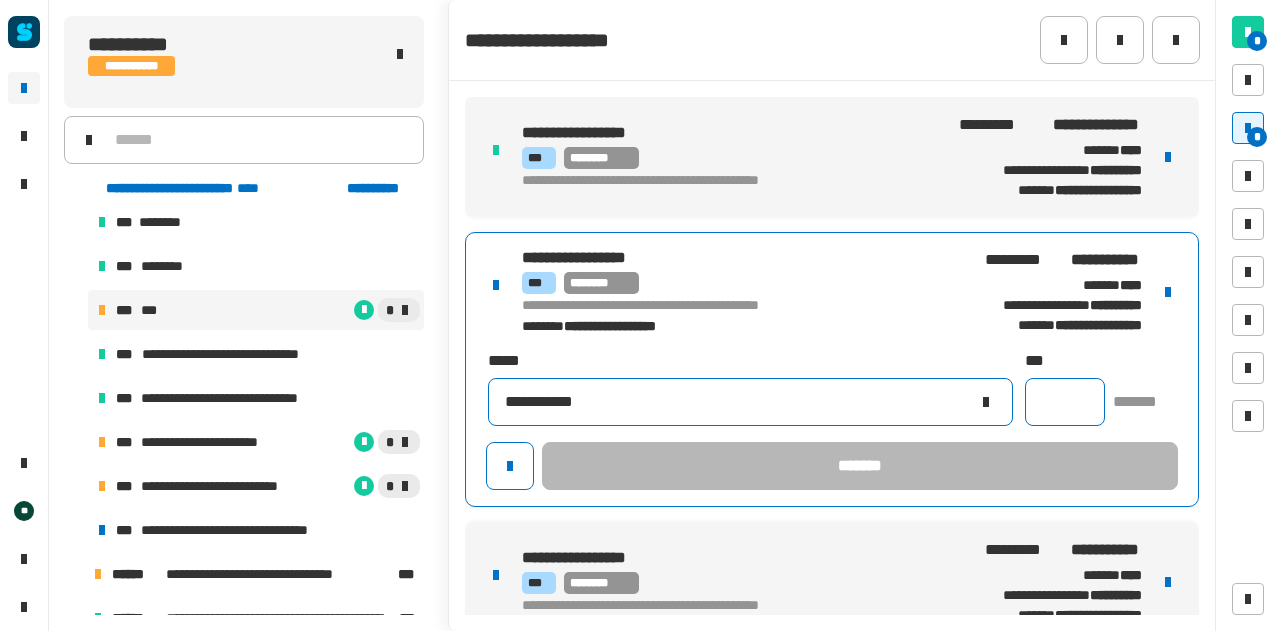 type on "**********" 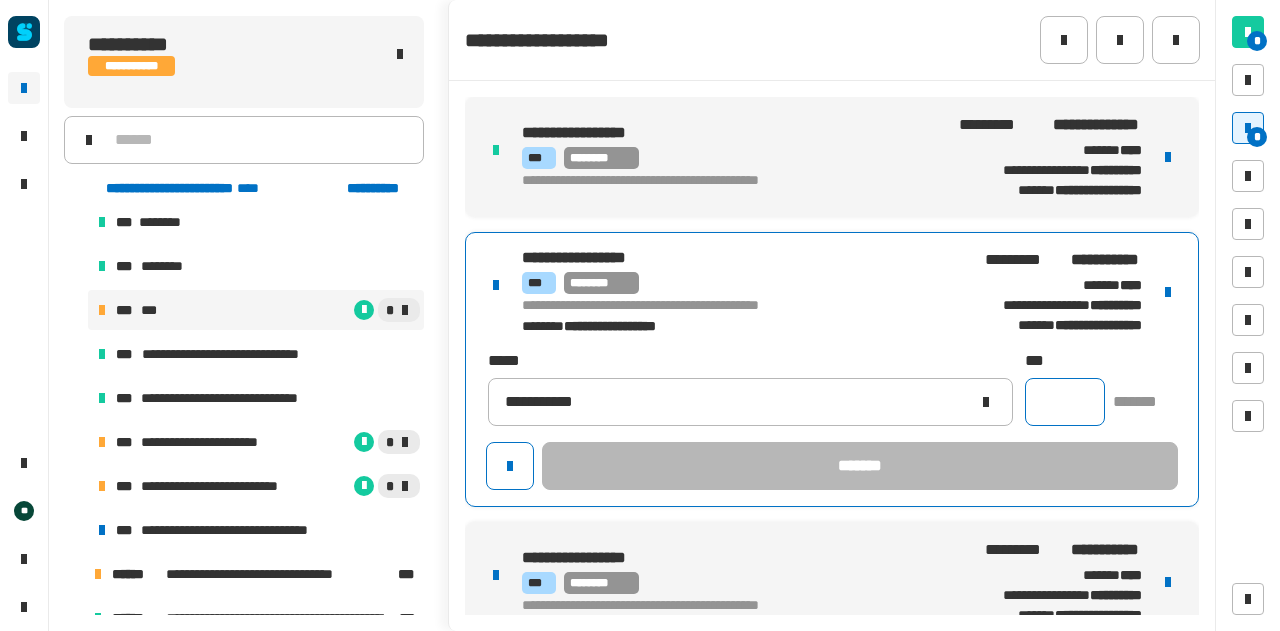 click 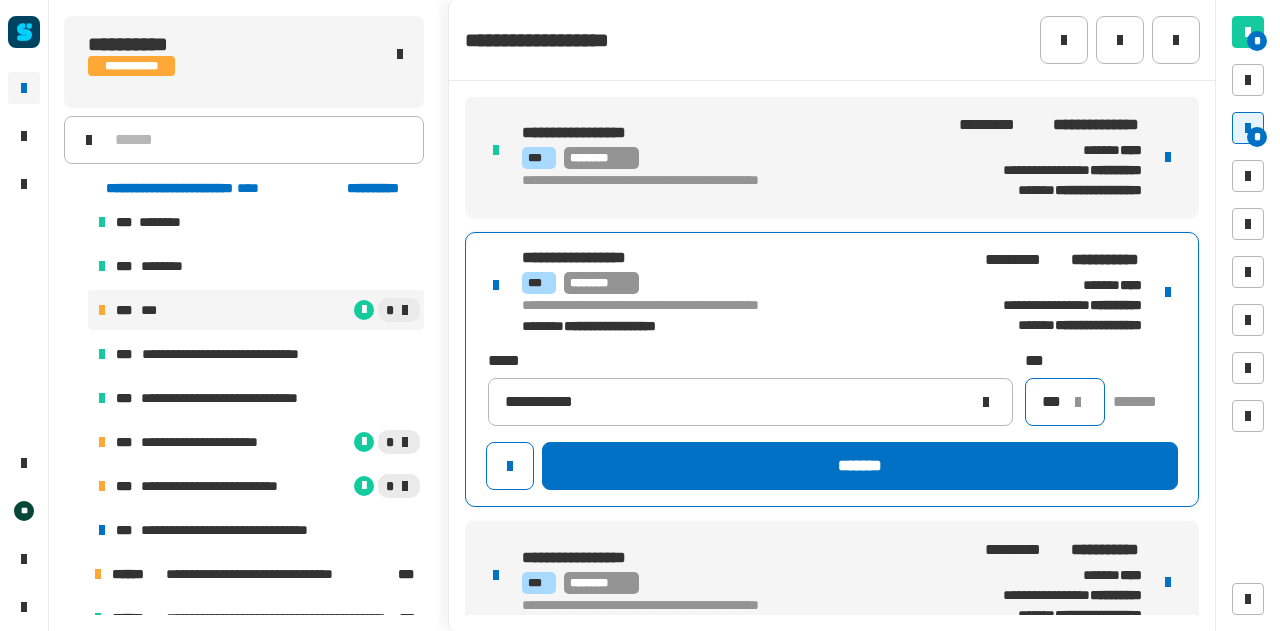 type on "****" 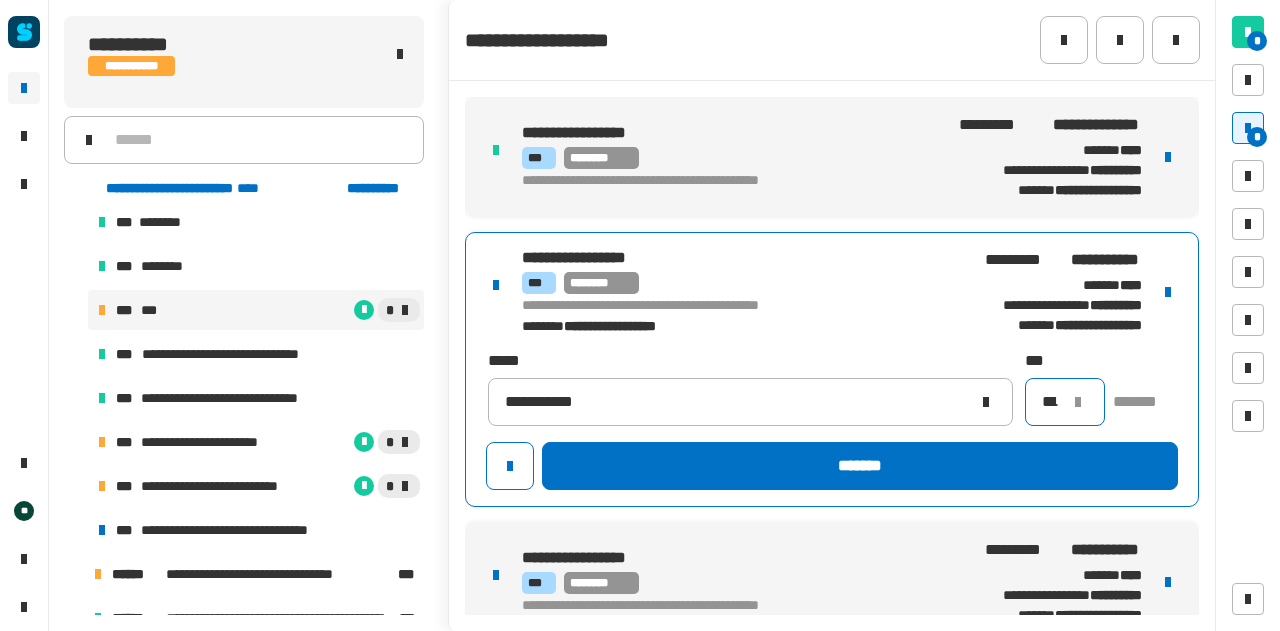 scroll, scrollTop: 0, scrollLeft: 14, axis: horizontal 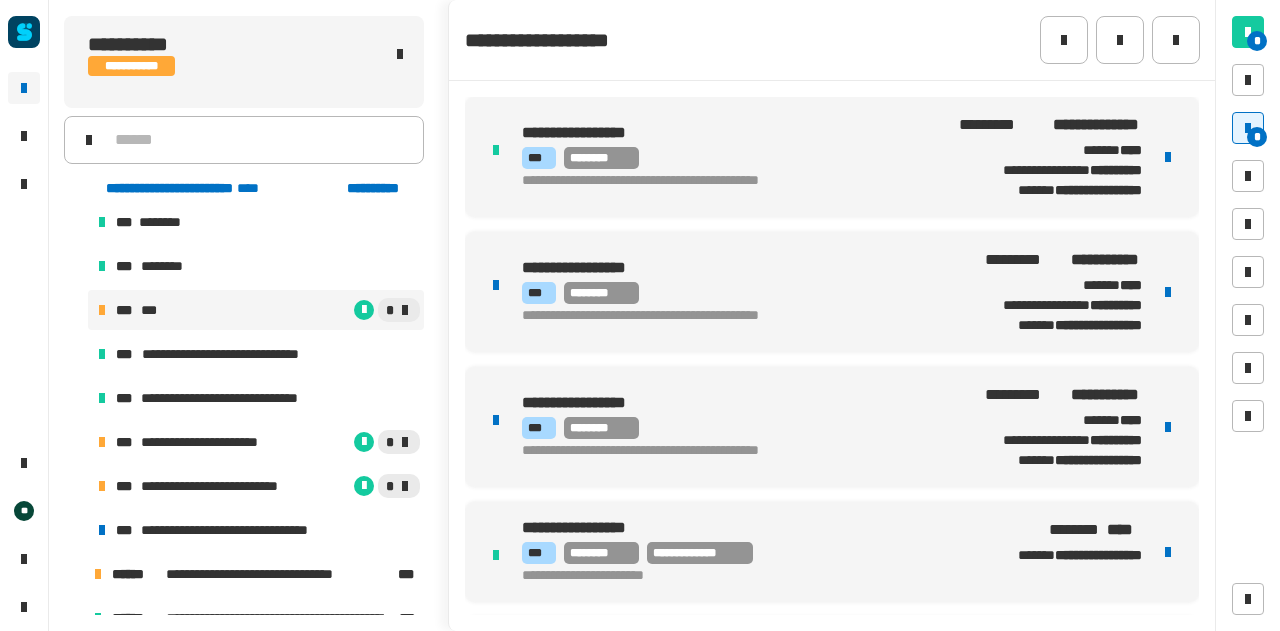 click on "**********" at bounding box center [832, 542] 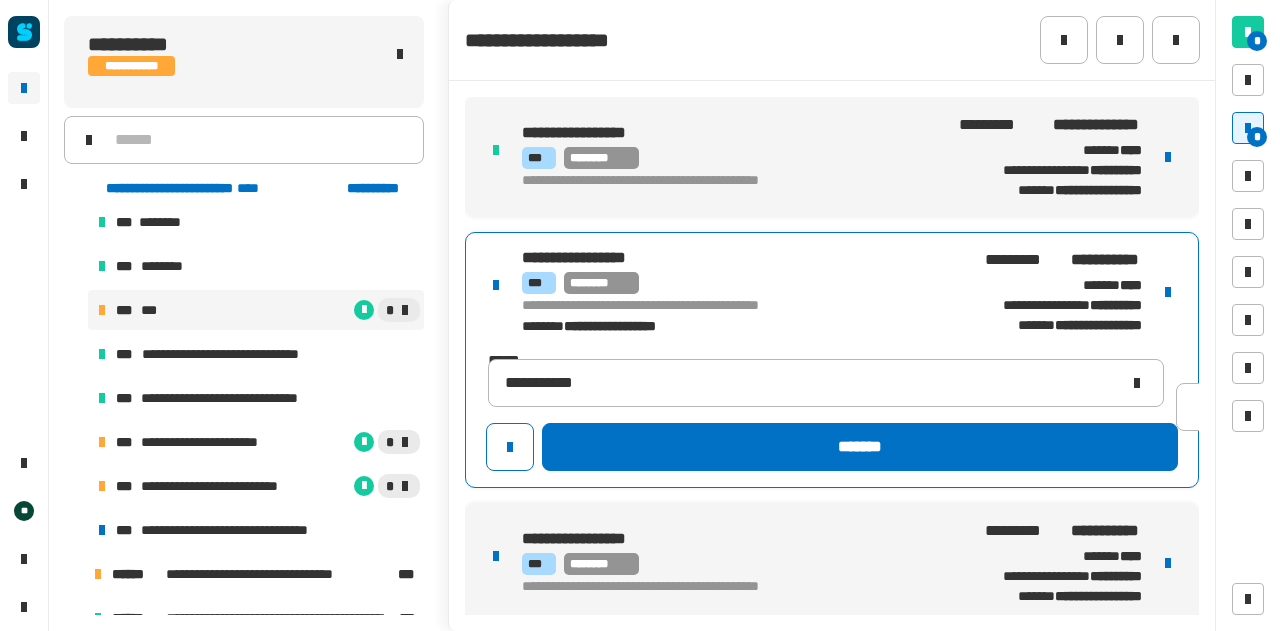 click on "**********" at bounding box center (1050, 305) 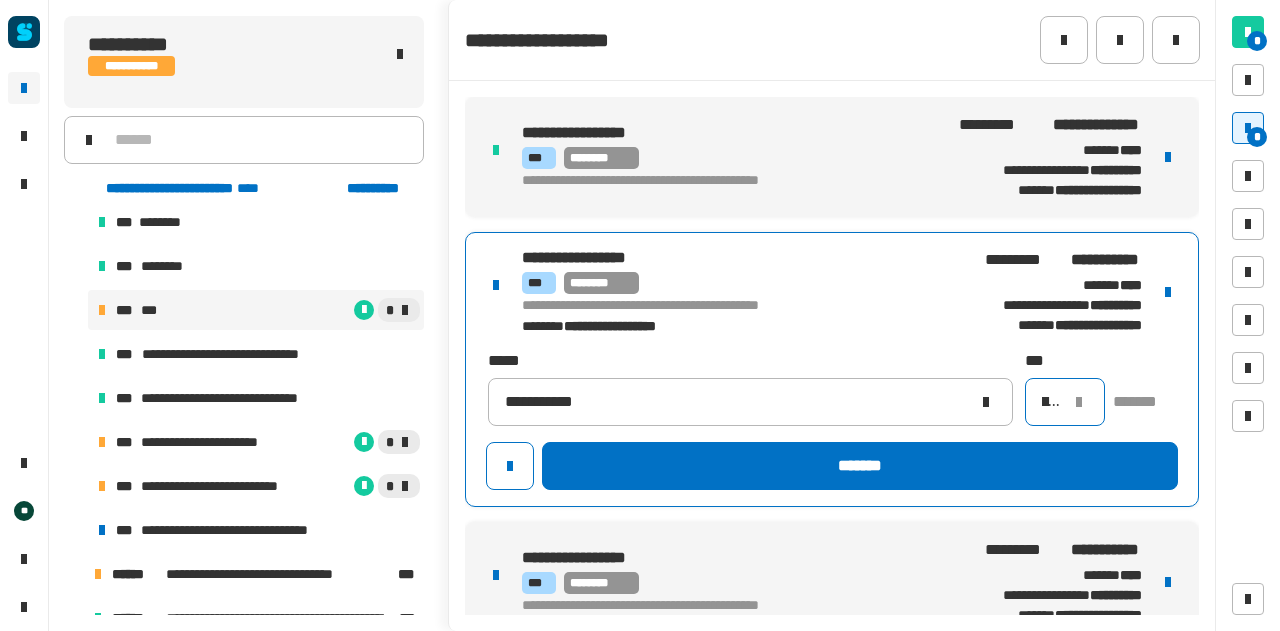 click on "****" 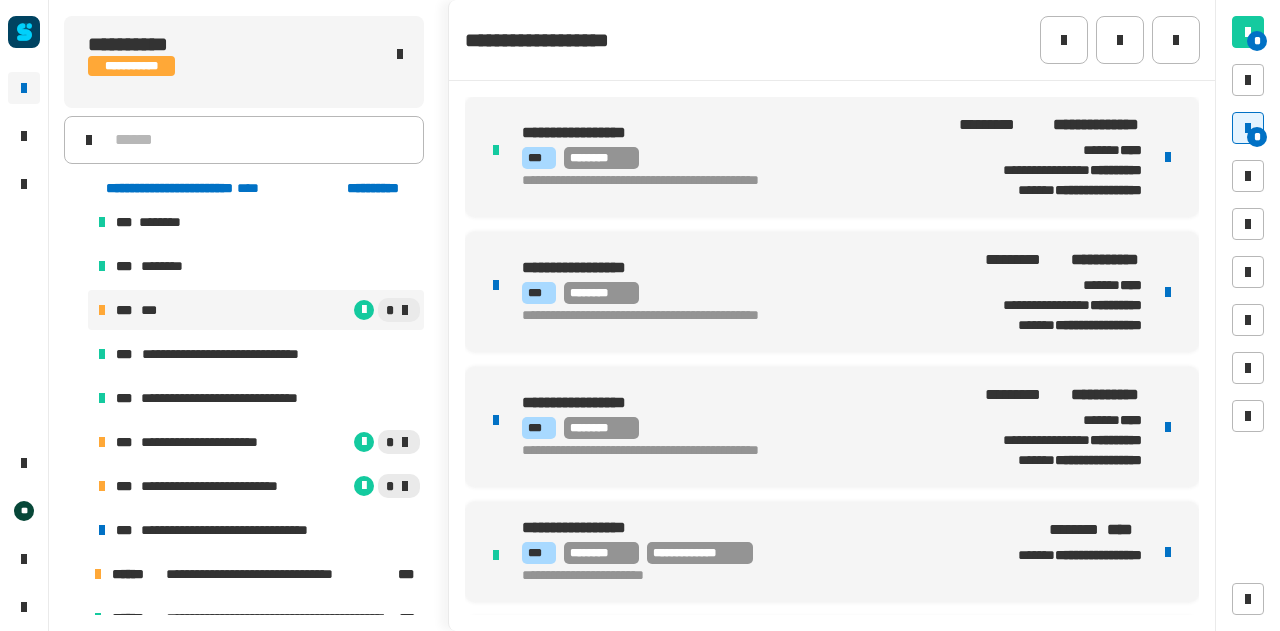 click on "**********" at bounding box center [832, 542] 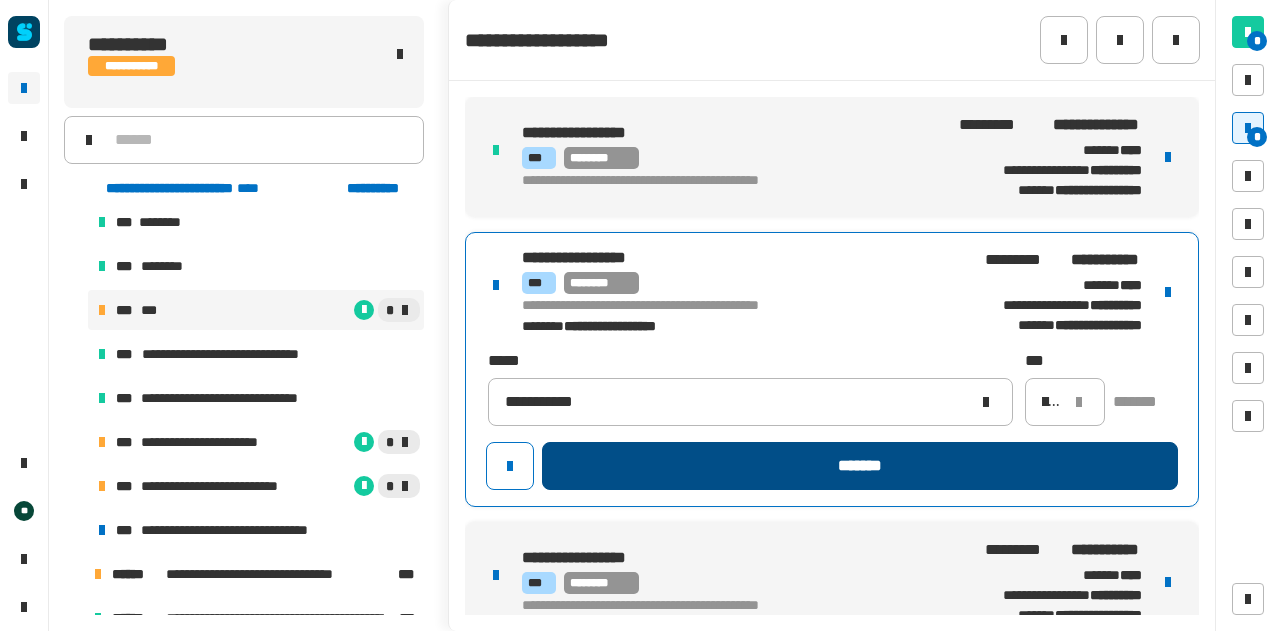 click on "*******" 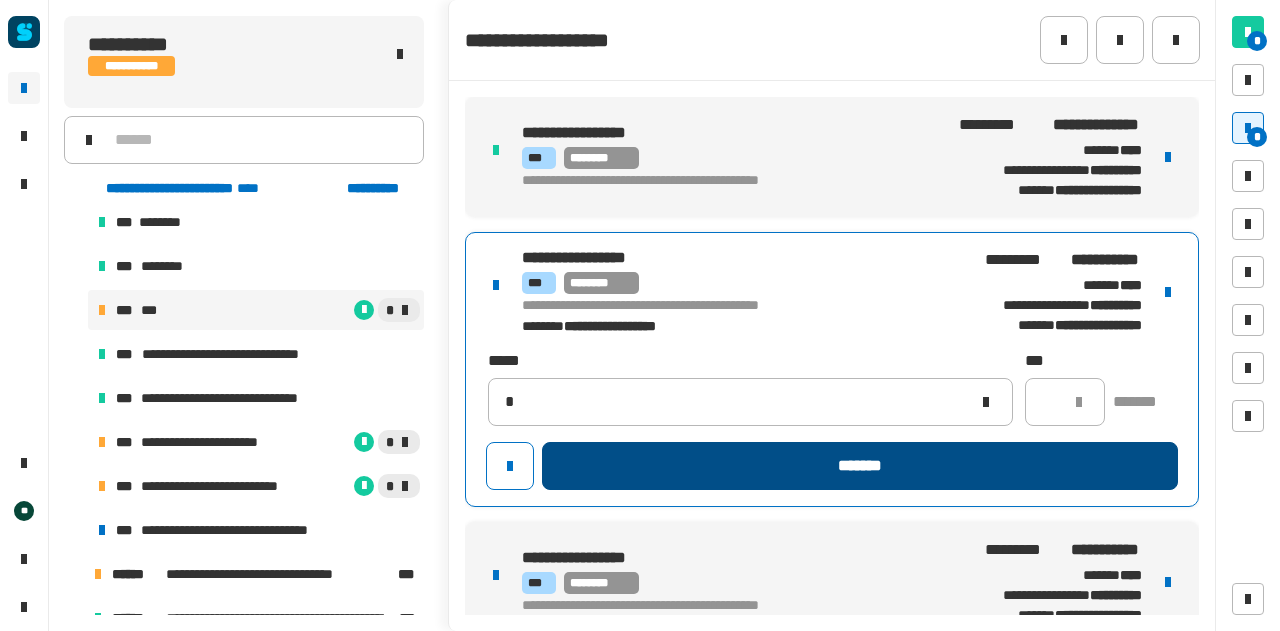type 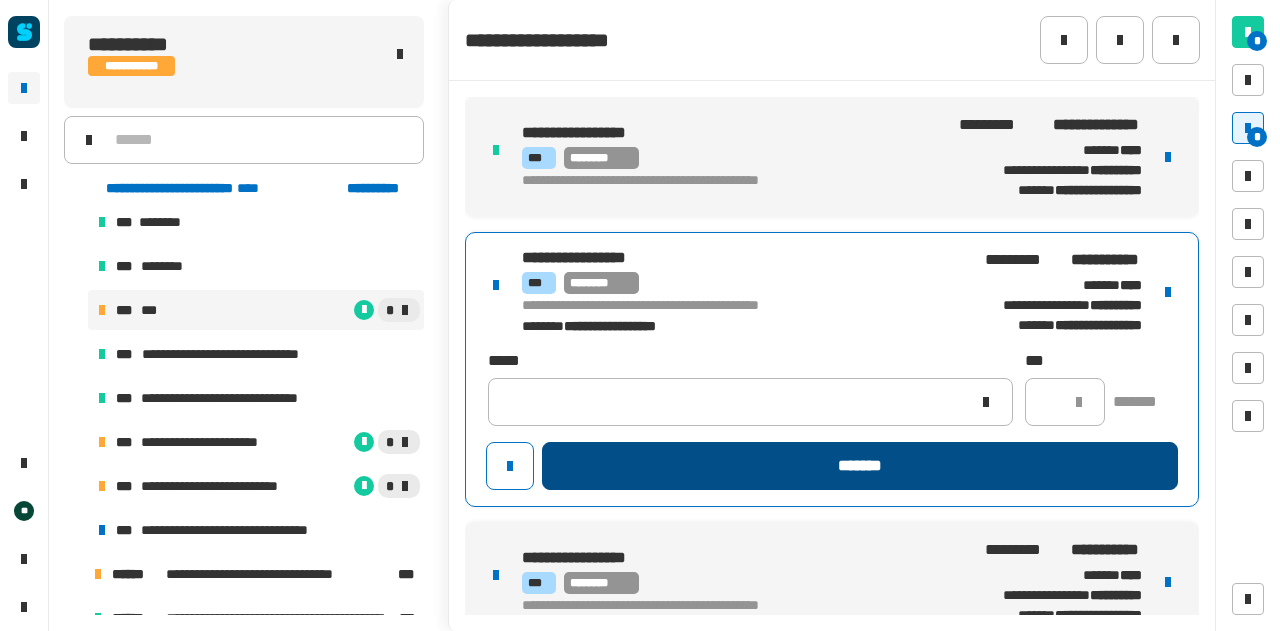 scroll, scrollTop: 0, scrollLeft: 0, axis: both 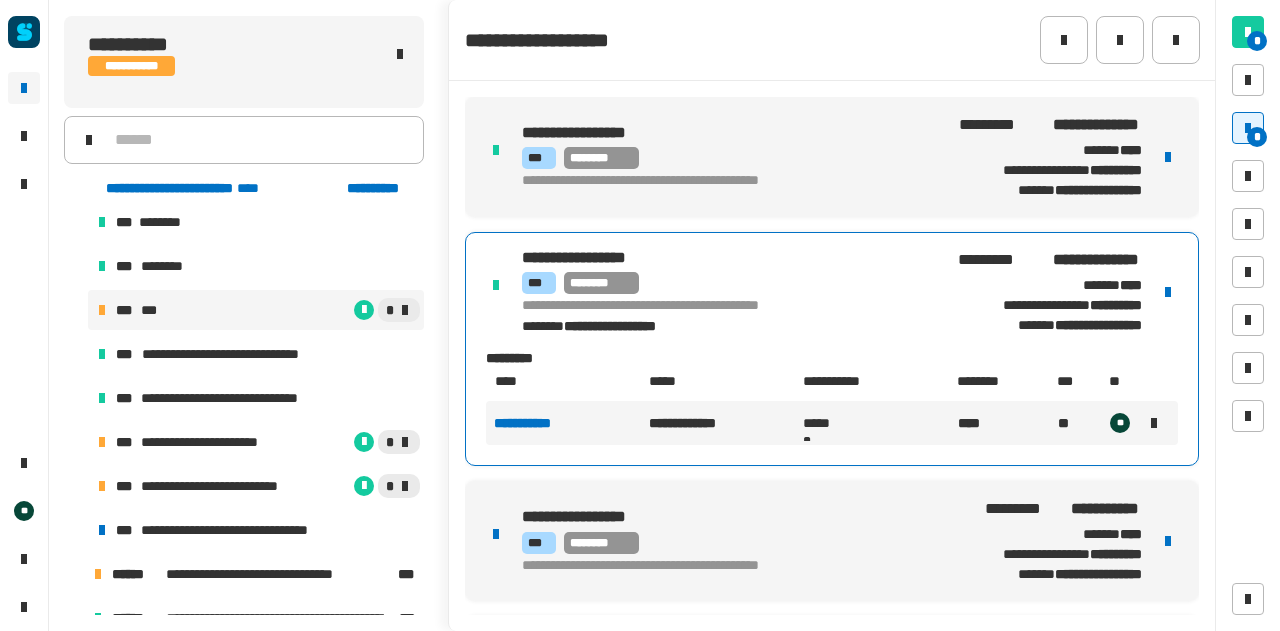 click on "**********" at bounding box center [832, 541] 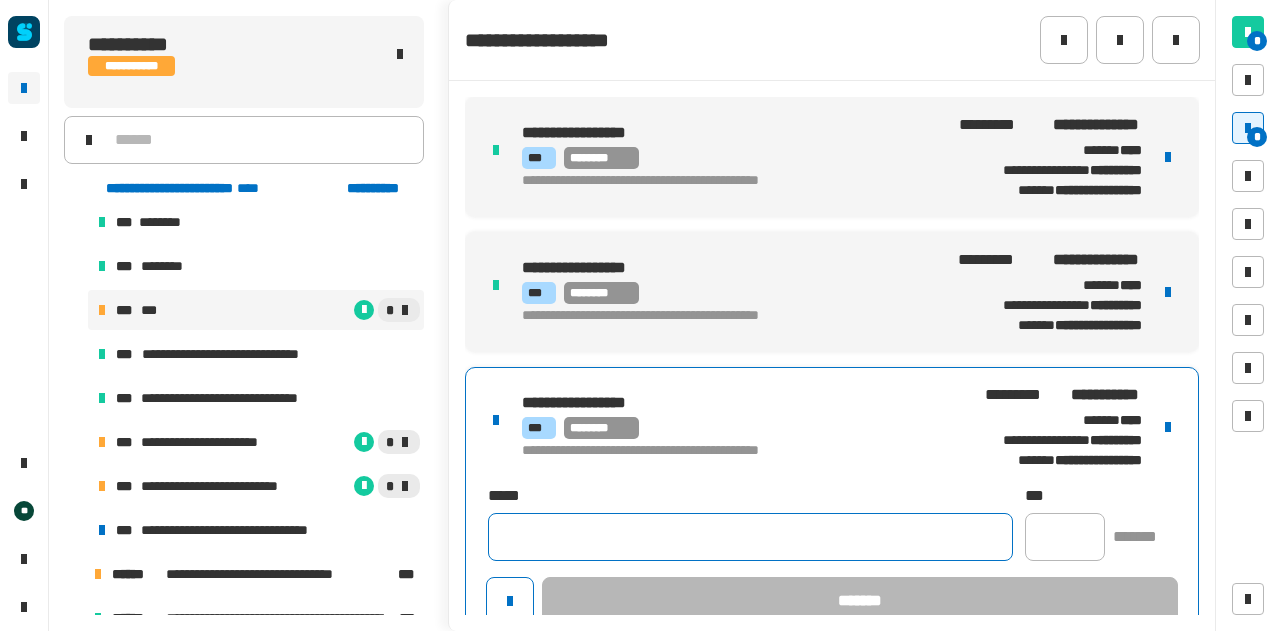 click 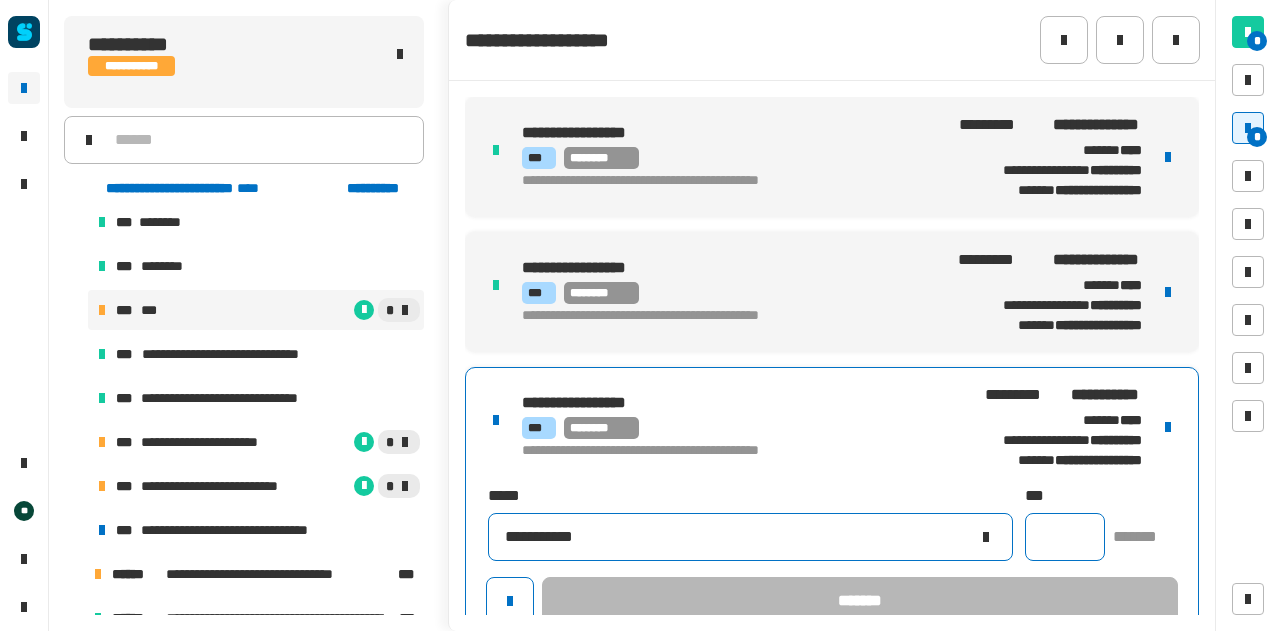 type on "**********" 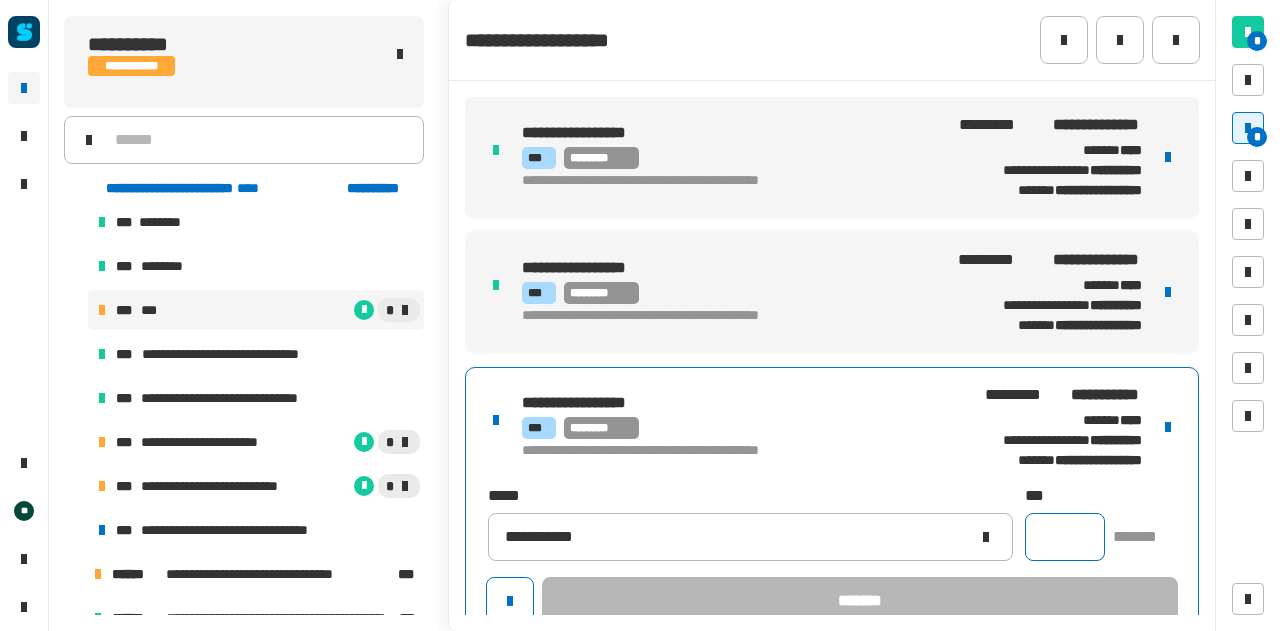 click 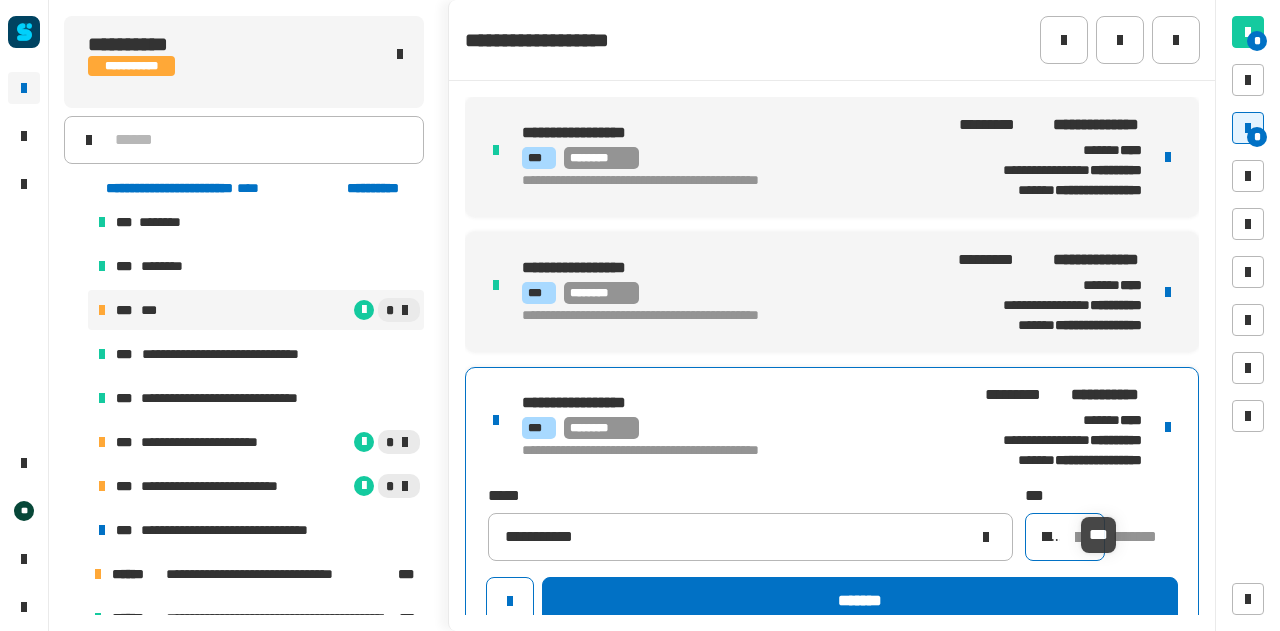 scroll, scrollTop: 0, scrollLeft: 14, axis: horizontal 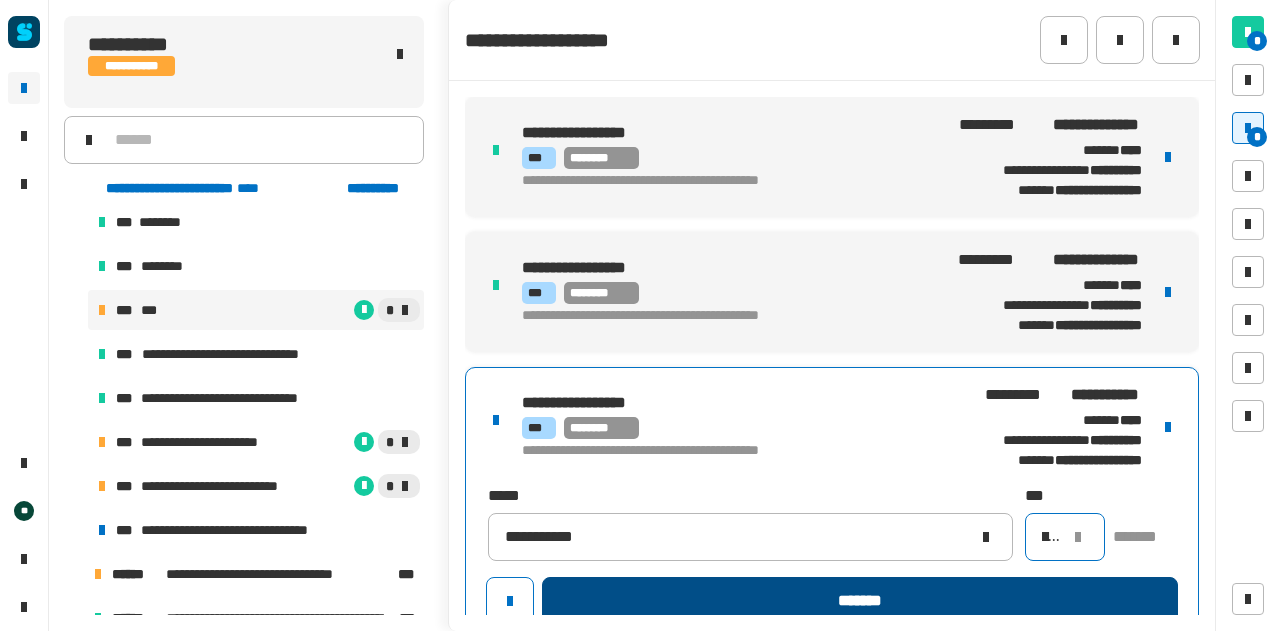 type on "****" 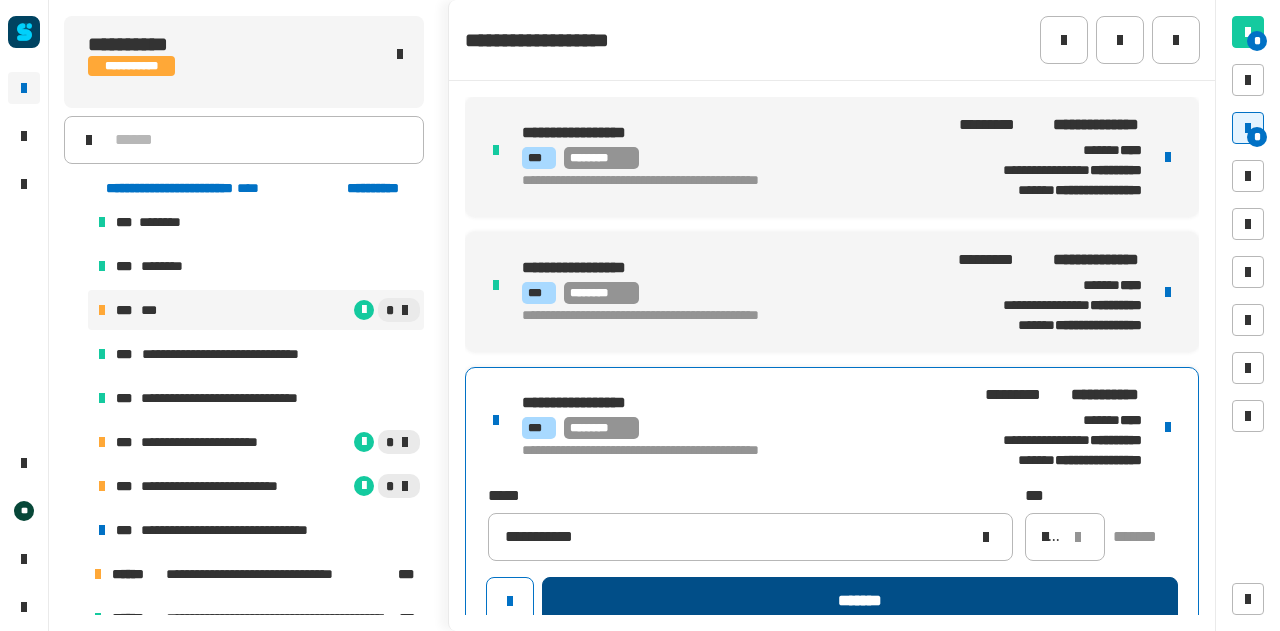 click on "*******" 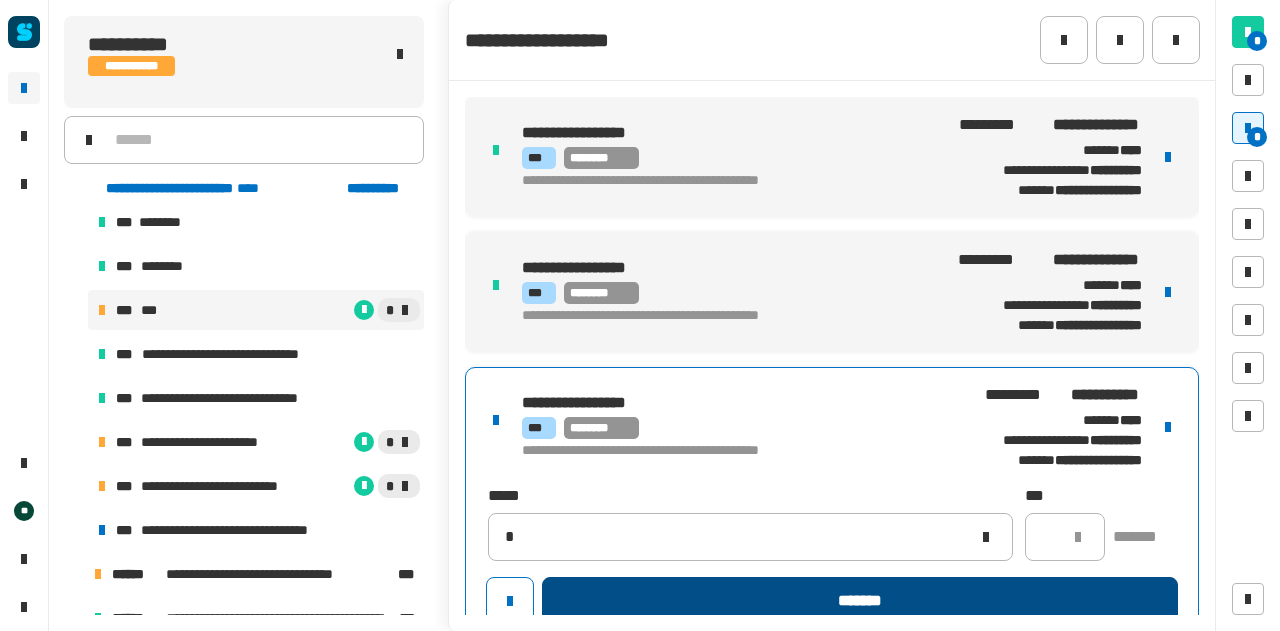 type 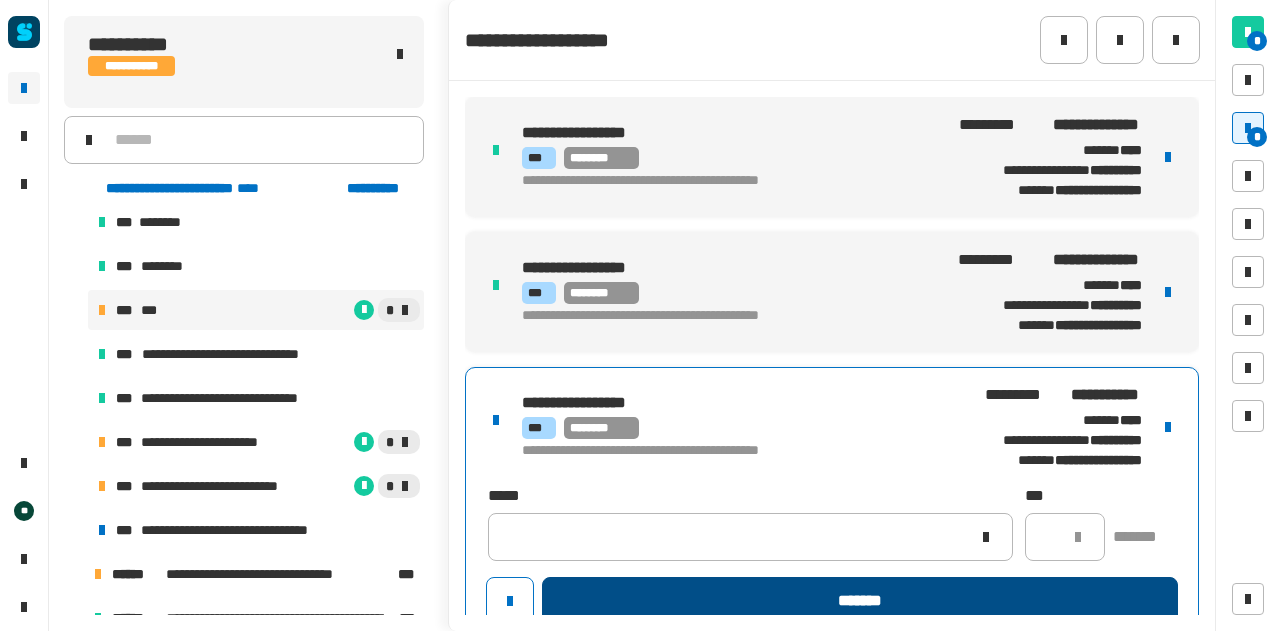 scroll, scrollTop: 0, scrollLeft: 0, axis: both 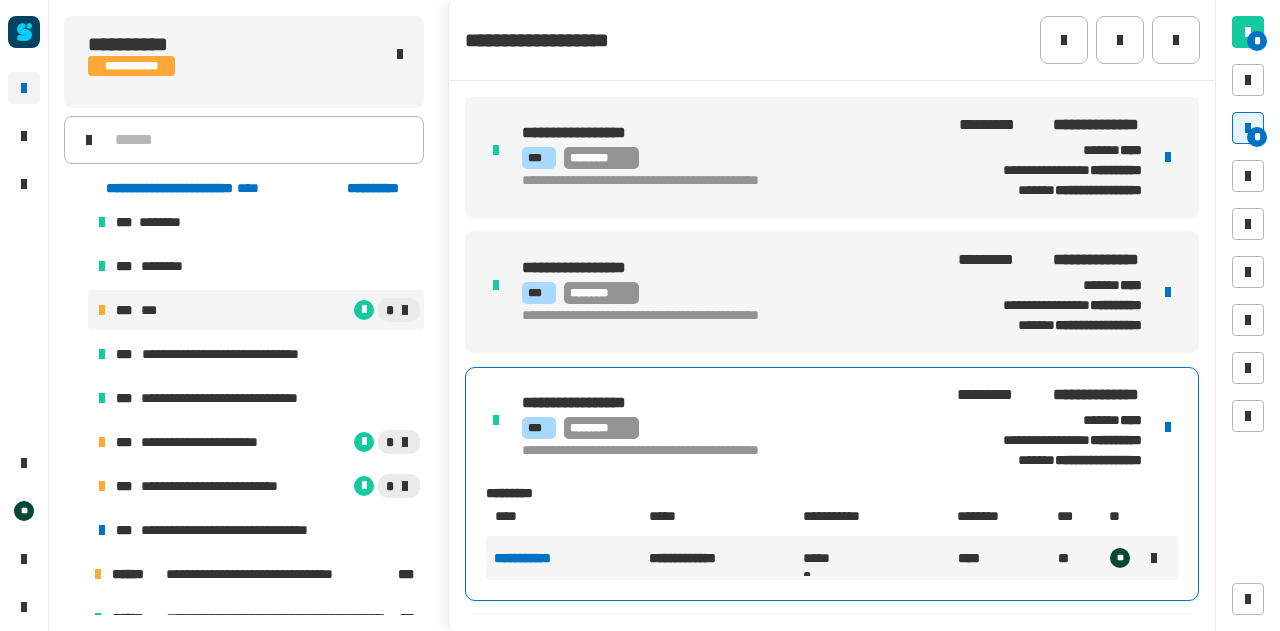 click on "**********" at bounding box center [832, 427] 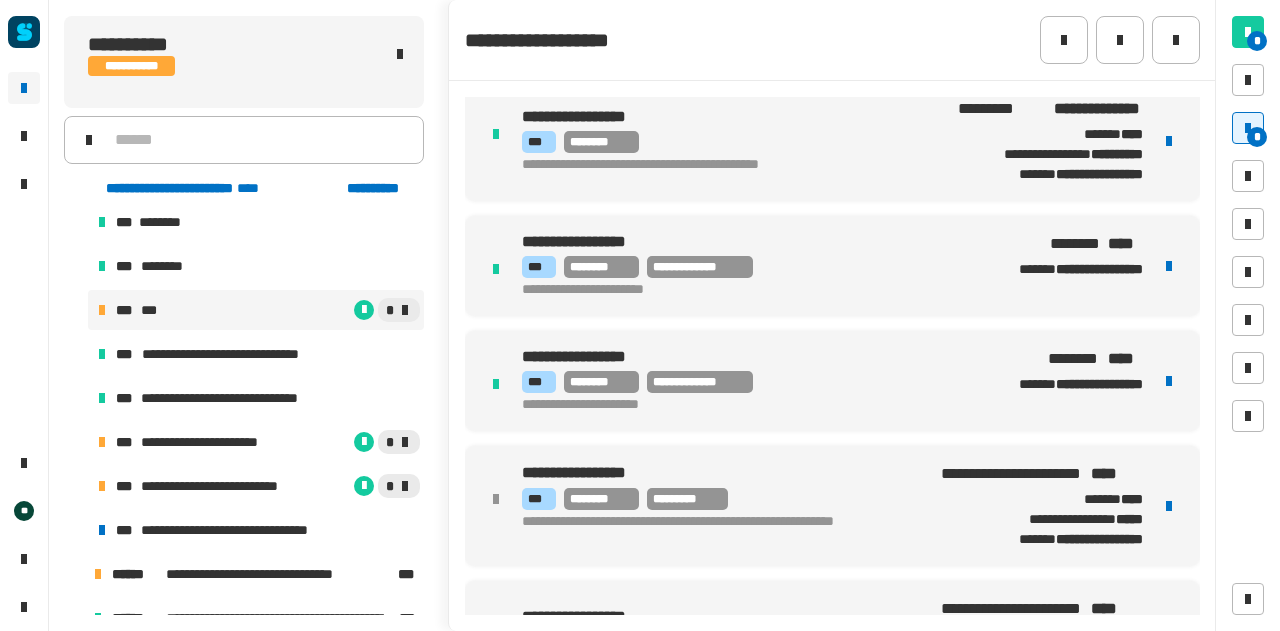 scroll, scrollTop: 366, scrollLeft: 0, axis: vertical 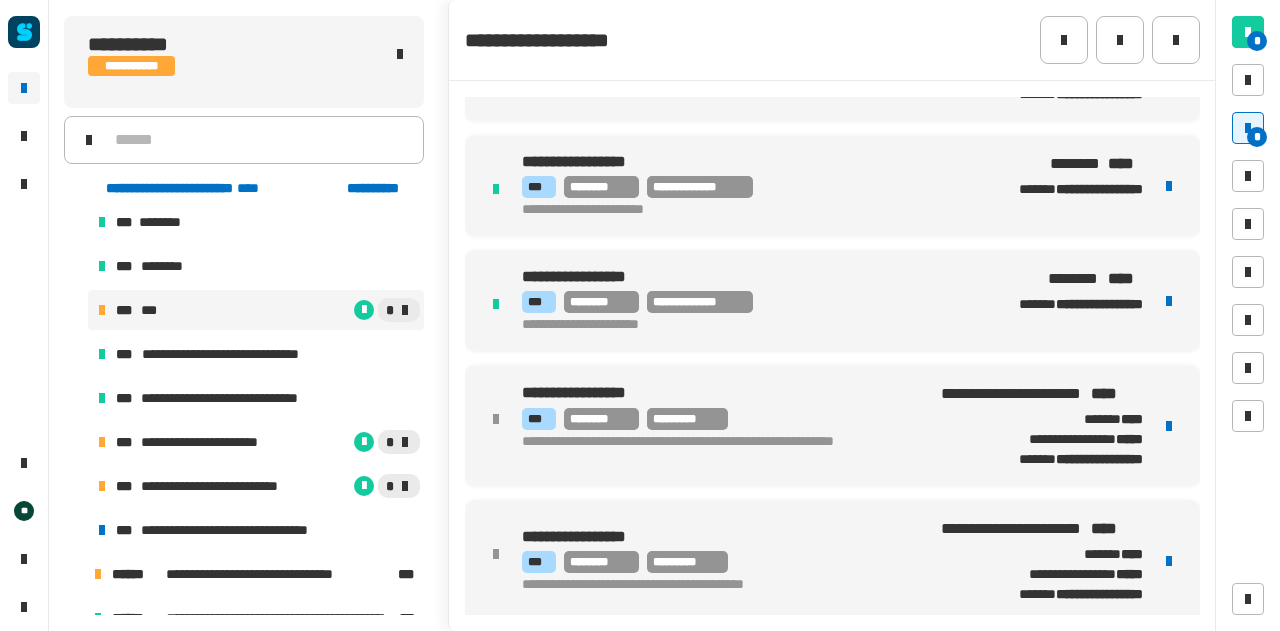 click on "* *" 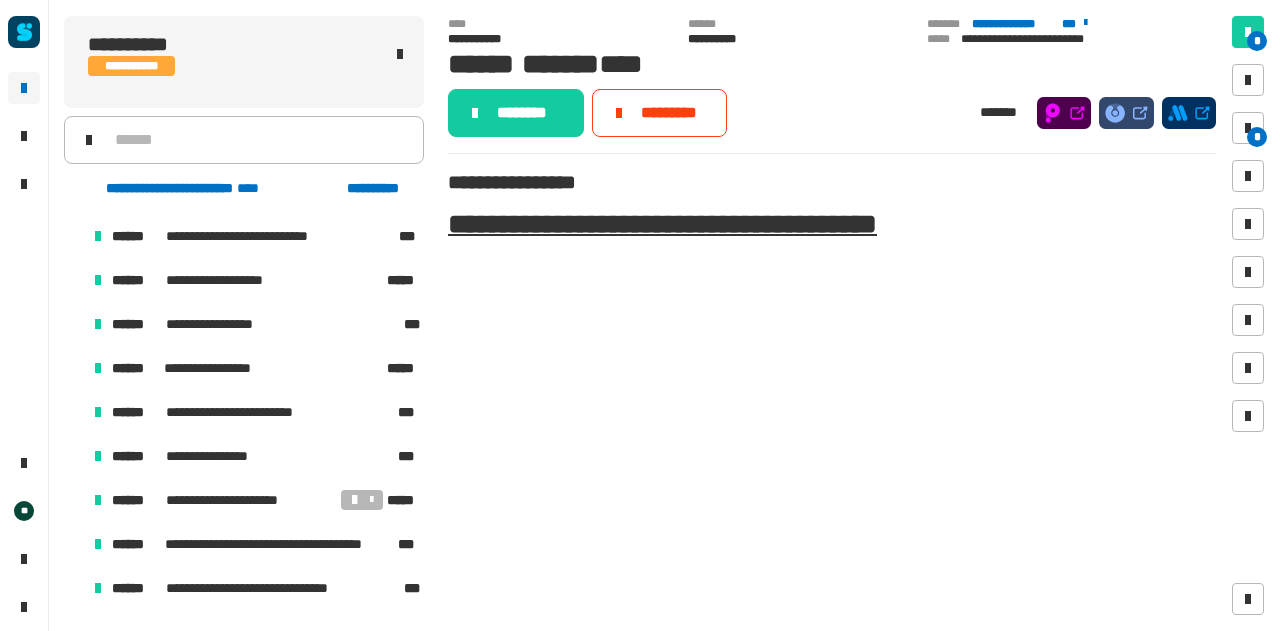scroll, scrollTop: 896, scrollLeft: 0, axis: vertical 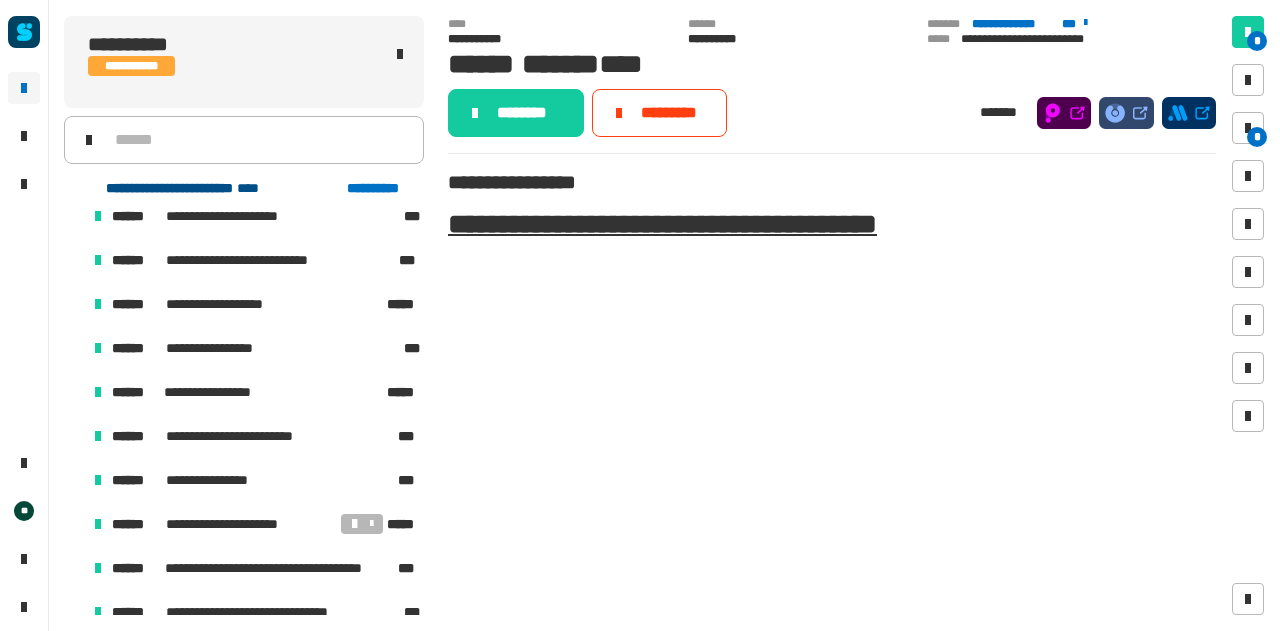 click on "**********" 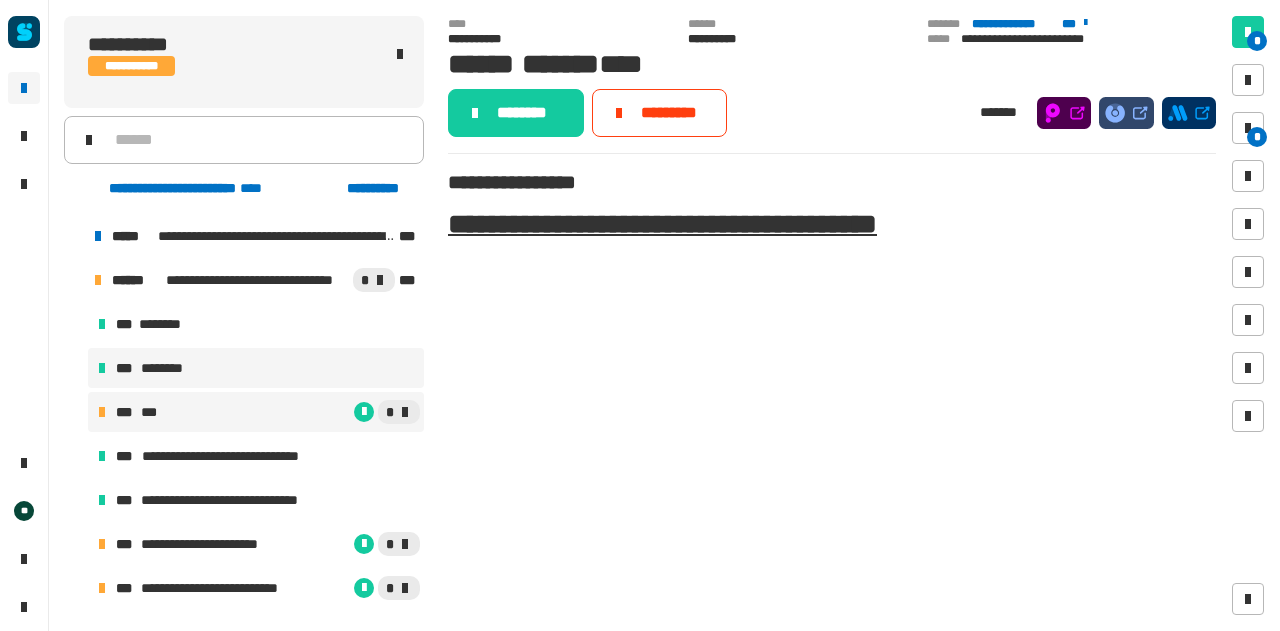 scroll, scrollTop: 0, scrollLeft: 0, axis: both 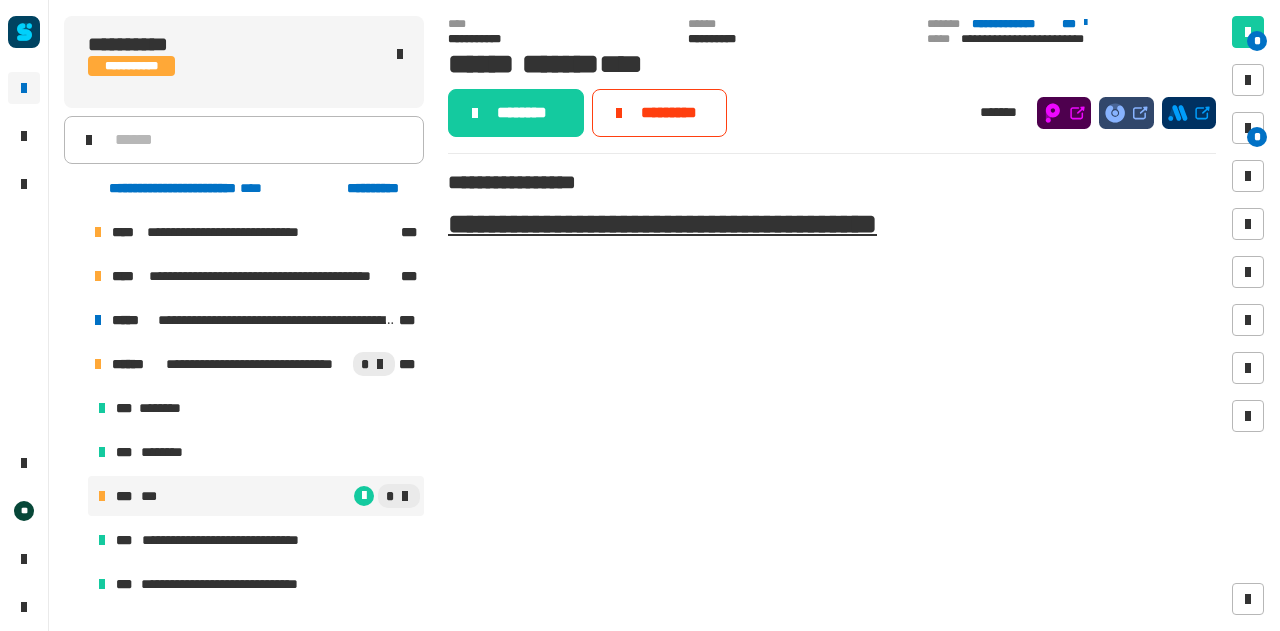 click on "**********" 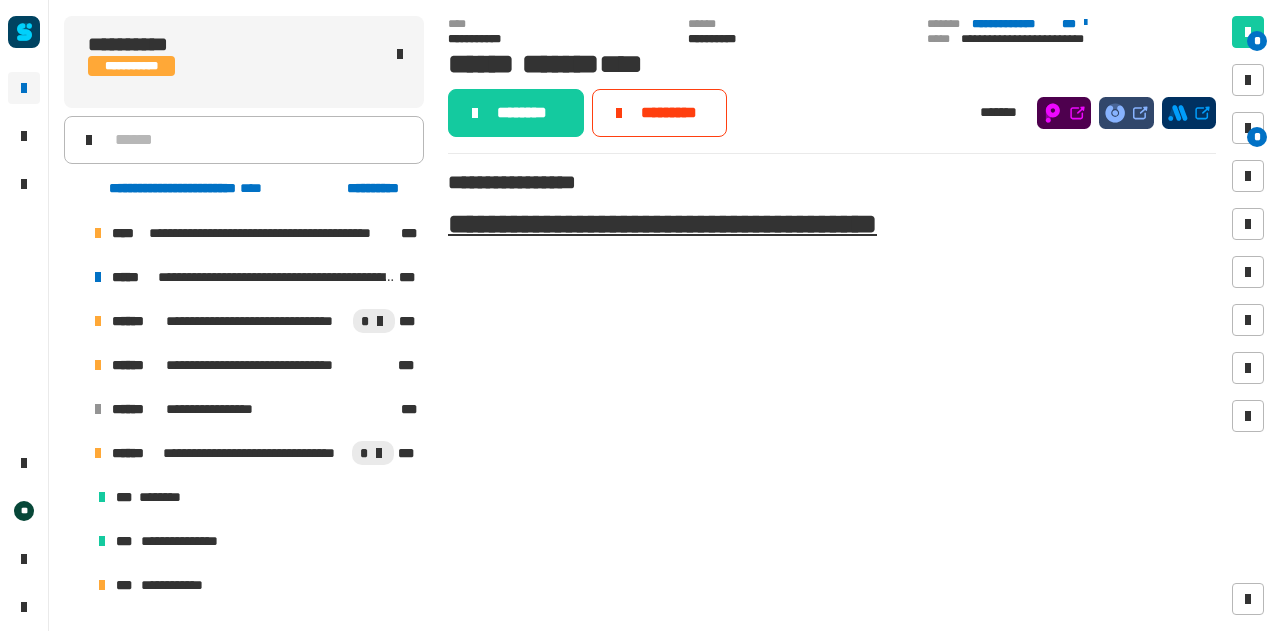 scroll, scrollTop: 42, scrollLeft: 0, axis: vertical 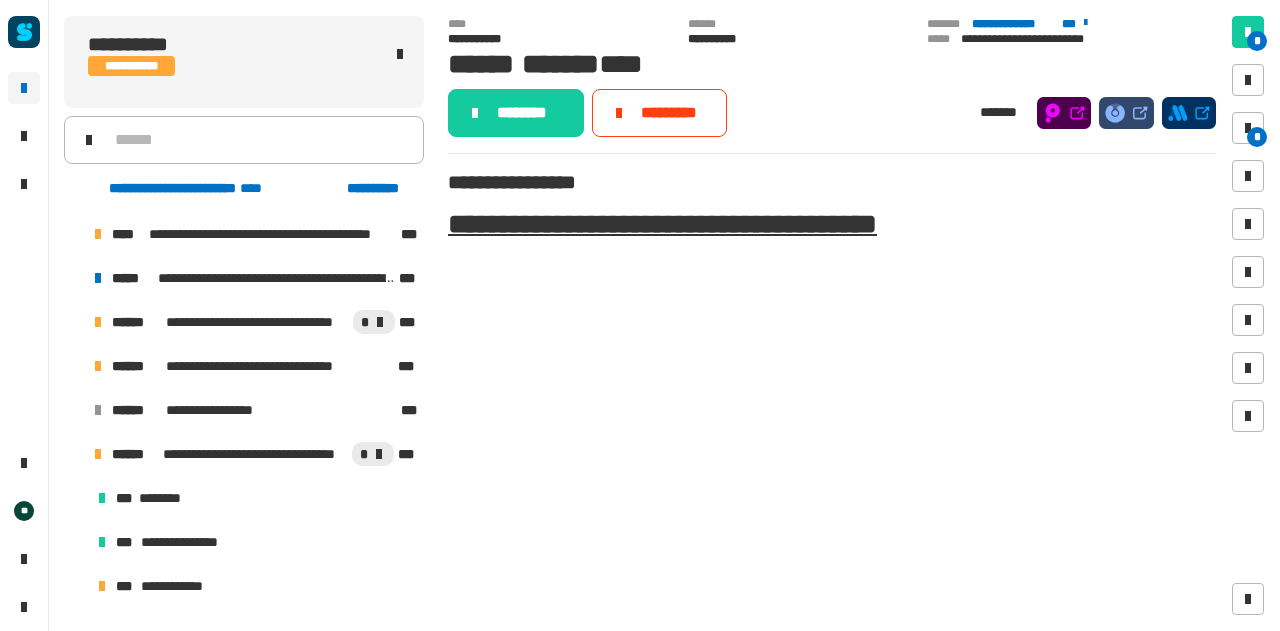 click at bounding box center [74, 366] 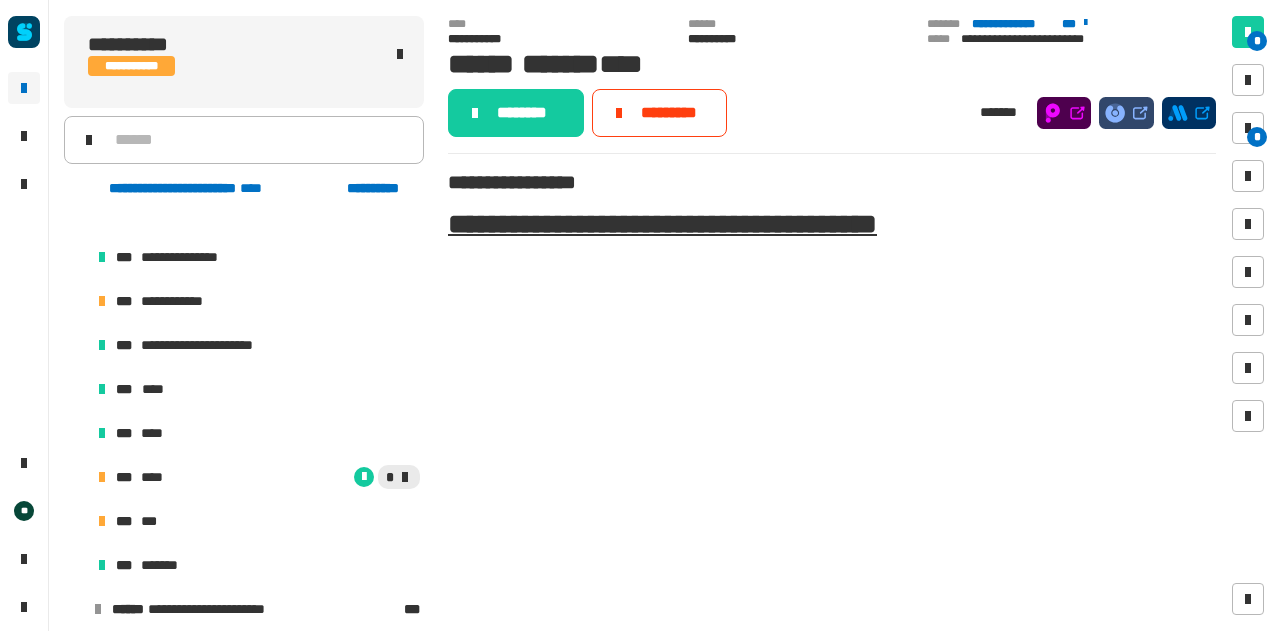 scroll, scrollTop: 654, scrollLeft: 0, axis: vertical 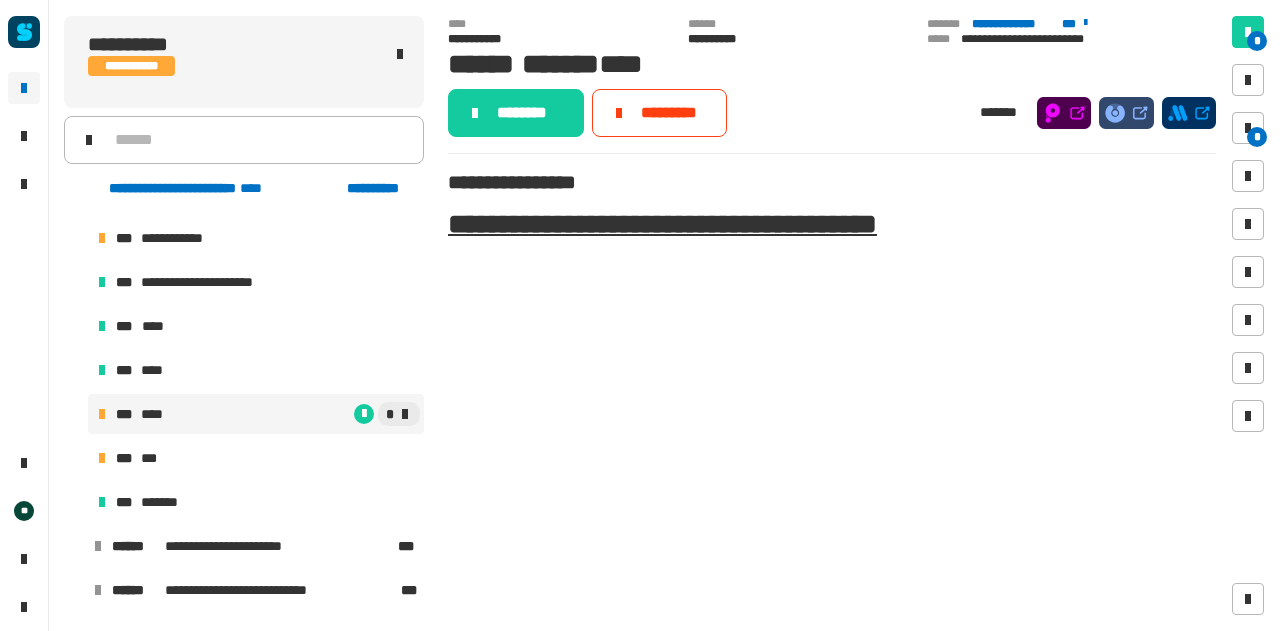 click on "*" at bounding box center (300, 414) 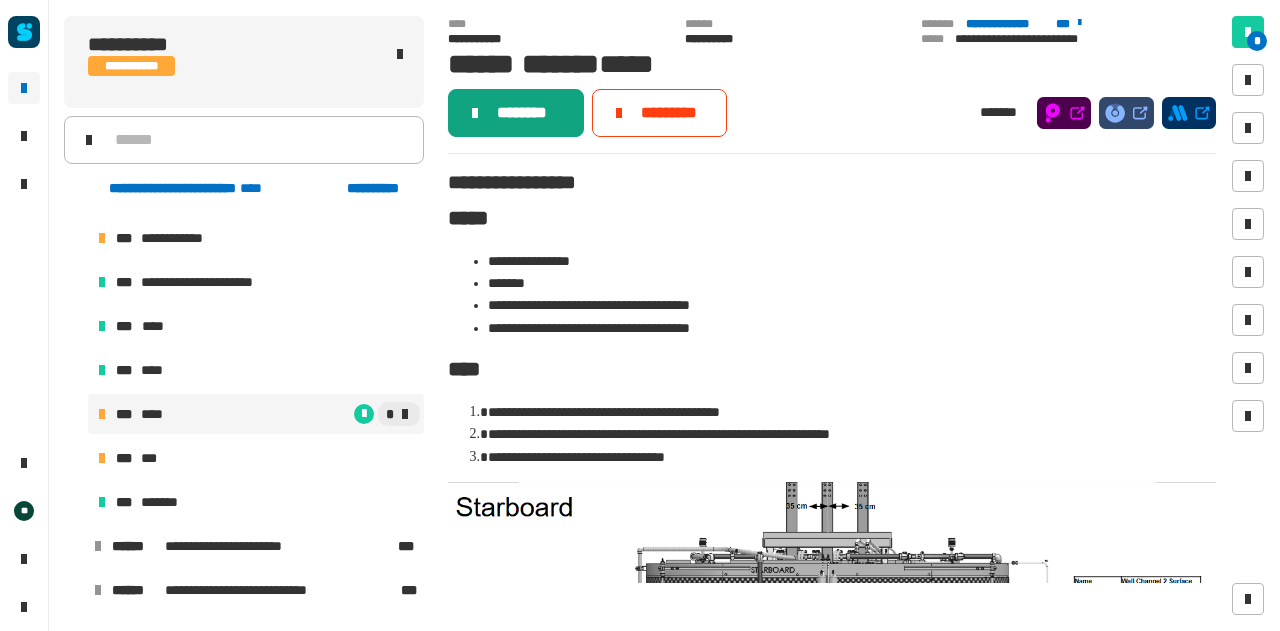 click on "********" 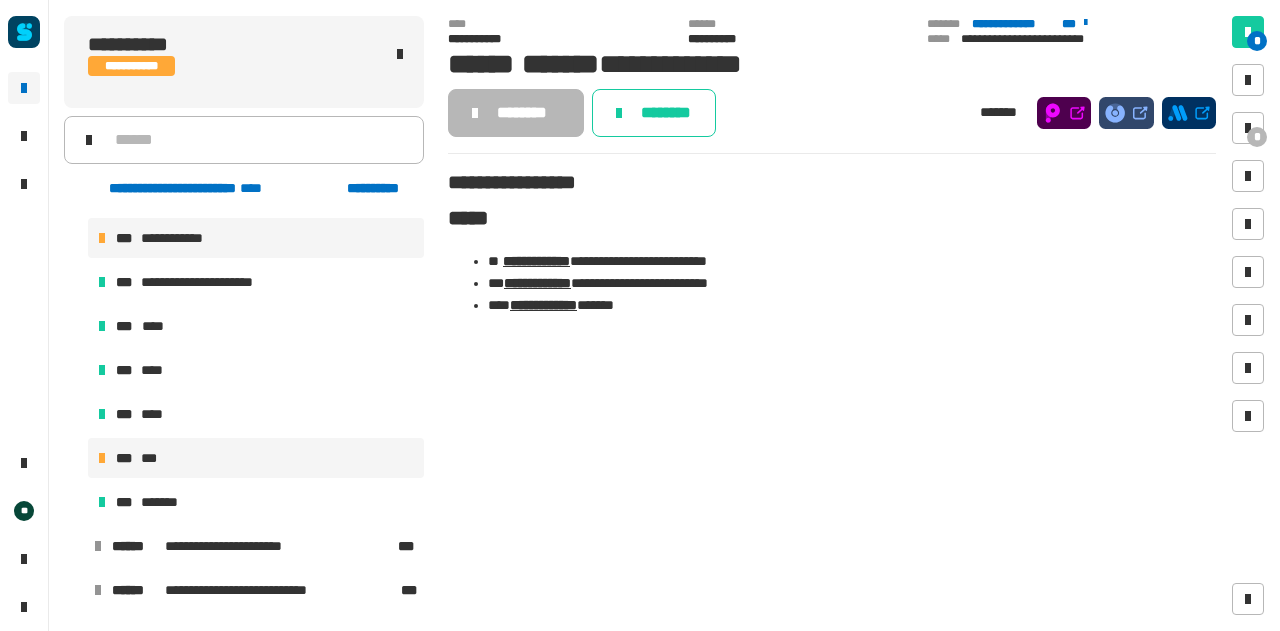 click on "*** ***" at bounding box center [256, 458] 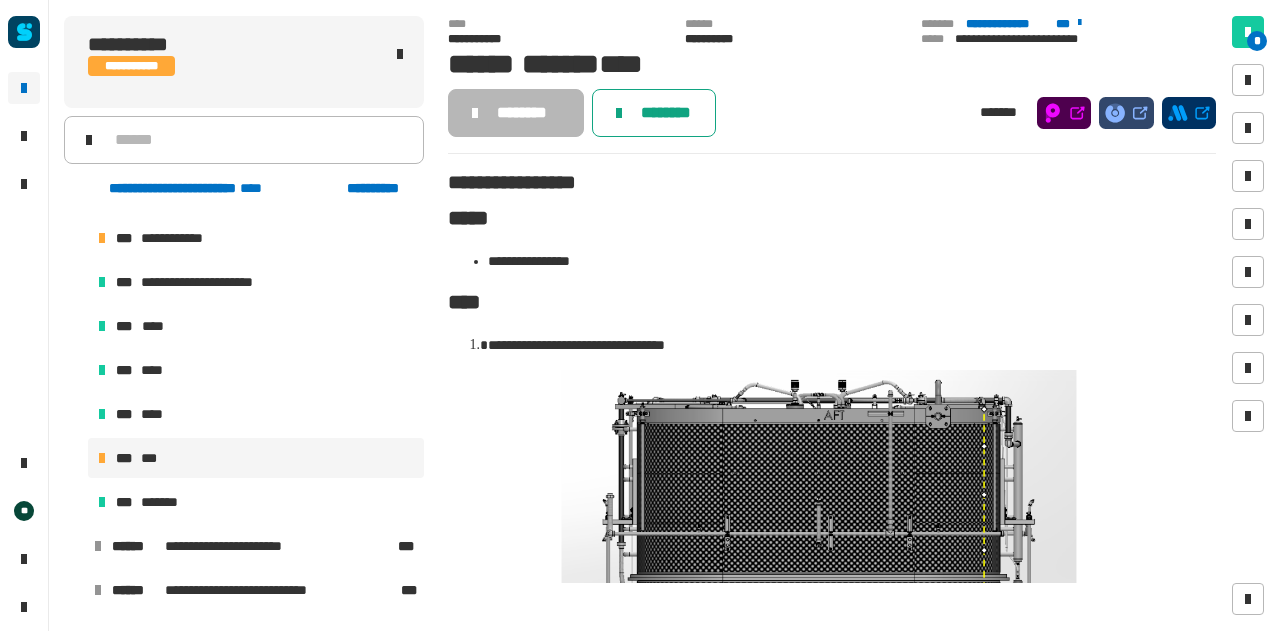 click 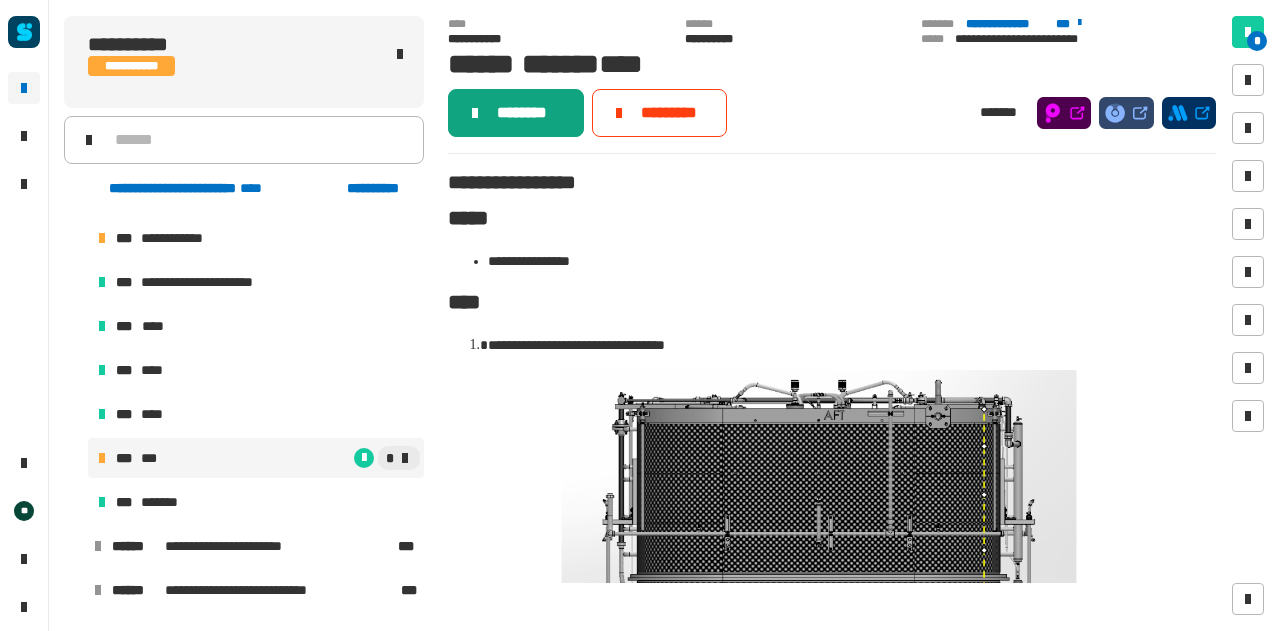 click on "********" 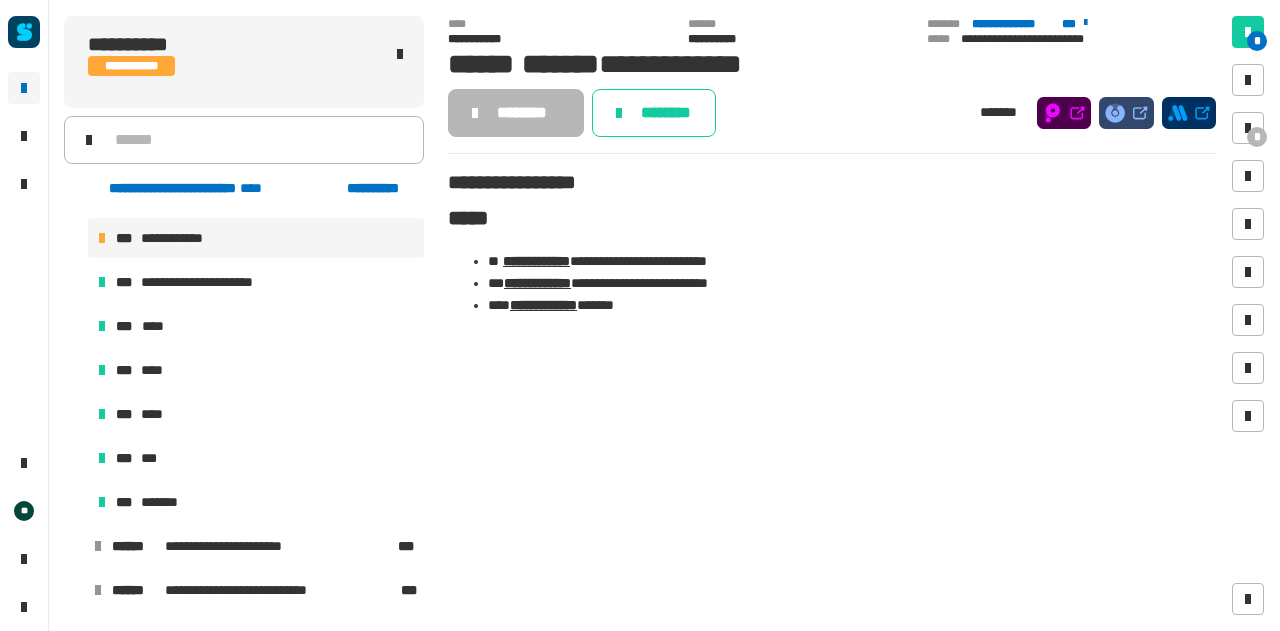 scroll, scrollTop: 599, scrollLeft: 0, axis: vertical 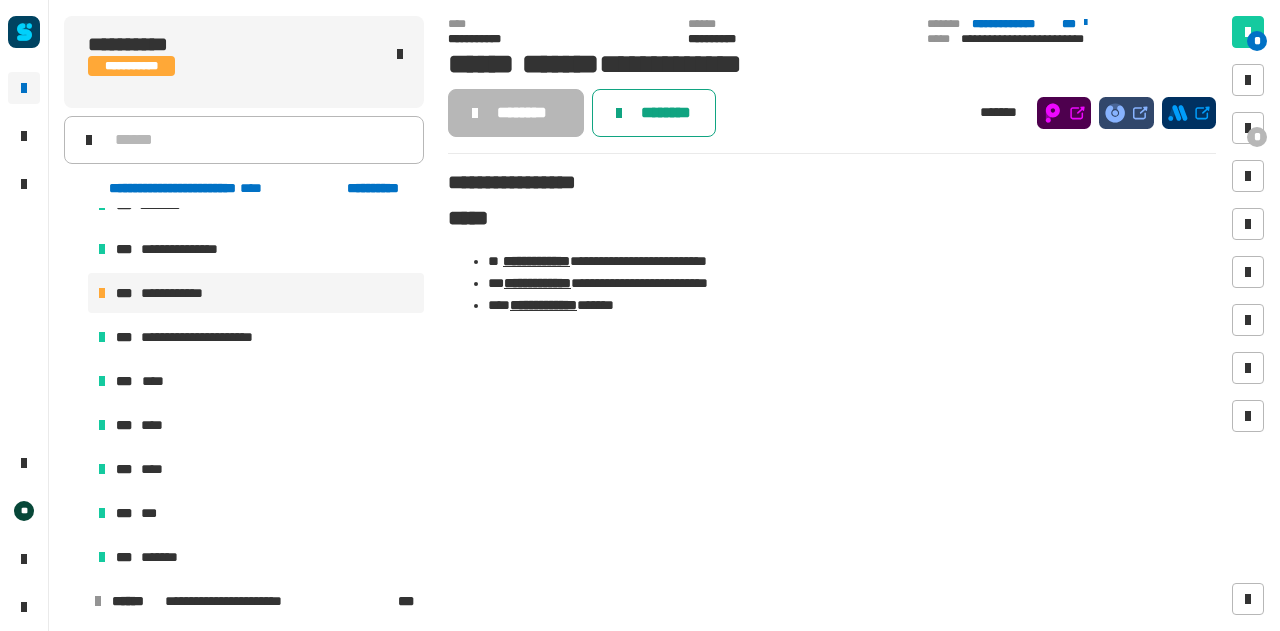 click on "********" 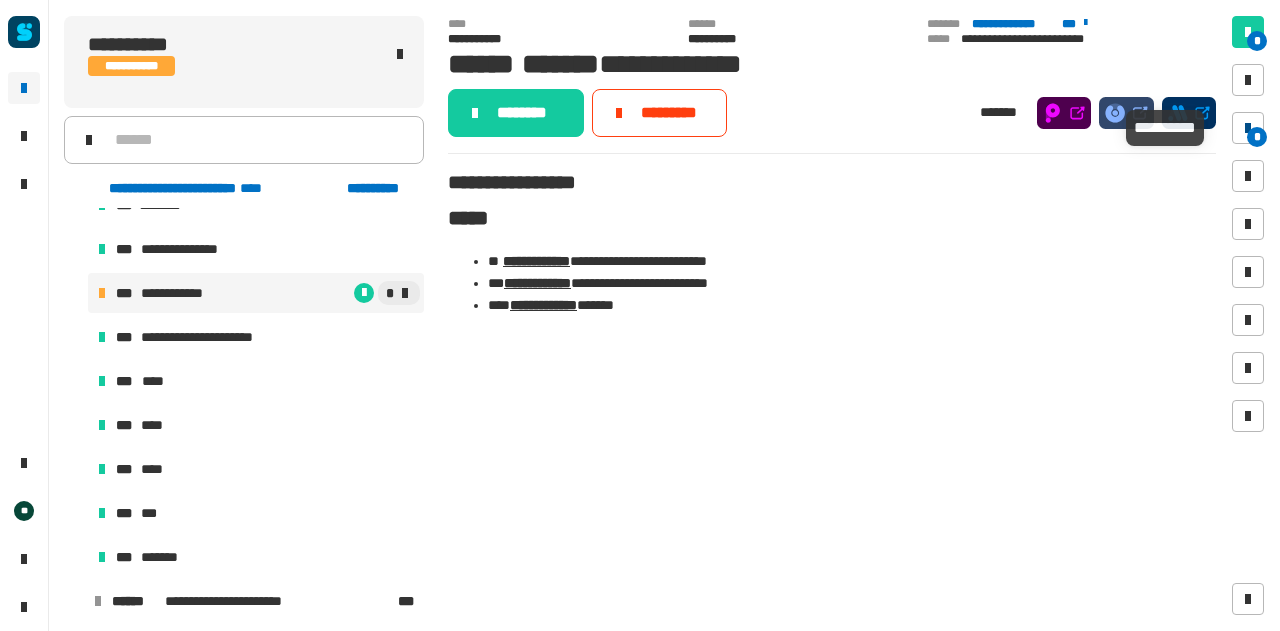 click at bounding box center [1248, 128] 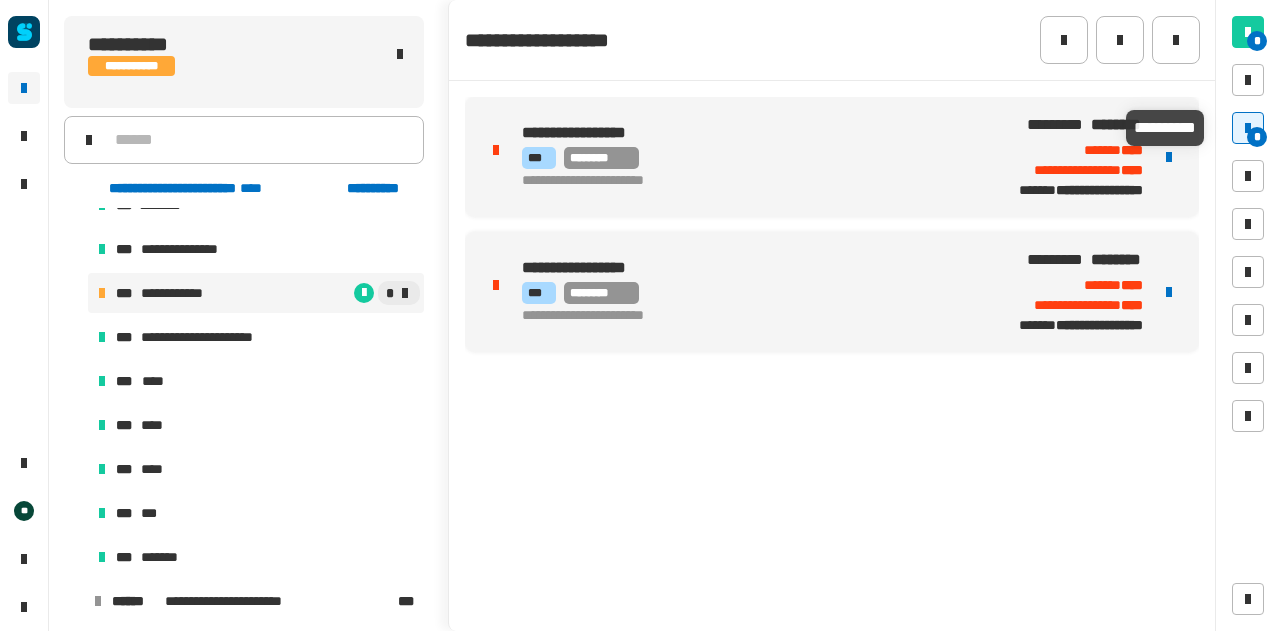 click at bounding box center [1248, 128] 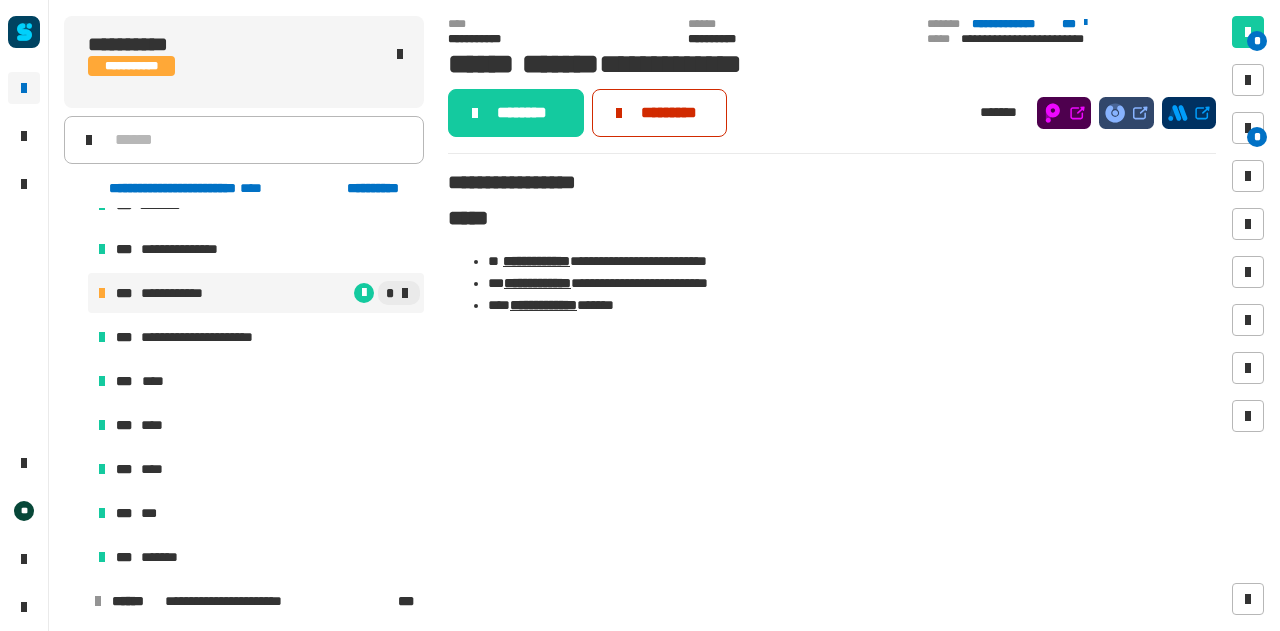 click on "*********" 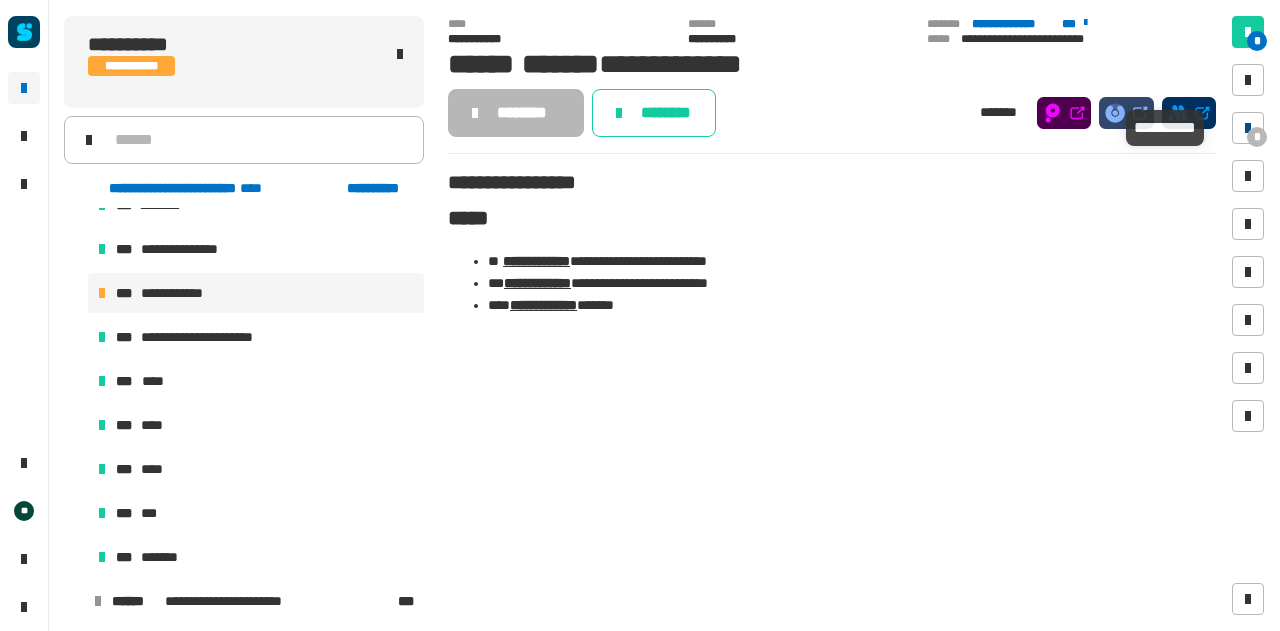click at bounding box center [1248, 128] 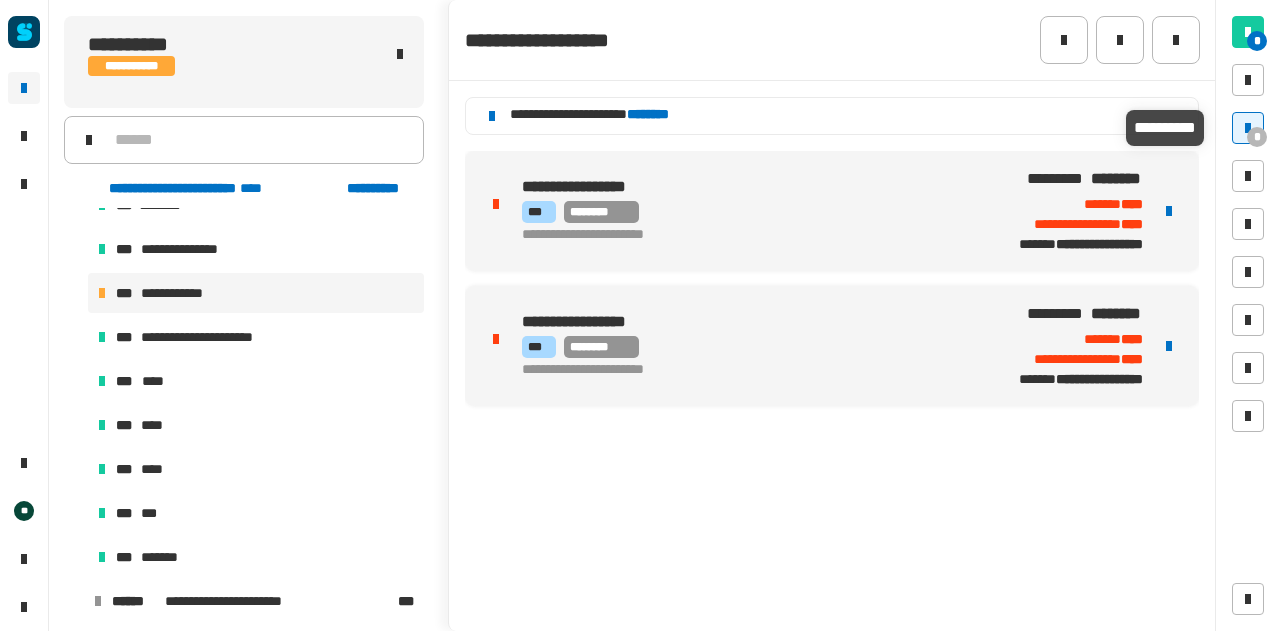 click at bounding box center [1248, 128] 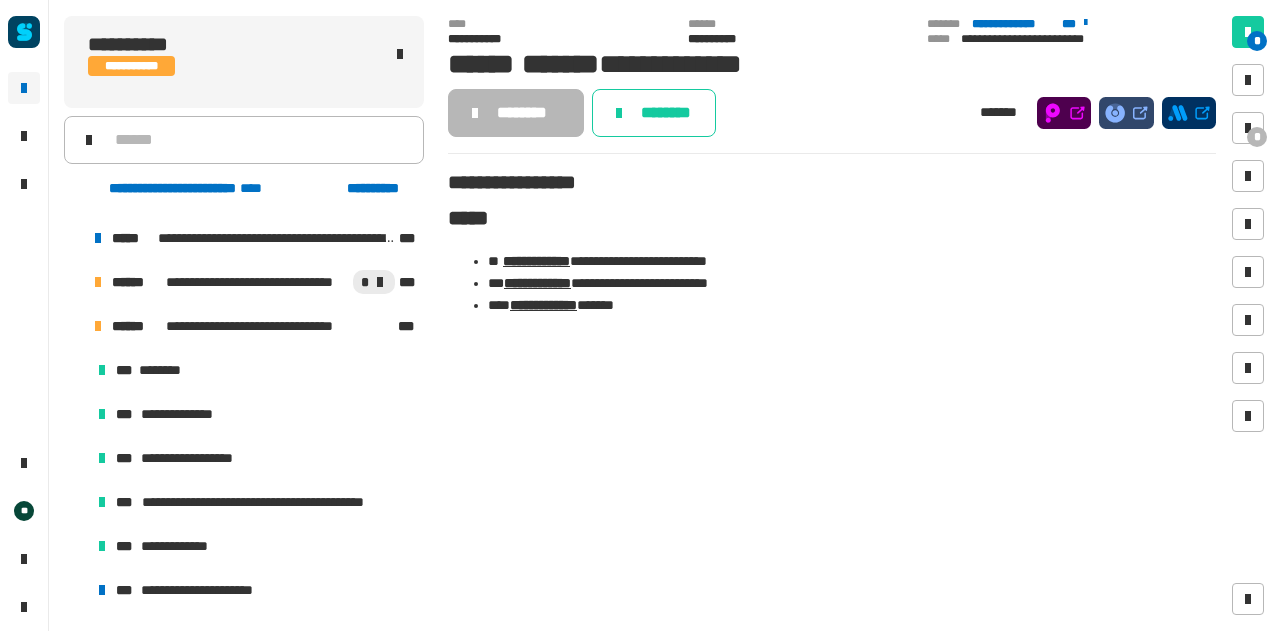 scroll, scrollTop: 0, scrollLeft: 0, axis: both 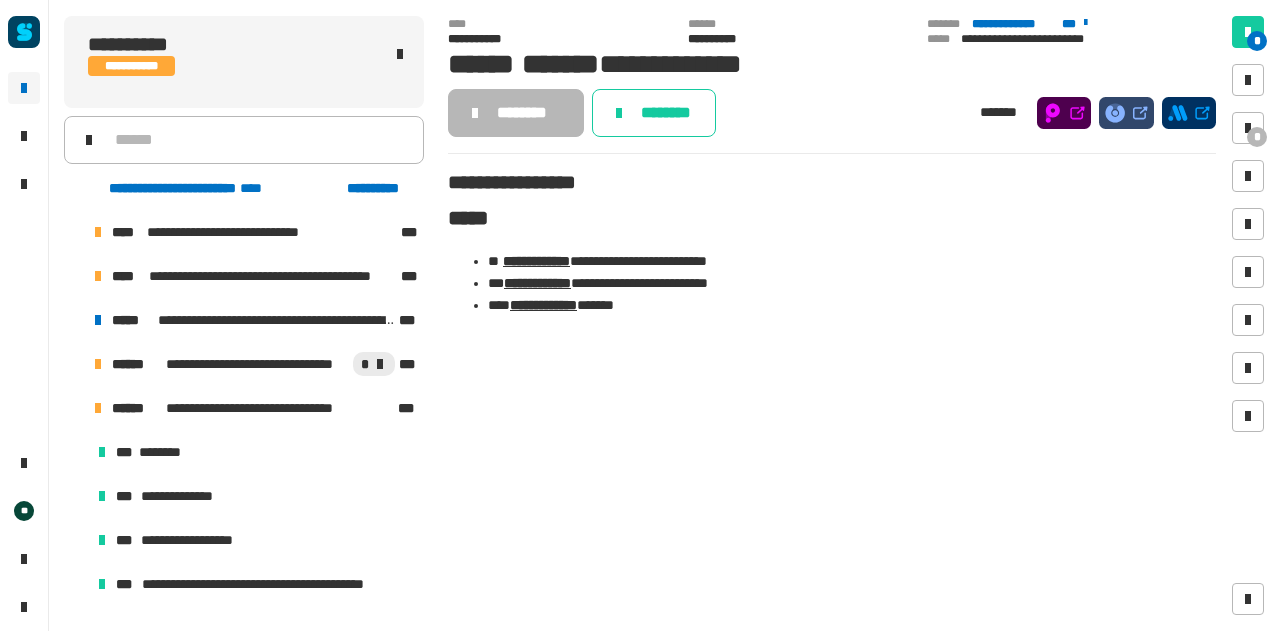 click at bounding box center [74, 364] 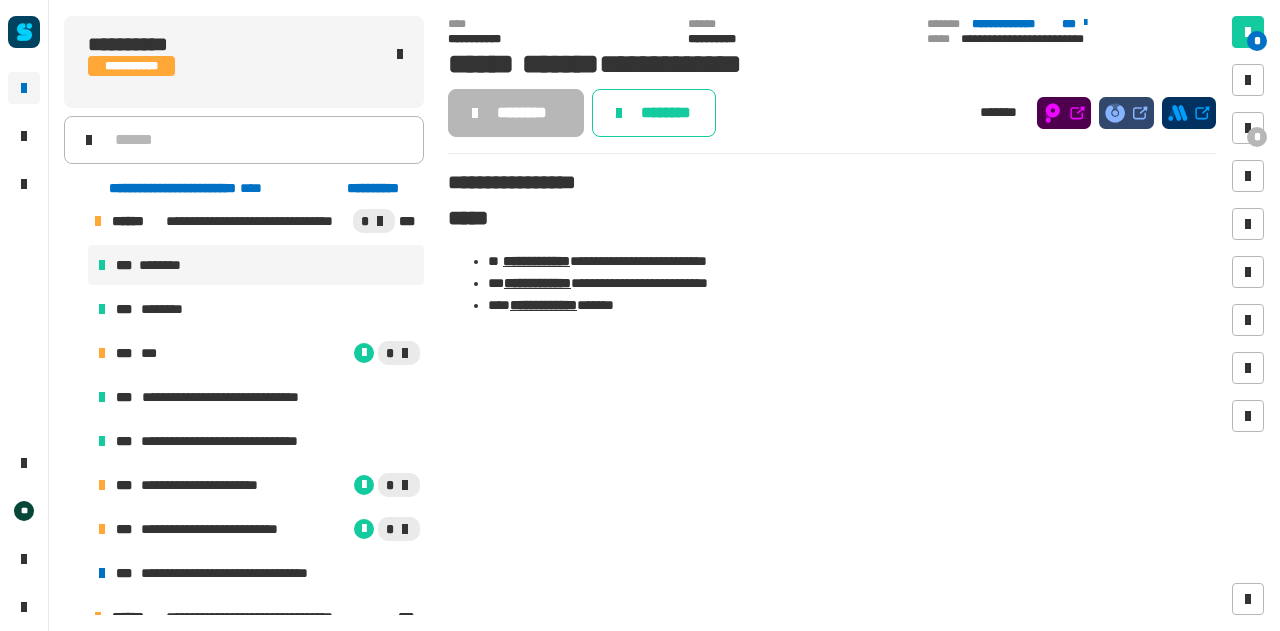 scroll, scrollTop: 145, scrollLeft: 0, axis: vertical 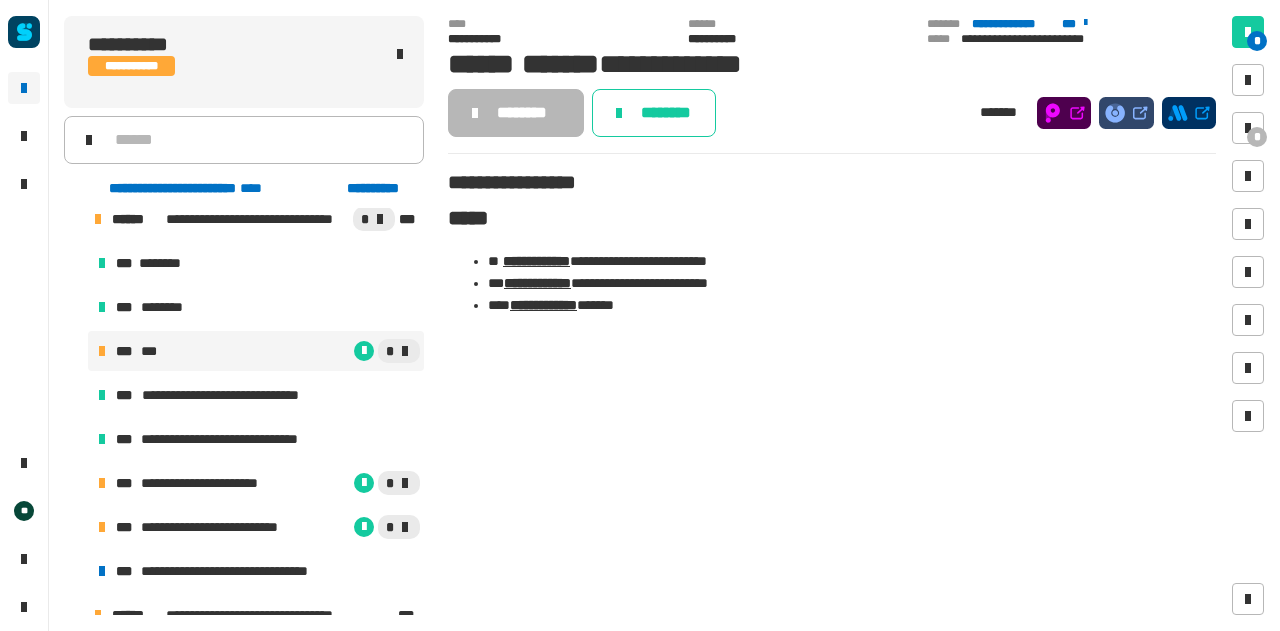 click on "*" at bounding box center (290, 351) 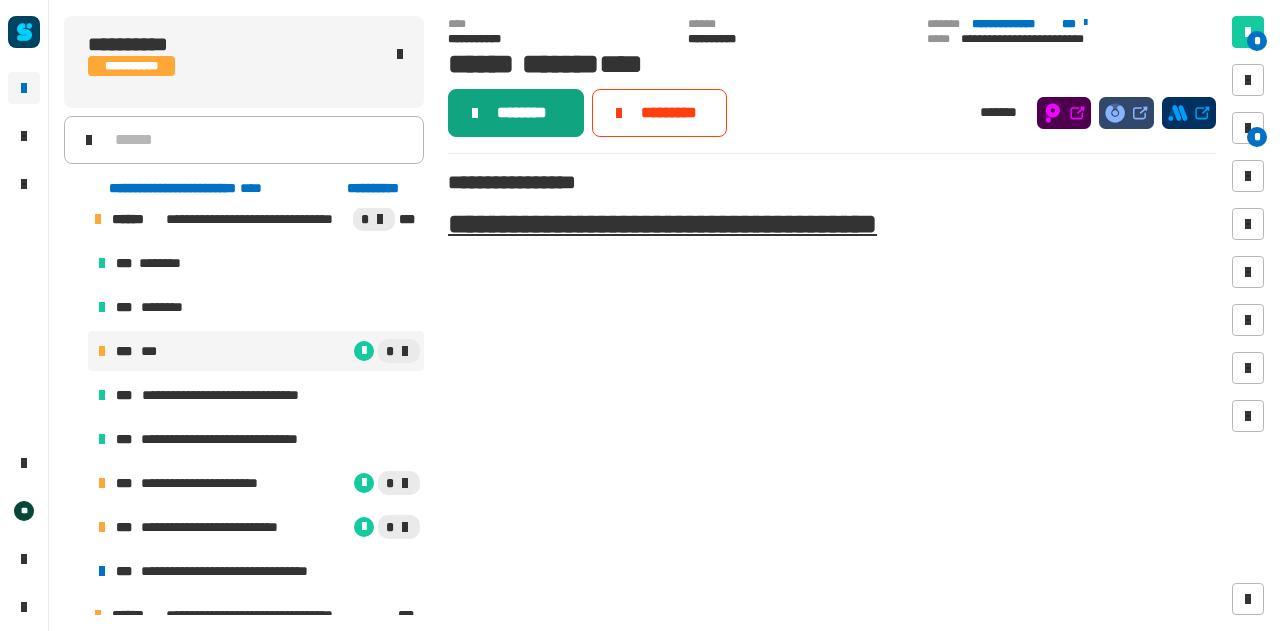 click on "********" 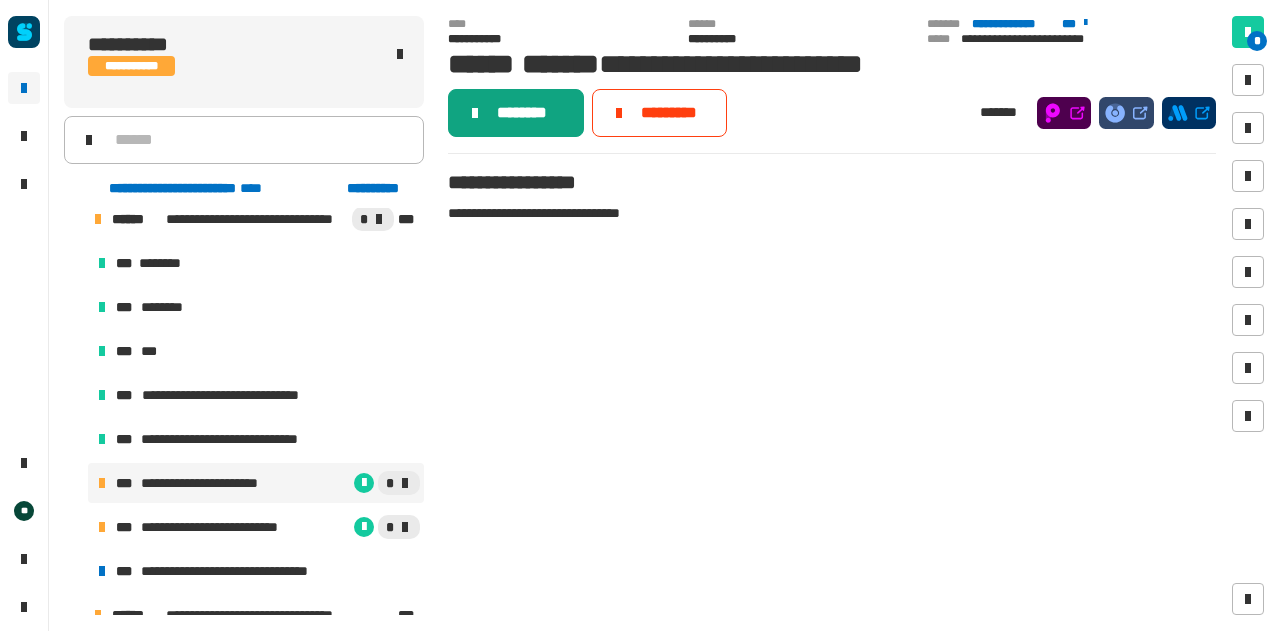 click on "********" 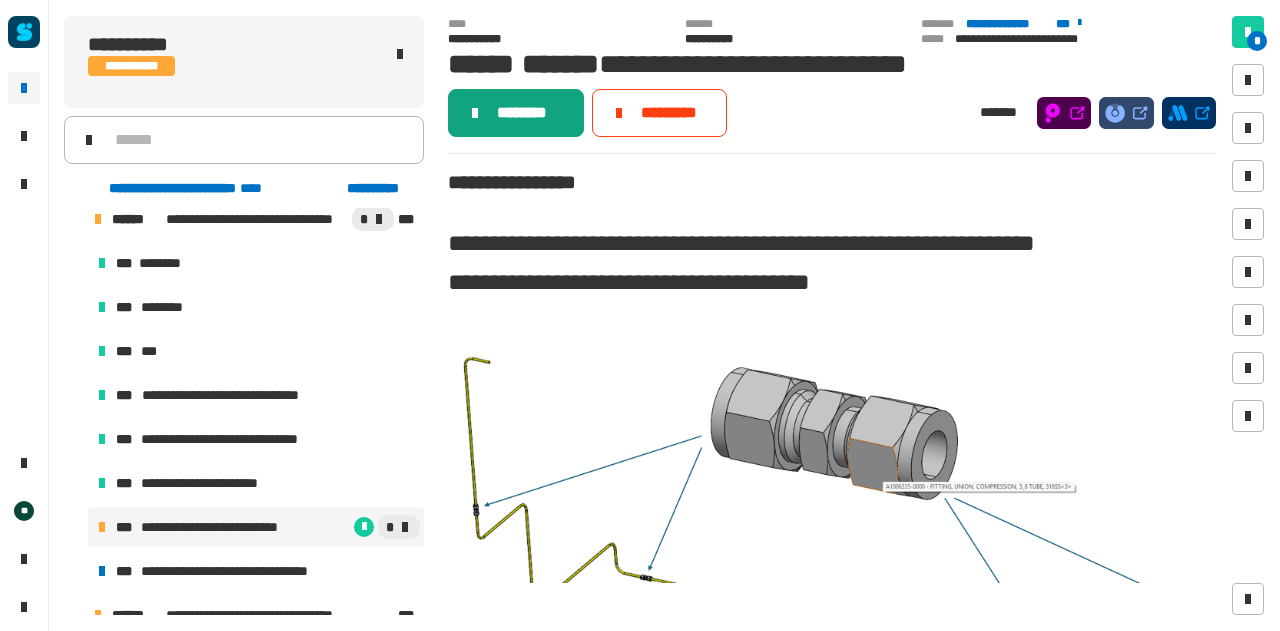 click on "********" 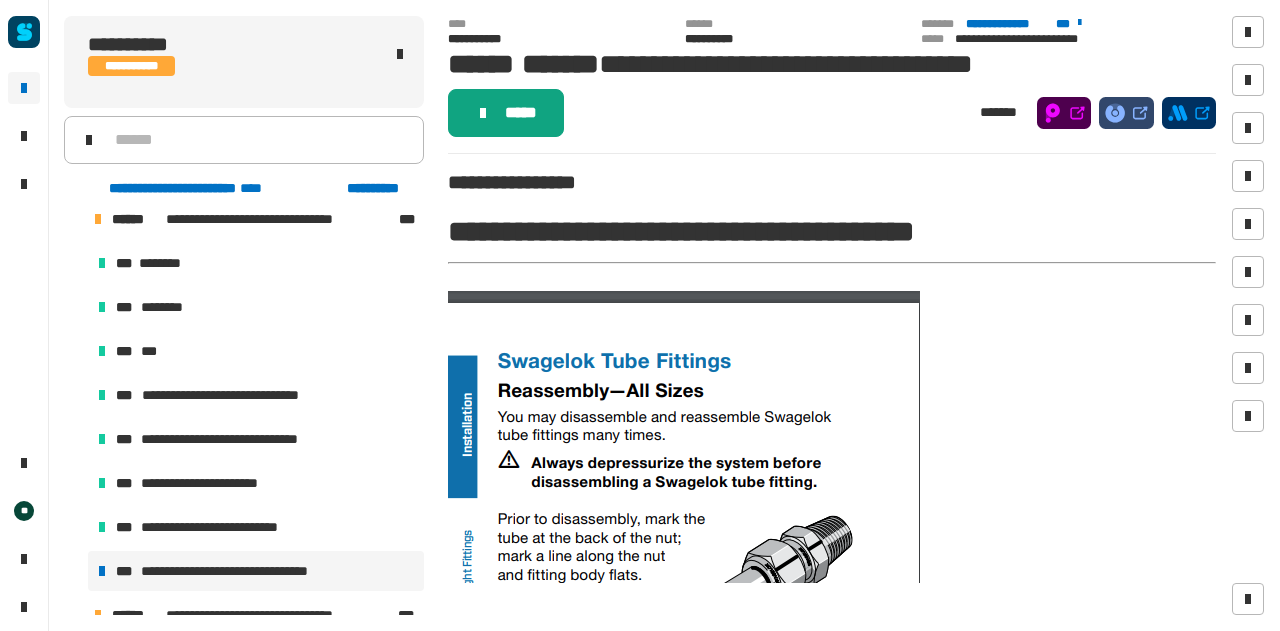 click on "*****" 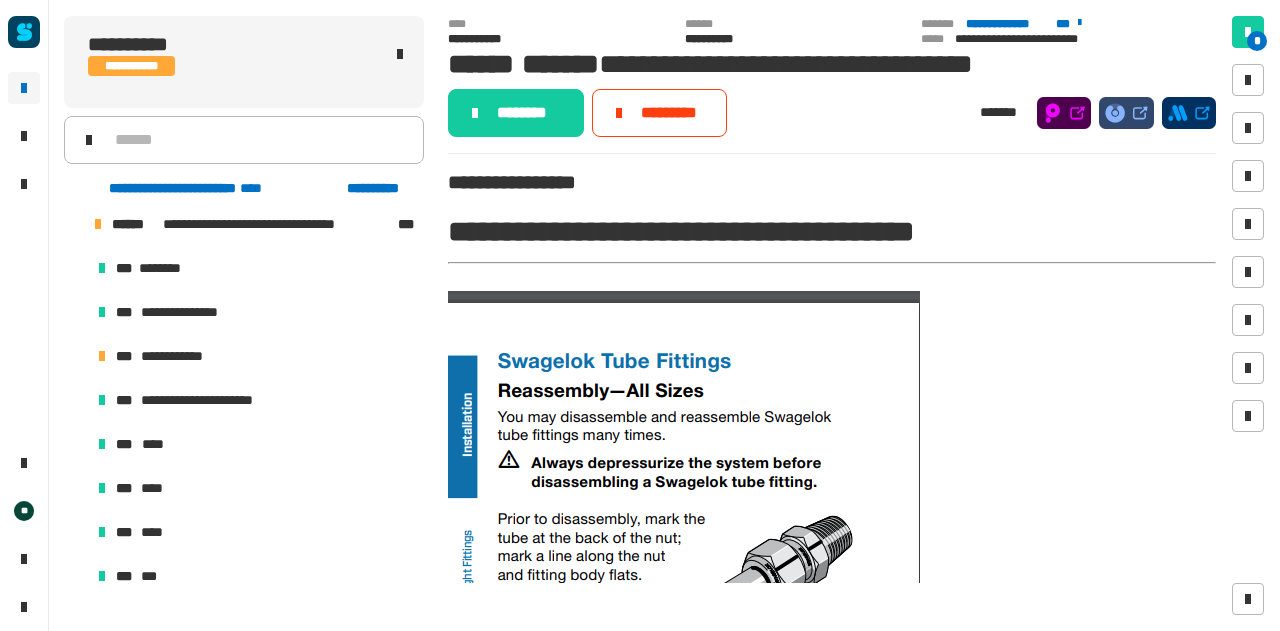 scroll, scrollTop: 887, scrollLeft: 0, axis: vertical 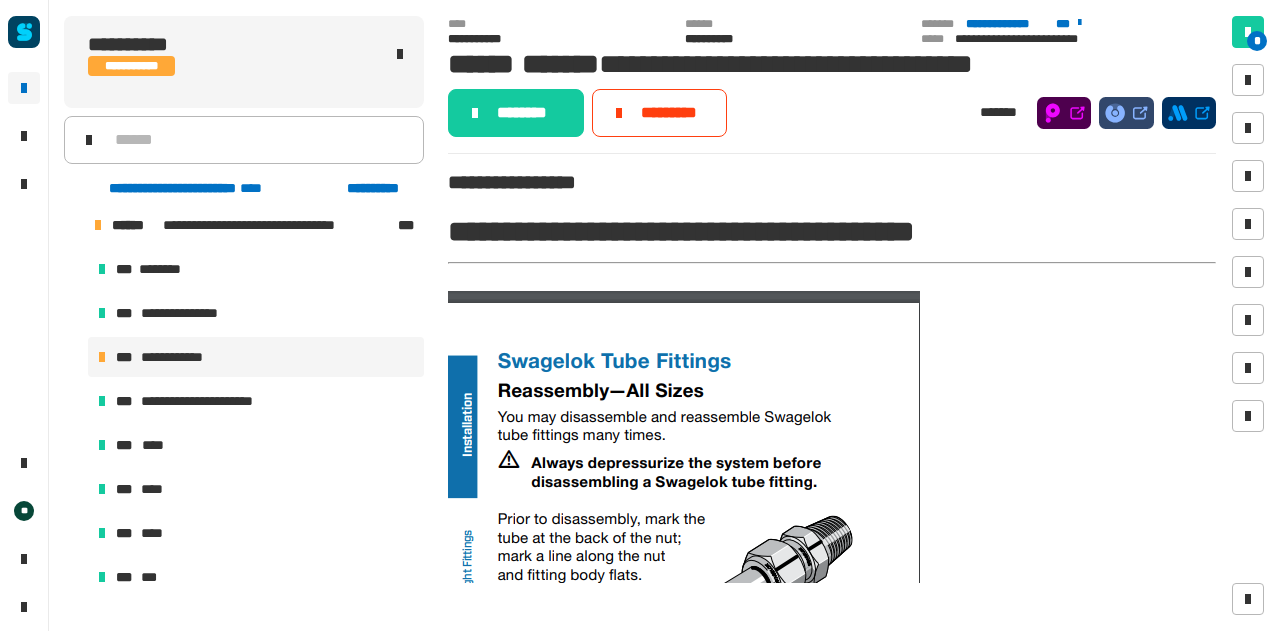 click on "**********" at bounding box center (256, 357) 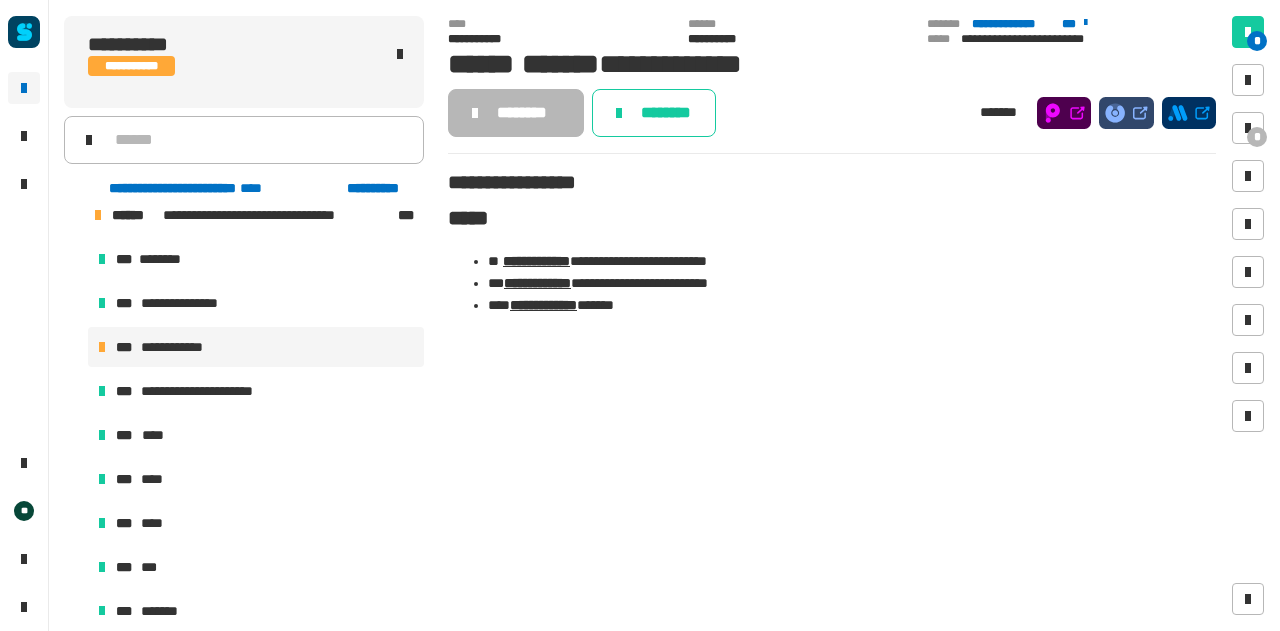 scroll, scrollTop: 890, scrollLeft: 0, axis: vertical 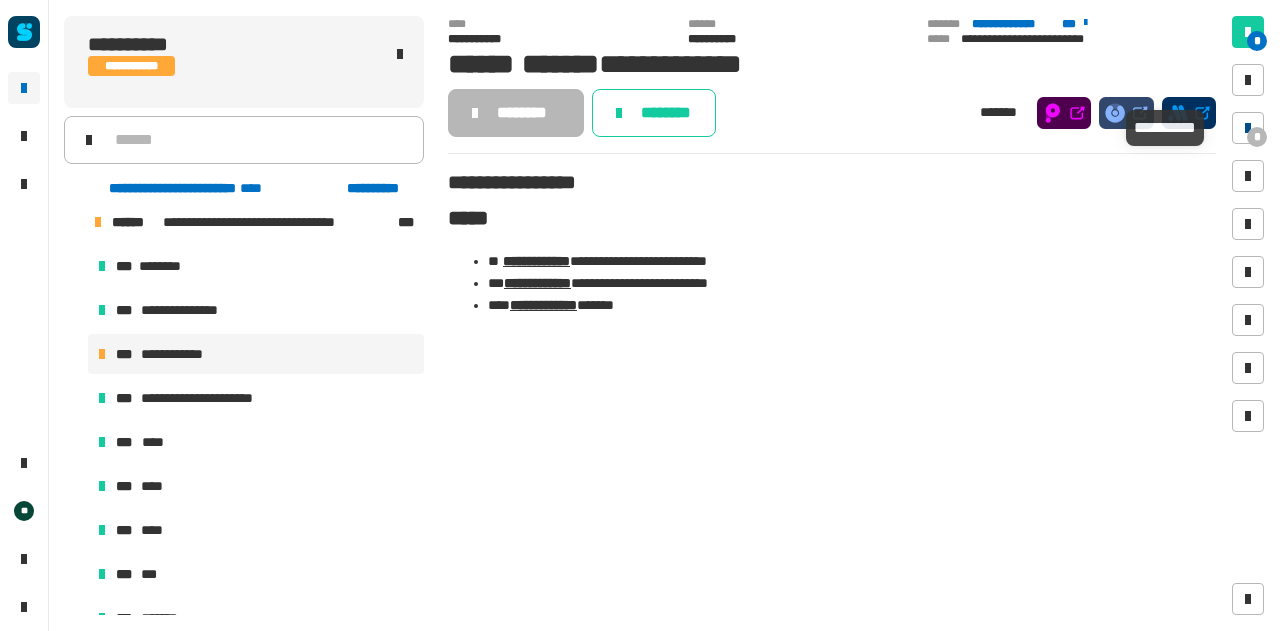 click at bounding box center [1248, 128] 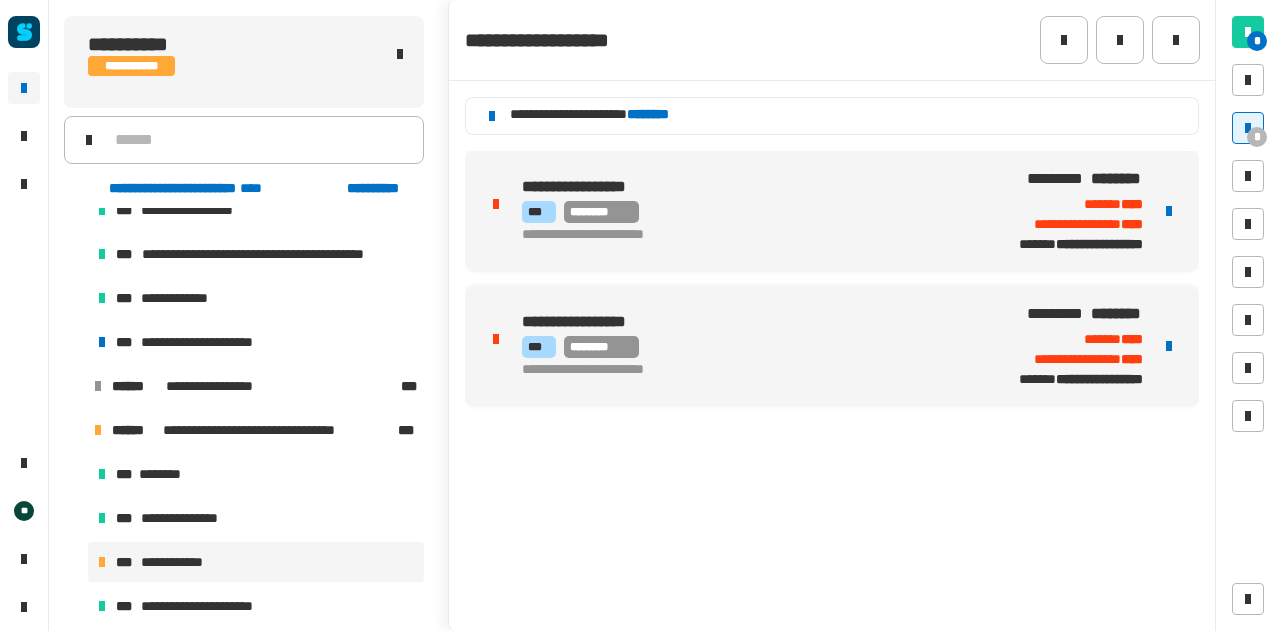 scroll, scrollTop: 683, scrollLeft: 0, axis: vertical 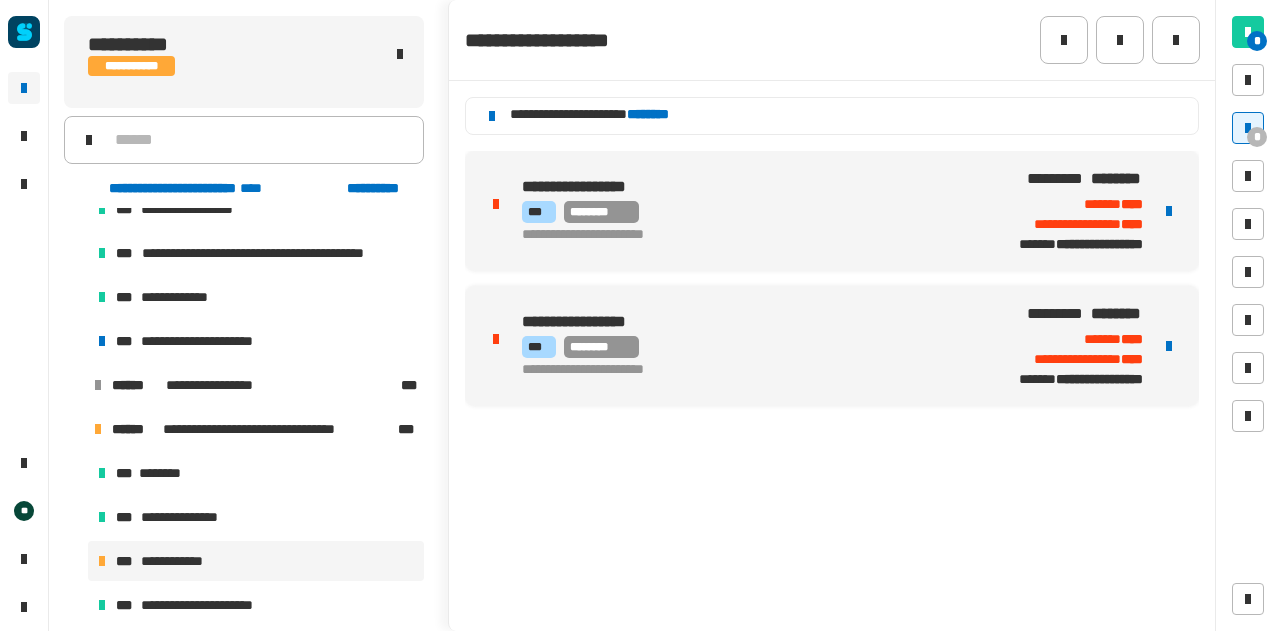 click at bounding box center (1169, 211) 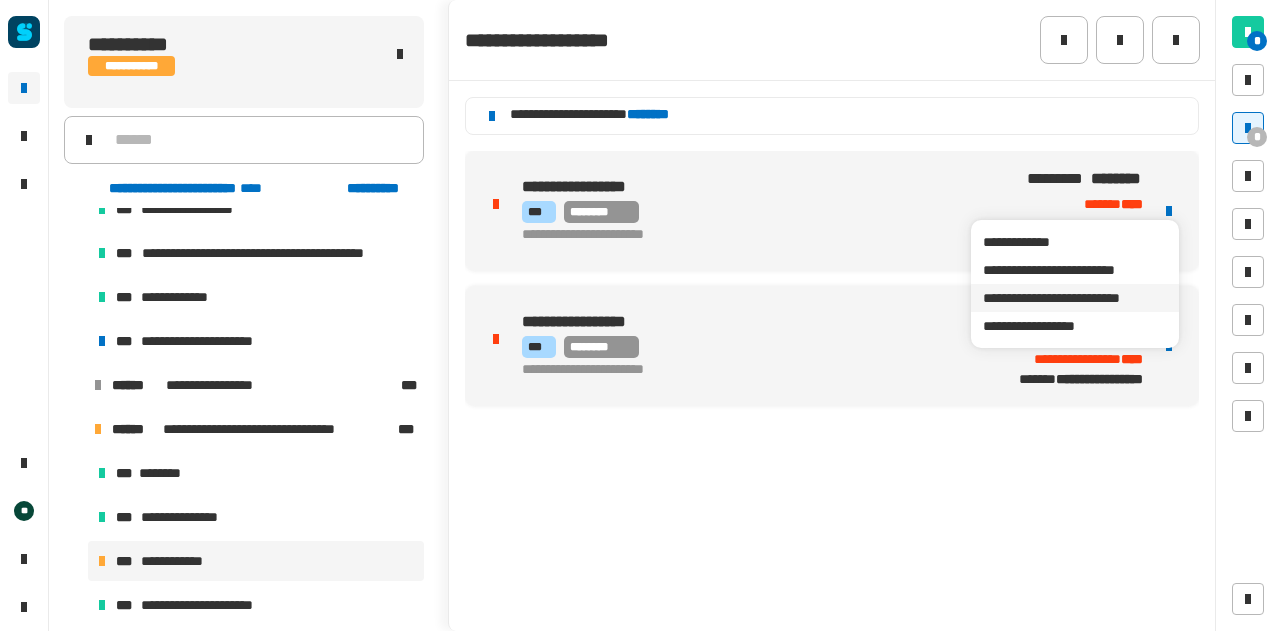 click on "**********" at bounding box center (1074, 298) 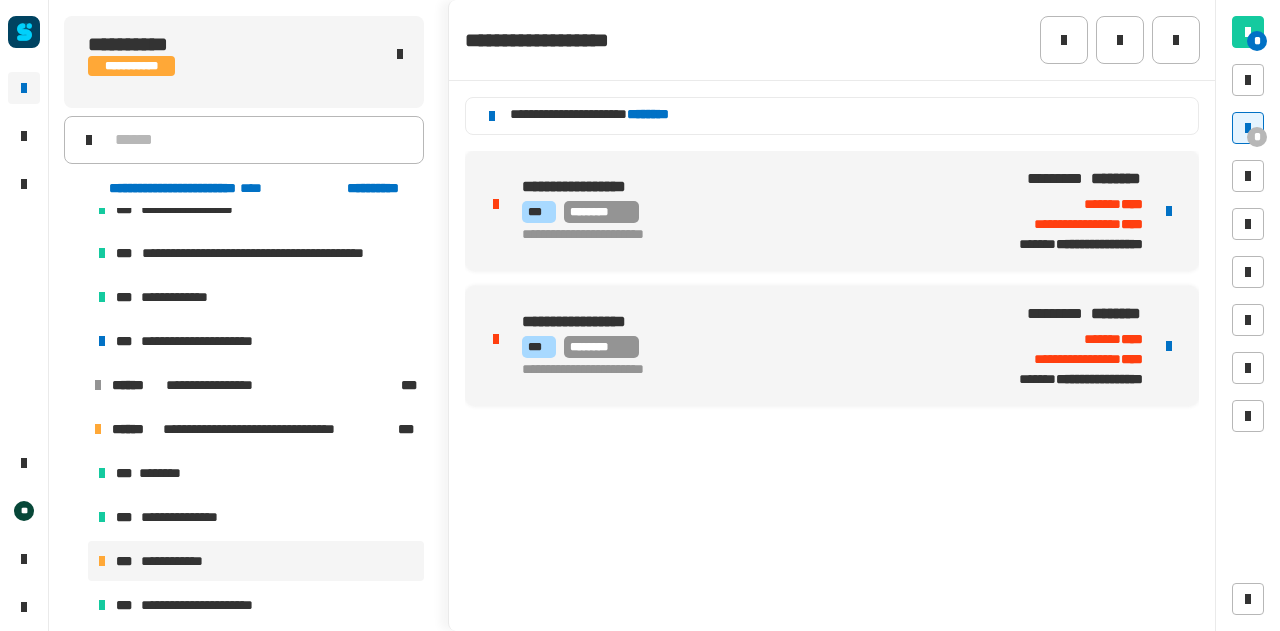 click on "*** ********" at bounding box center (743, 212) 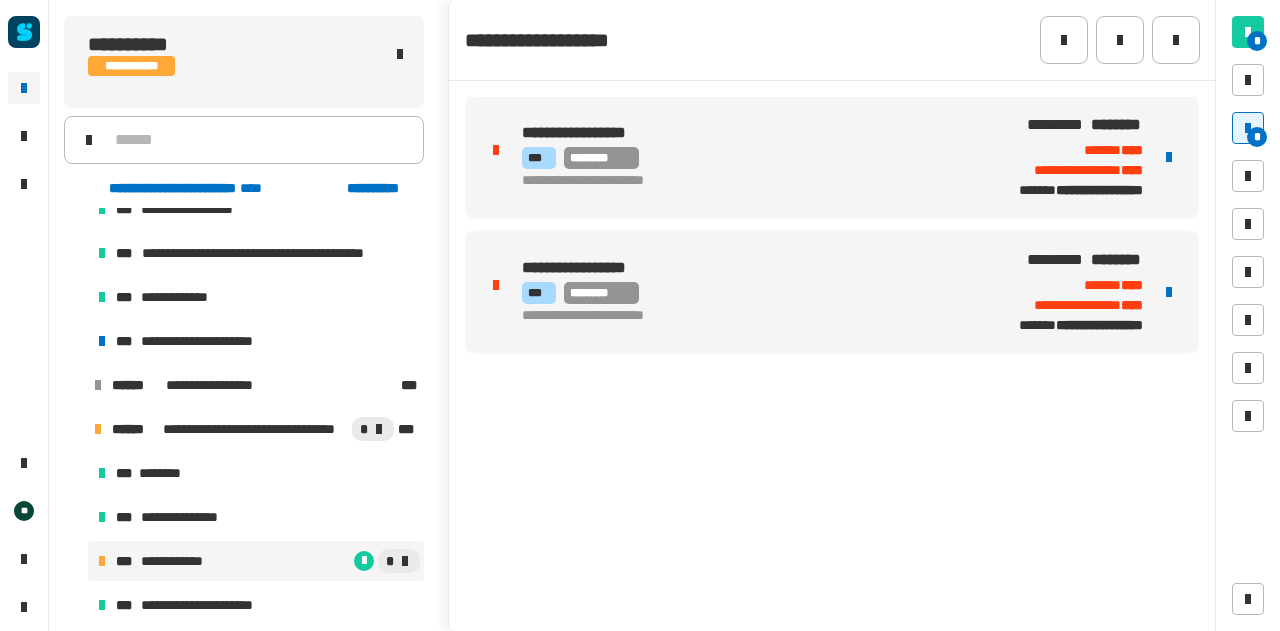 click on "**********" at bounding box center (832, 157) 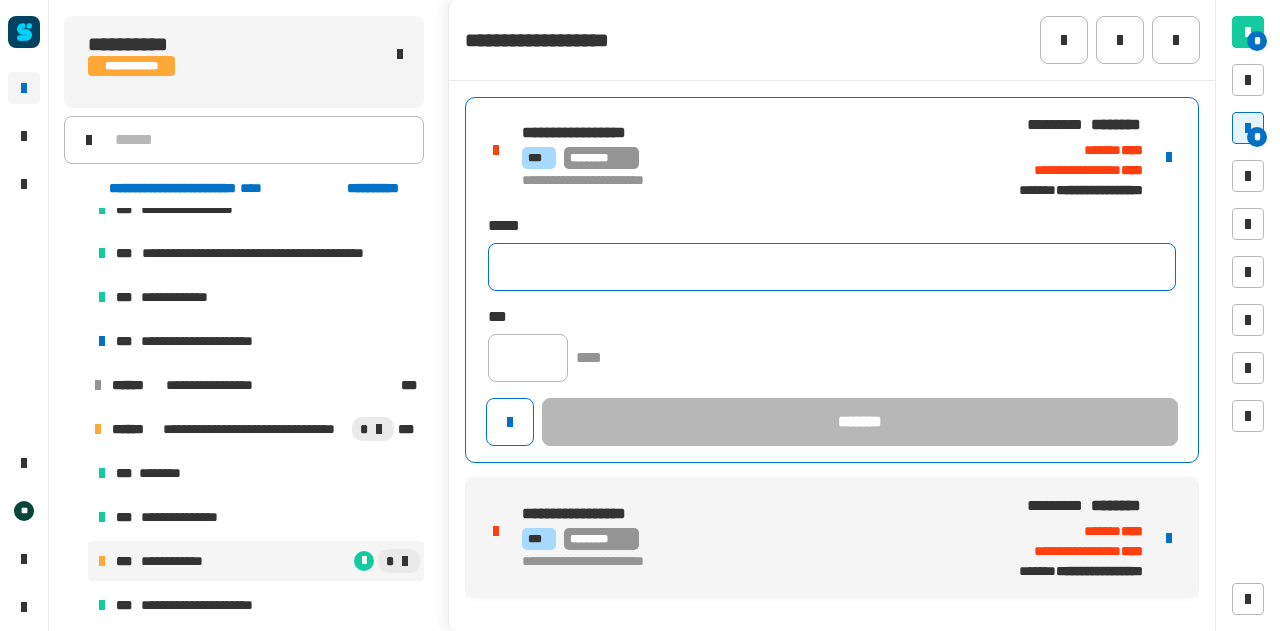 click 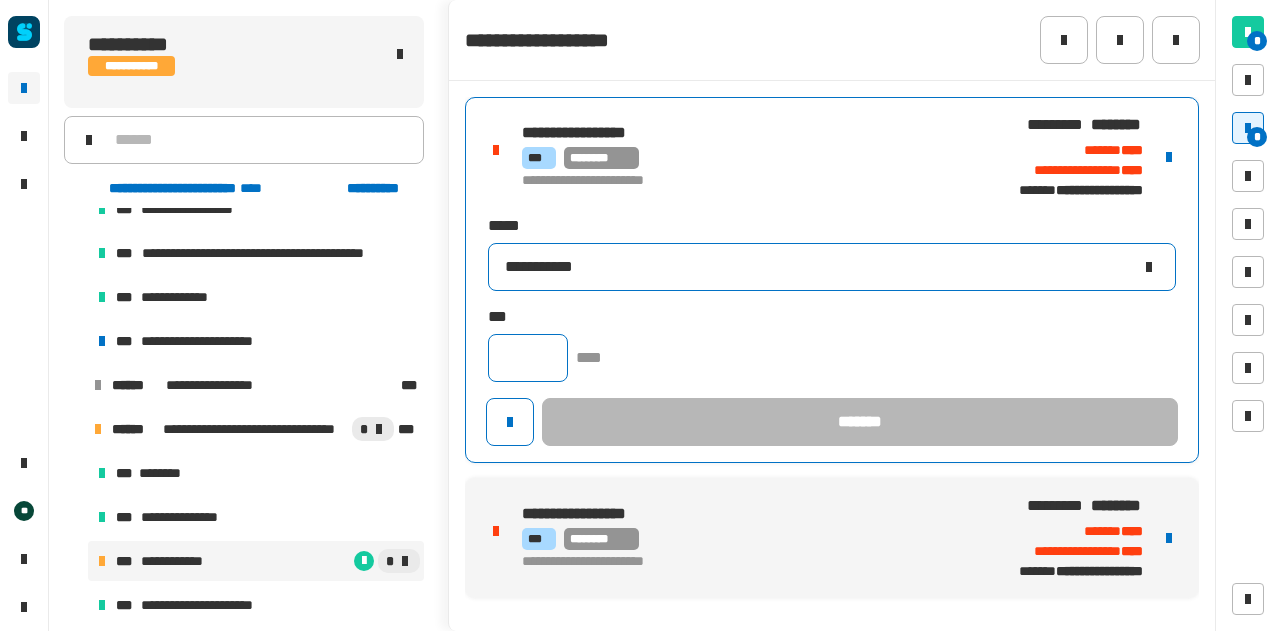 type on "**********" 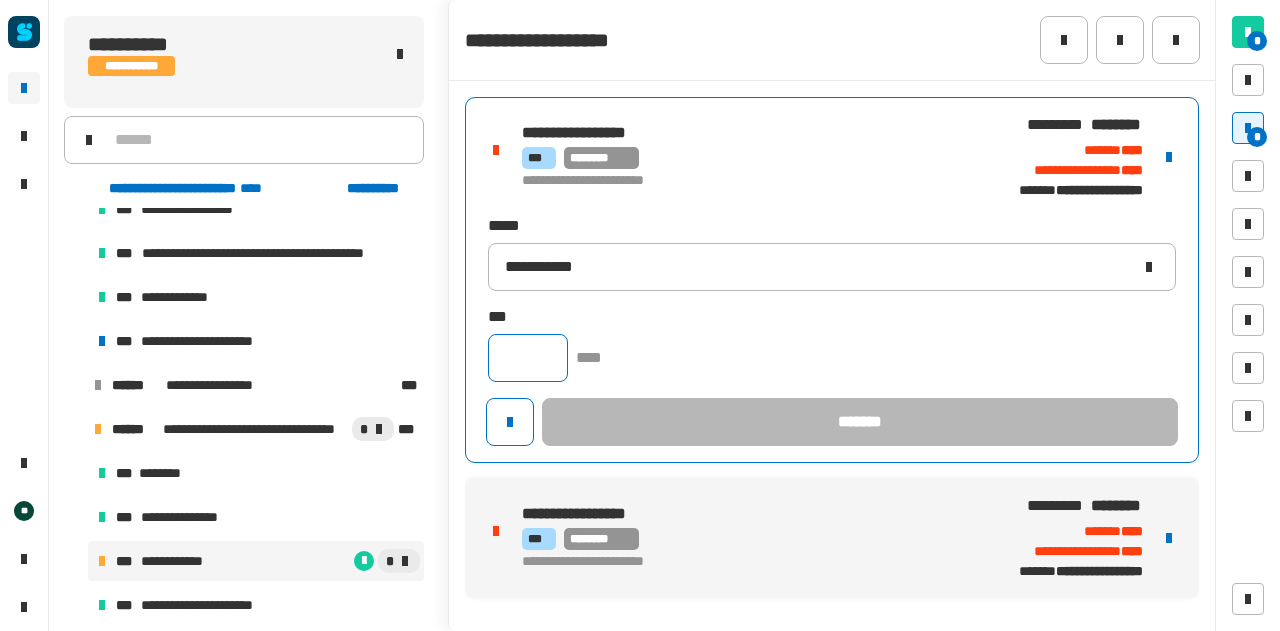 click 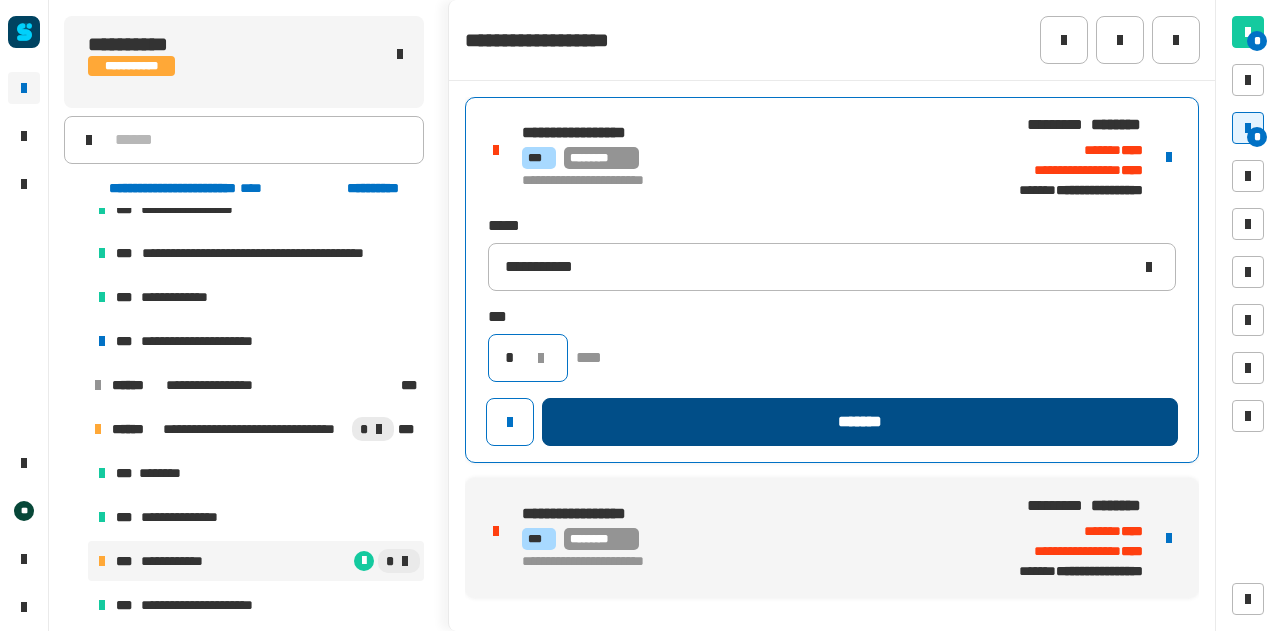 type on "*" 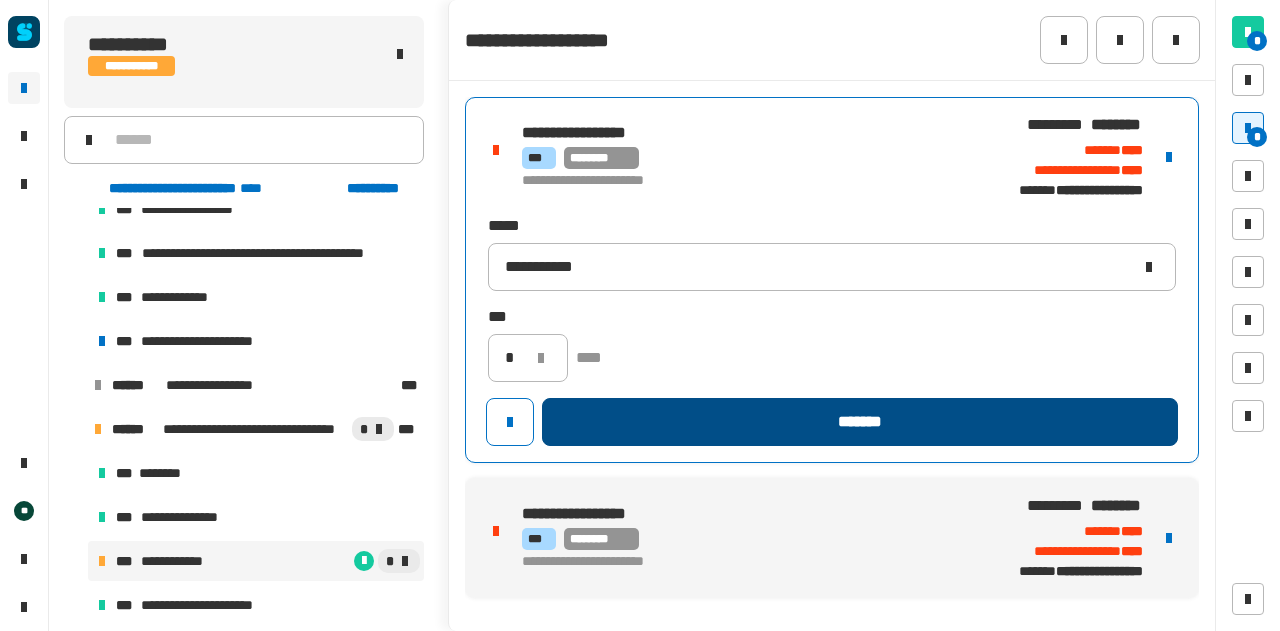 click on "*******" 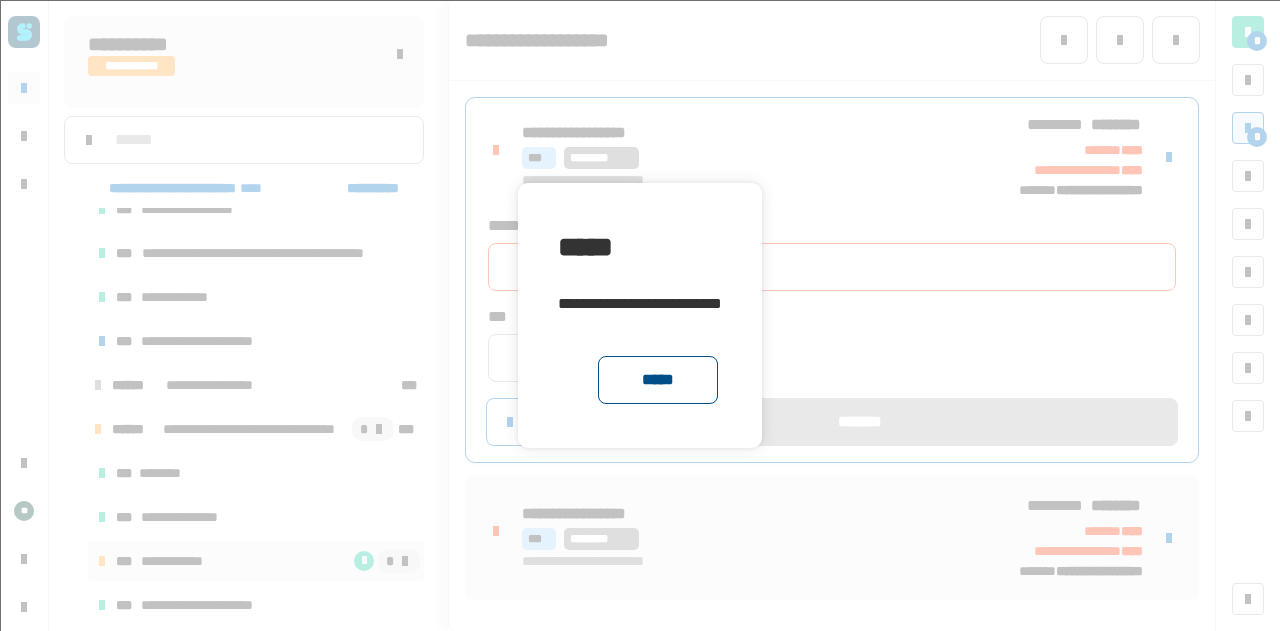 click on "*****" 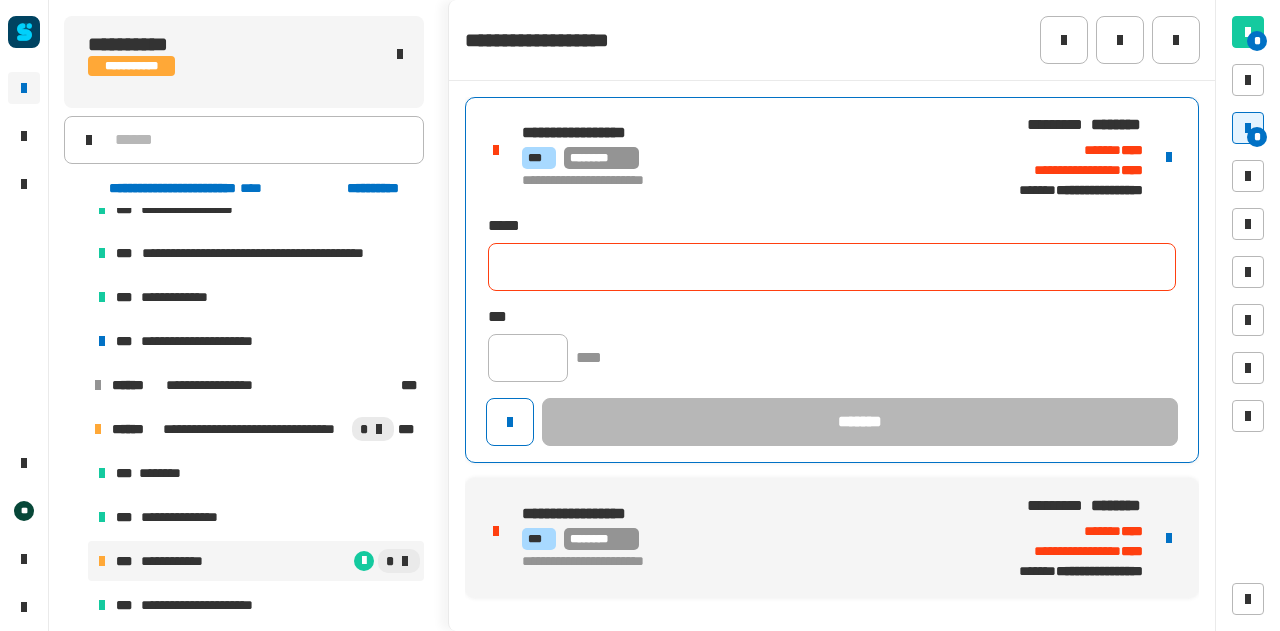 click on "*** ********" at bounding box center (743, 158) 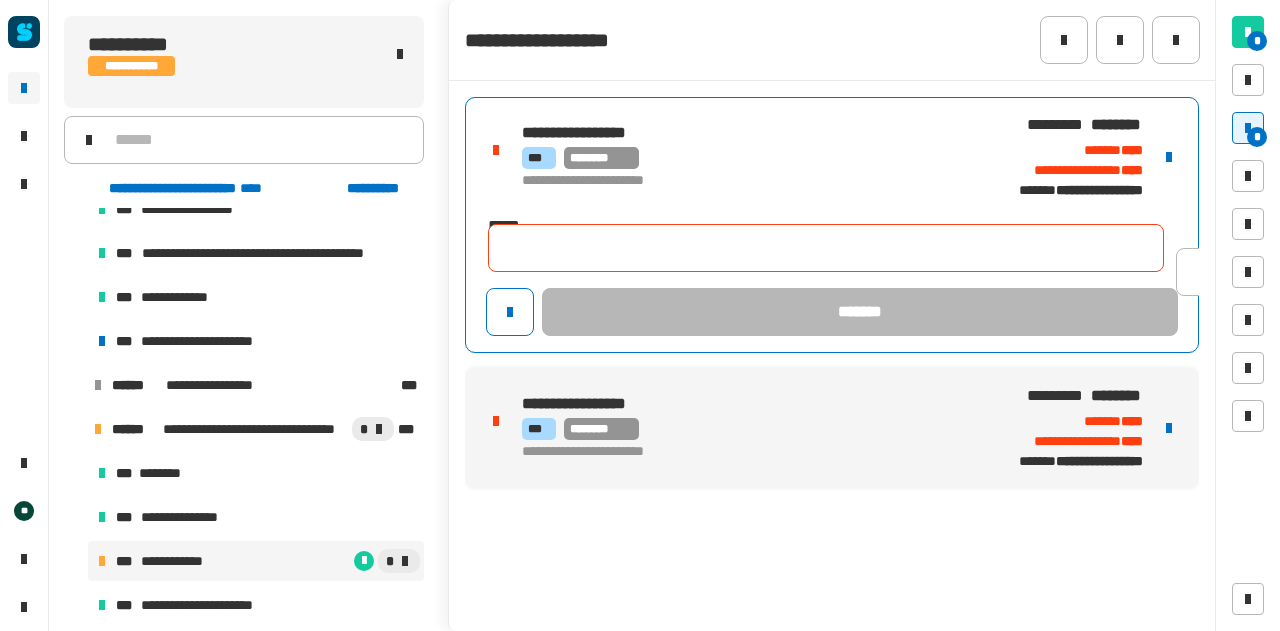 click on "**********" at bounding box center [832, 225] 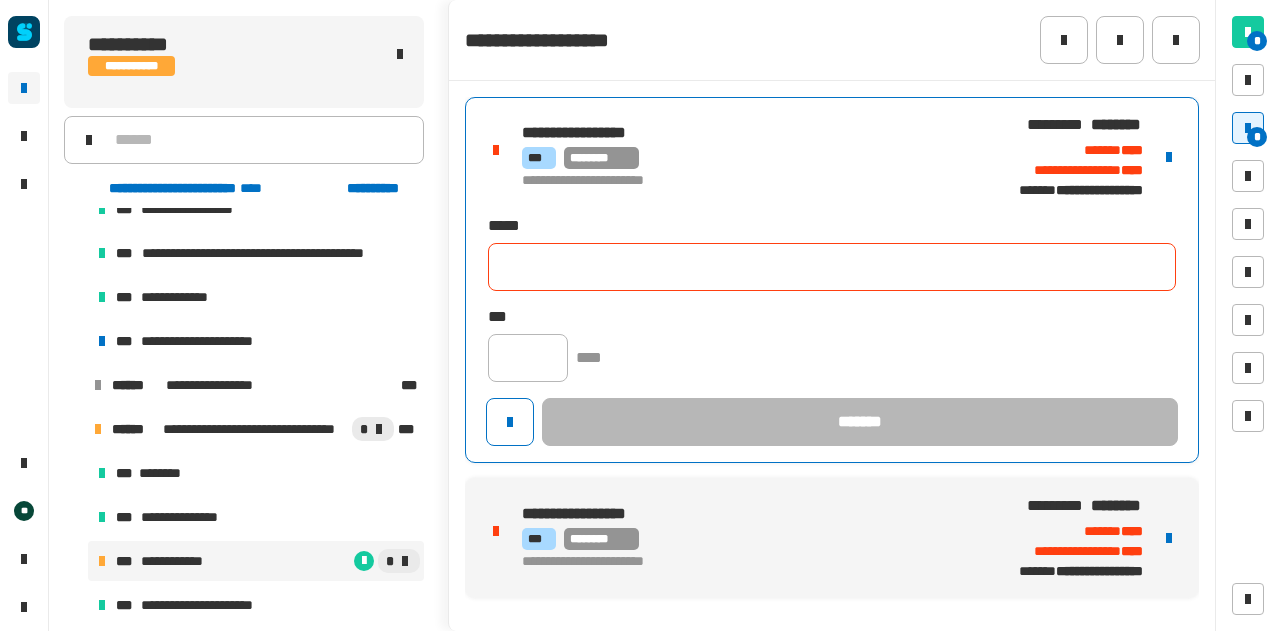 click 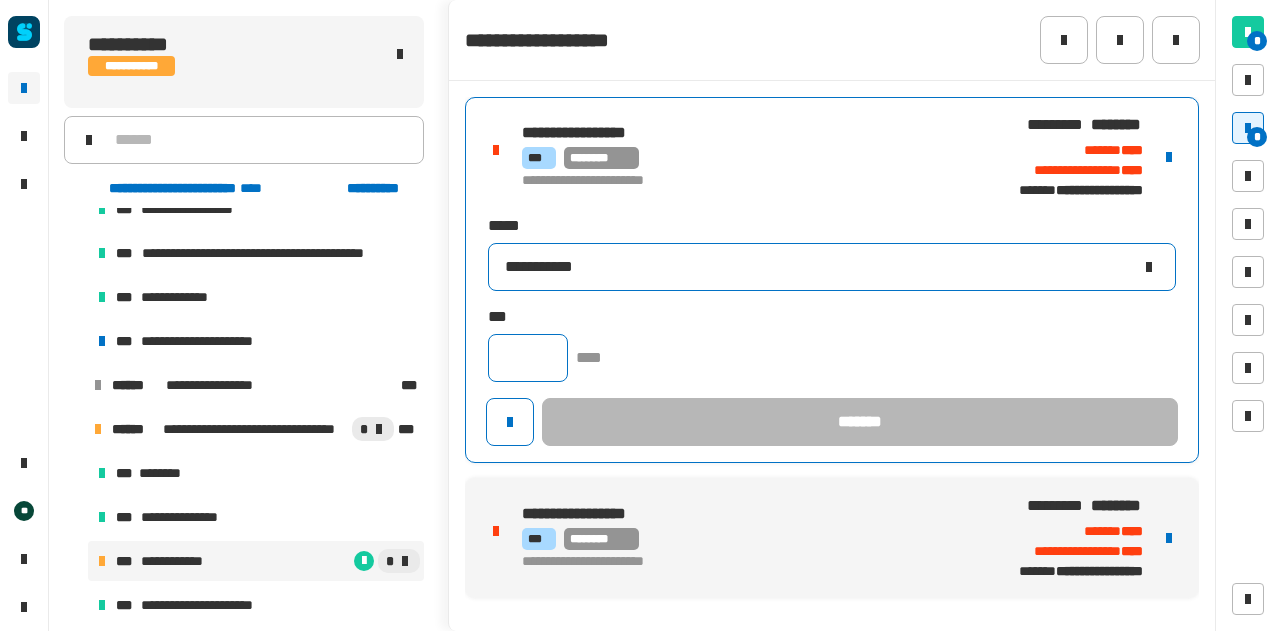 type on "**********" 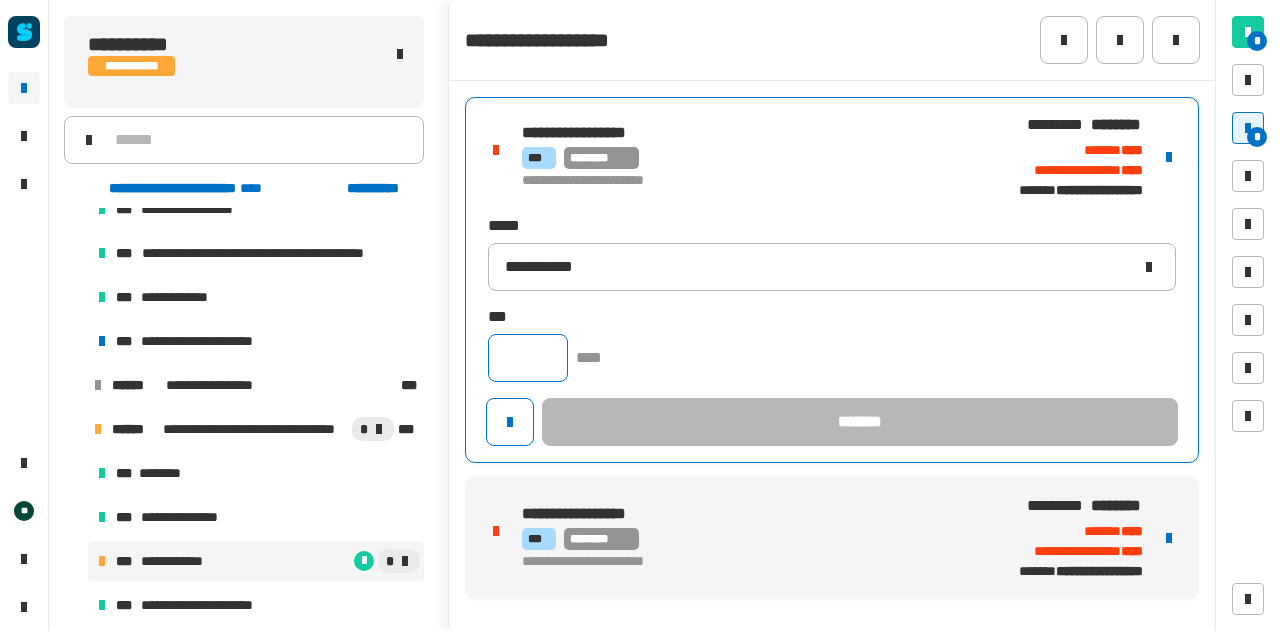 click 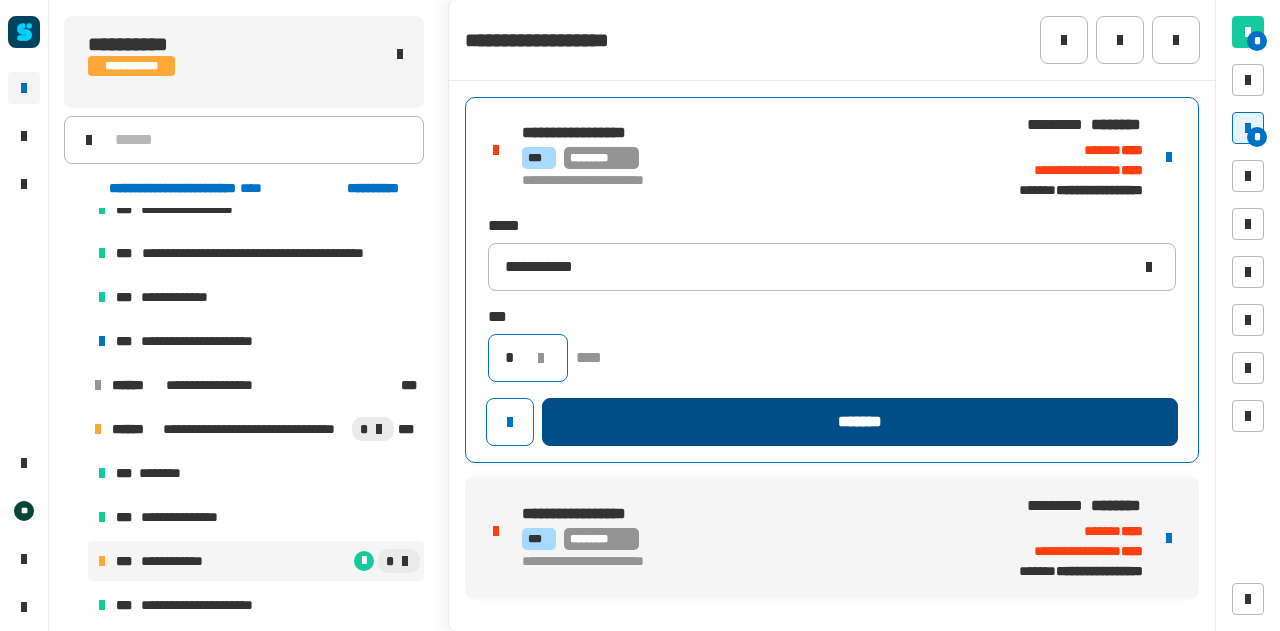type on "*" 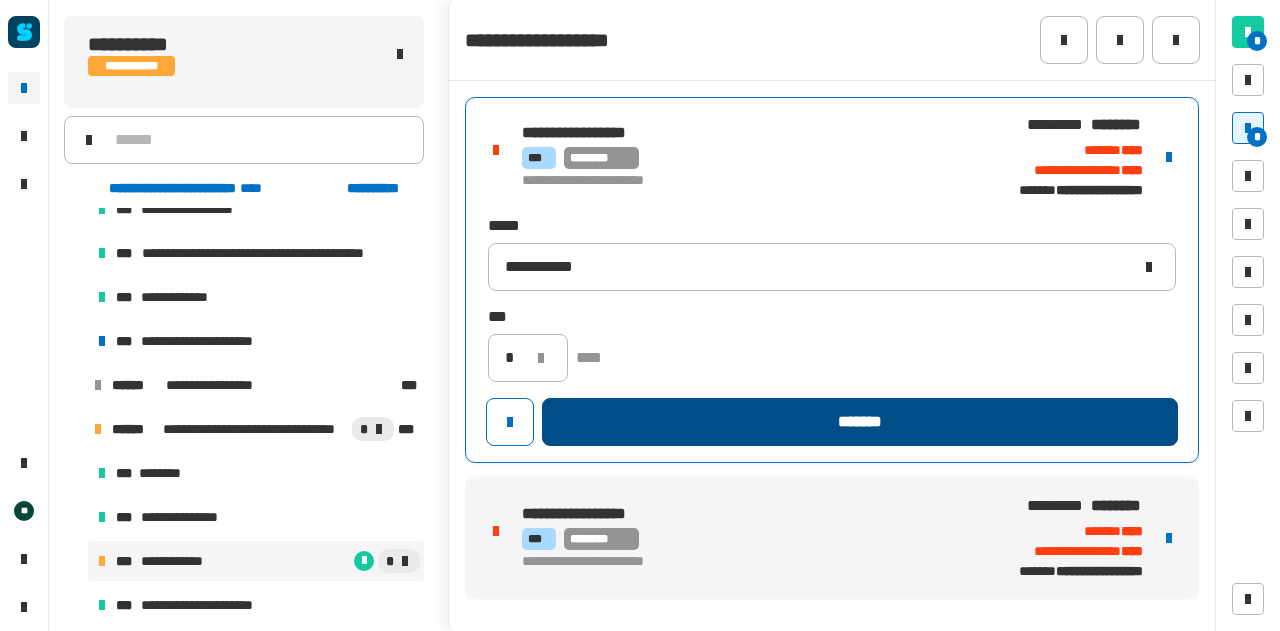 click on "*******" 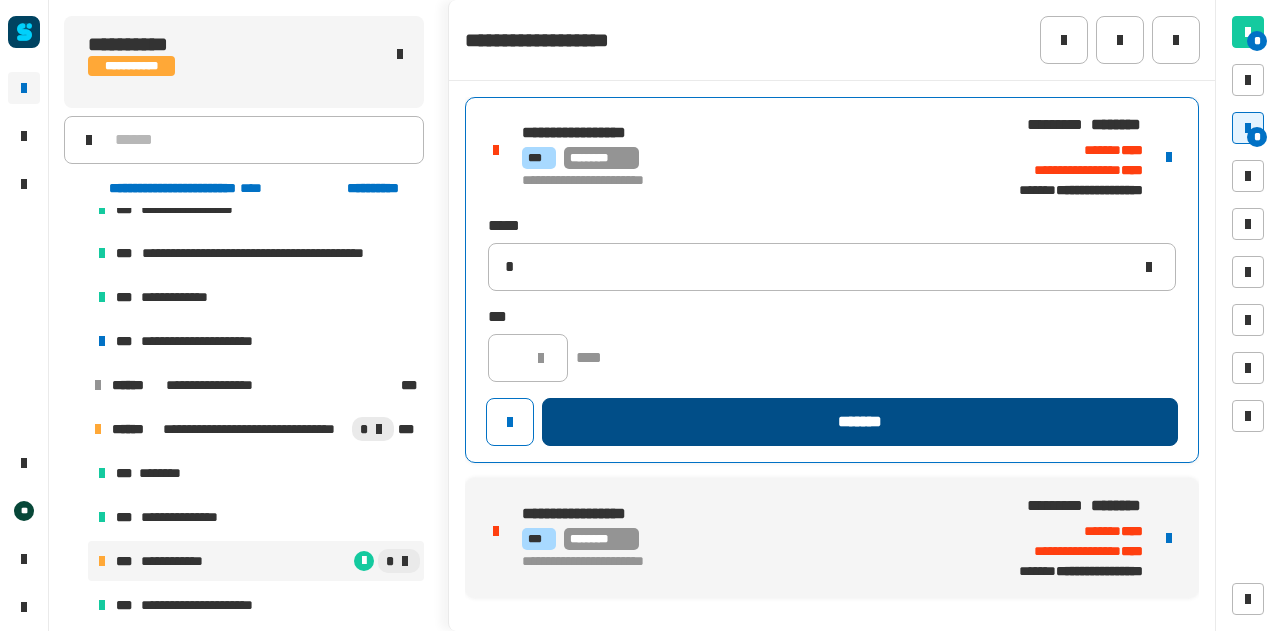 type 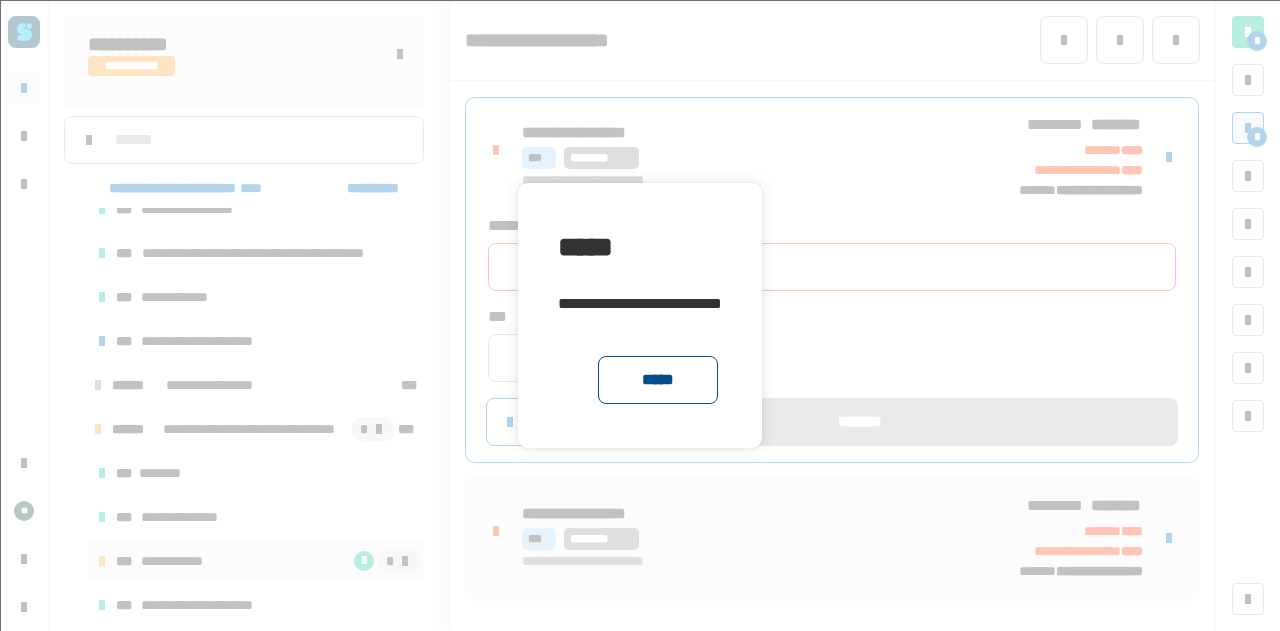 click on "*****" 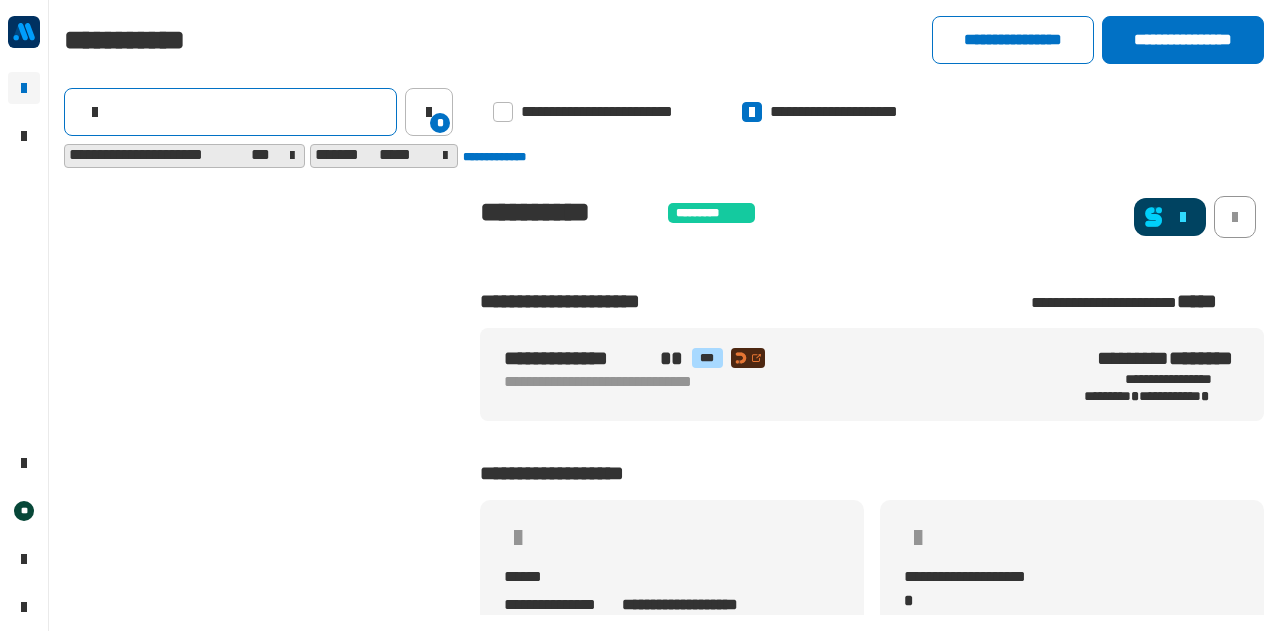 scroll, scrollTop: 0, scrollLeft: 0, axis: both 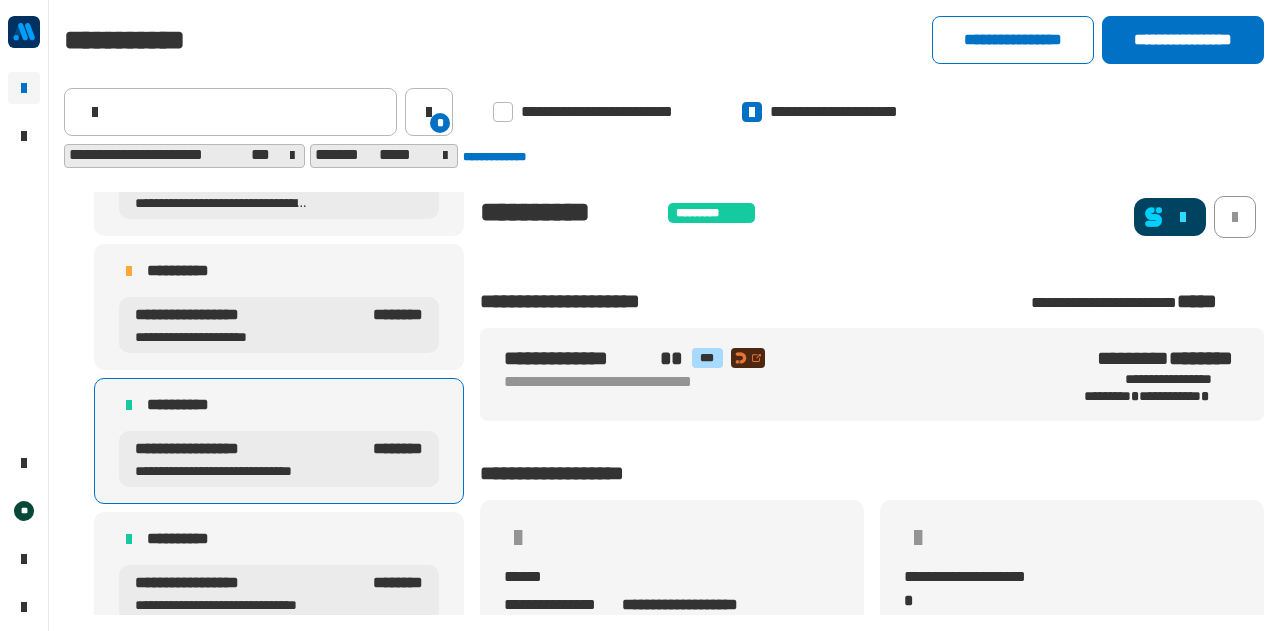 click 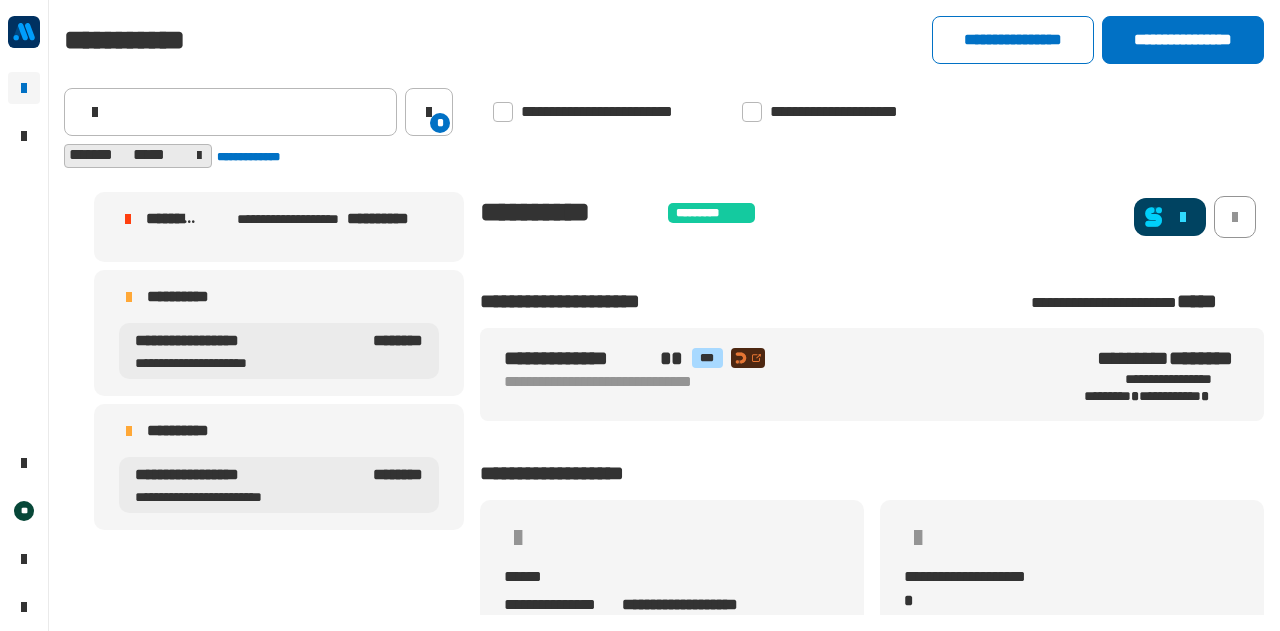 click on "**********" at bounding box center [248, 475] 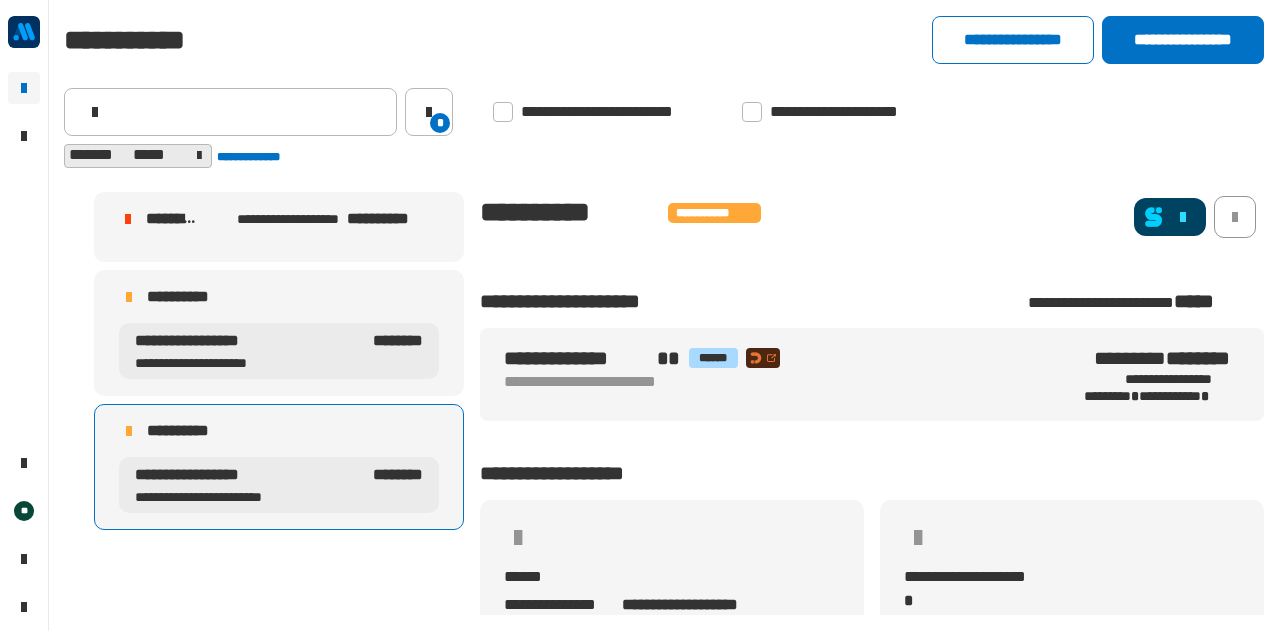 click 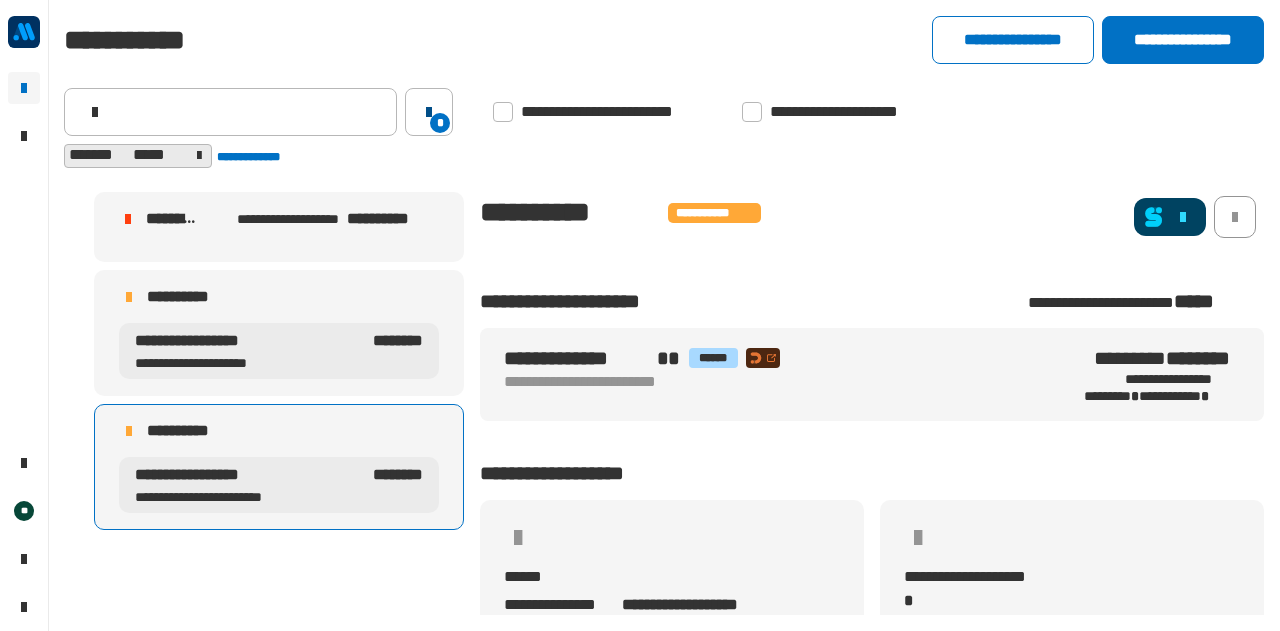 click on "*" 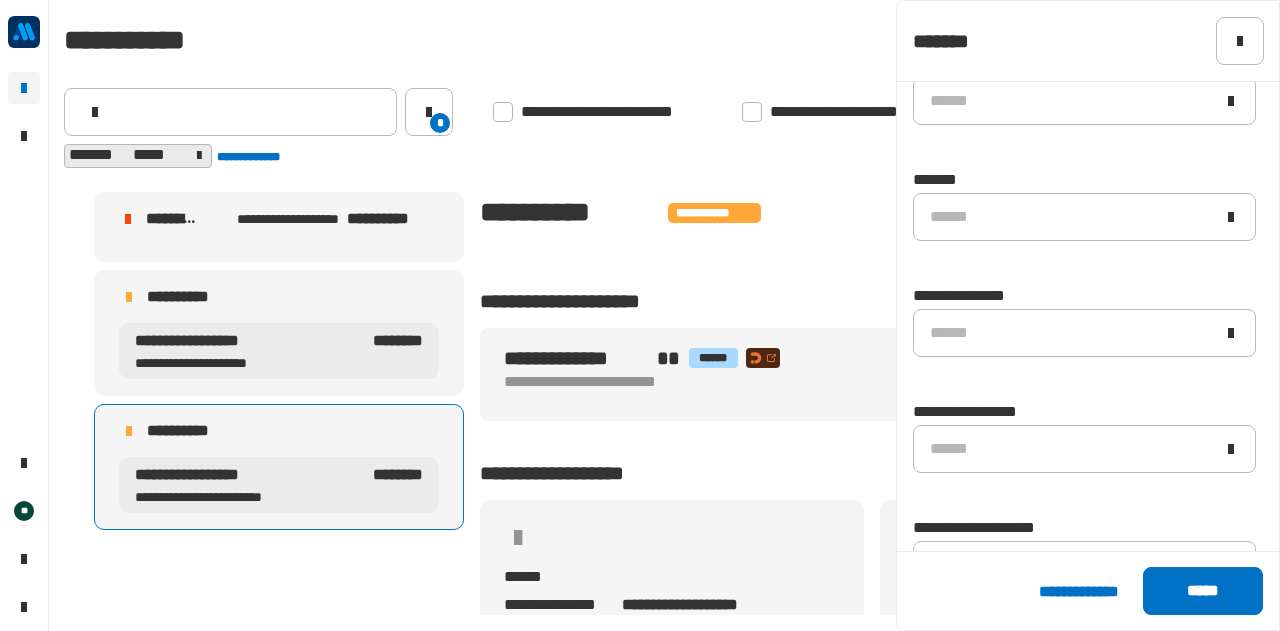 scroll, scrollTop: 1490, scrollLeft: 0, axis: vertical 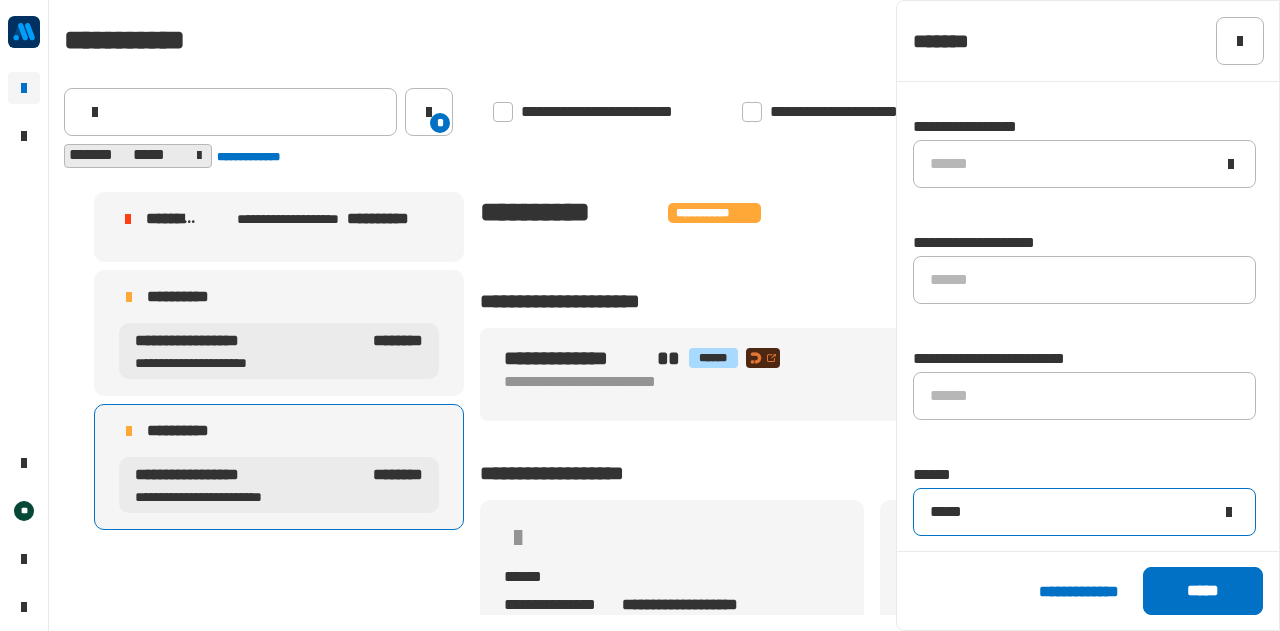 click on "*****" 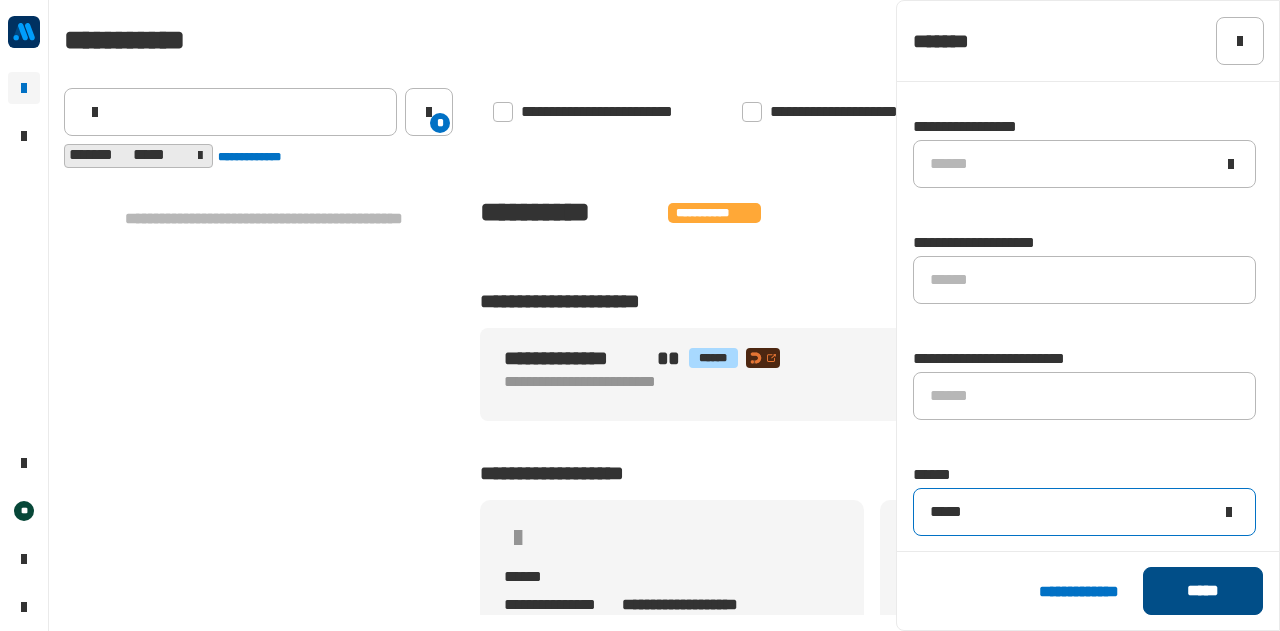 type on "*****" 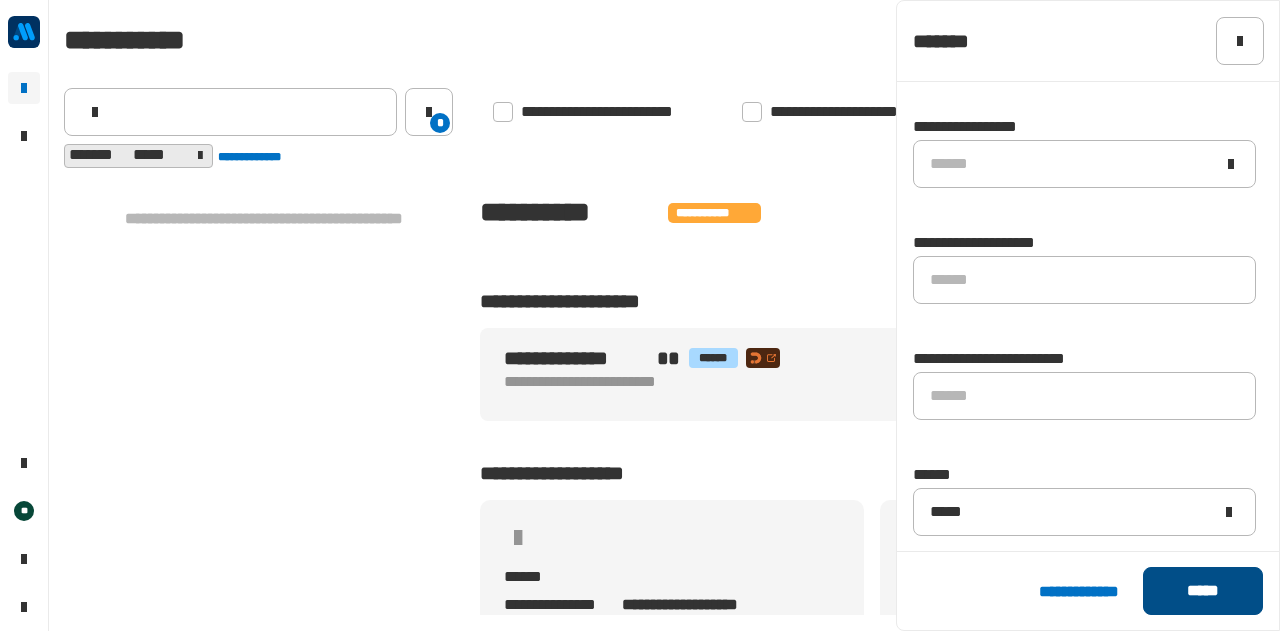 click on "*****" 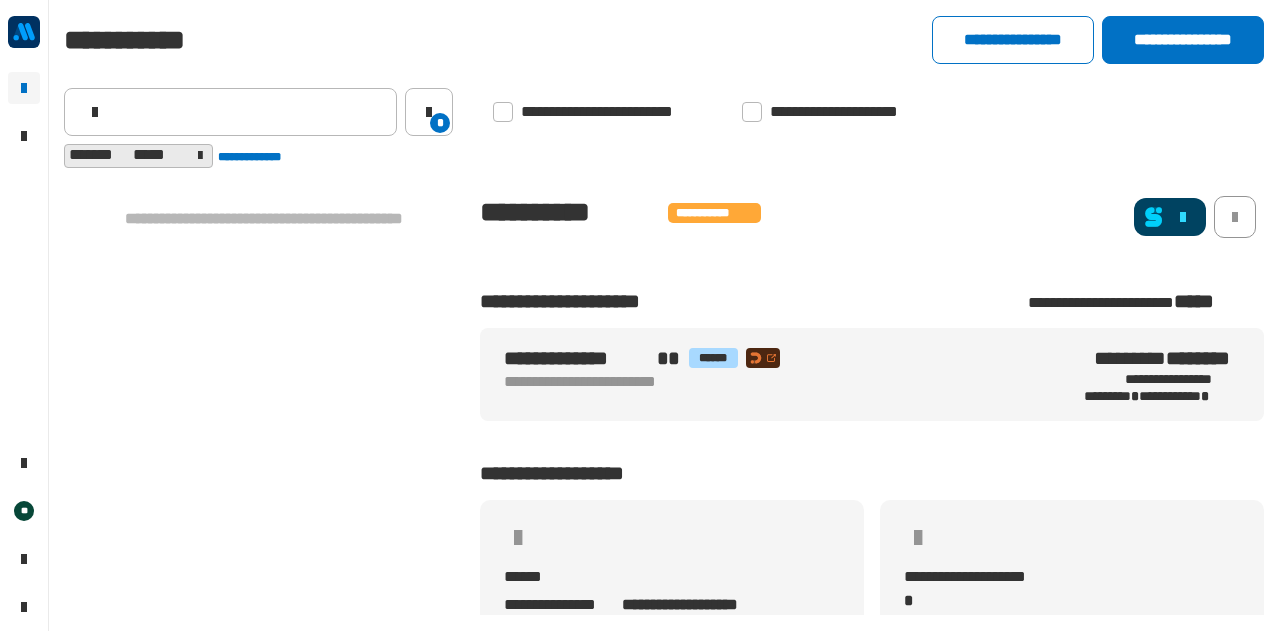scroll, scrollTop: 1473, scrollLeft: 0, axis: vertical 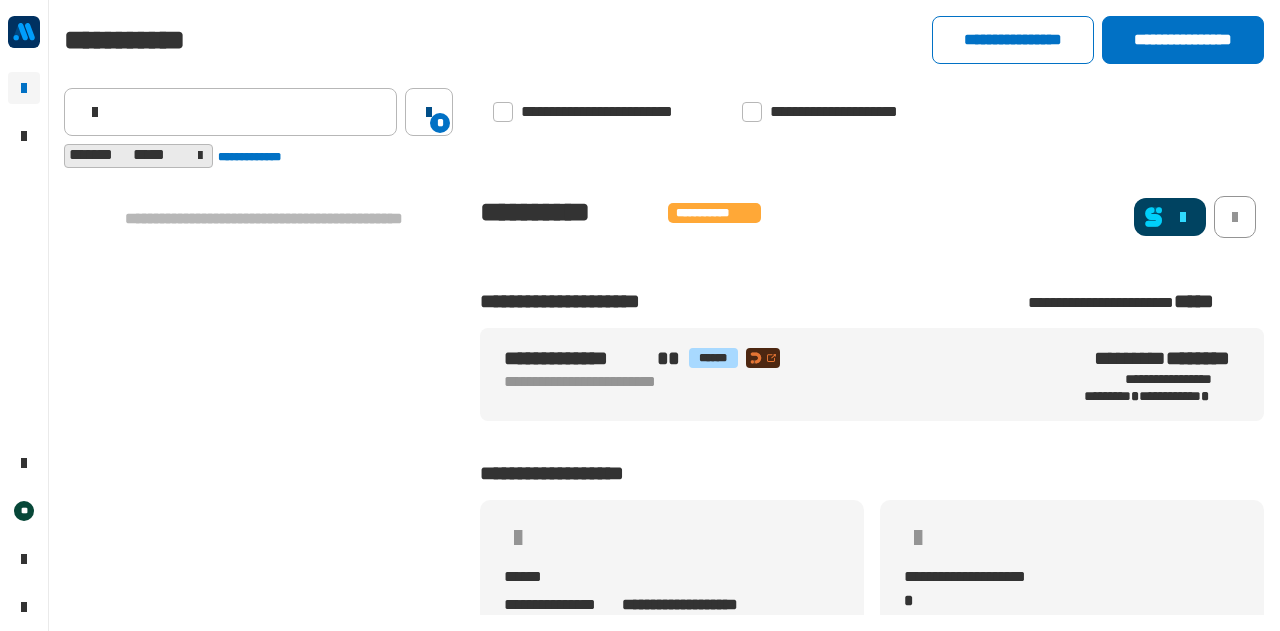 click on "*" 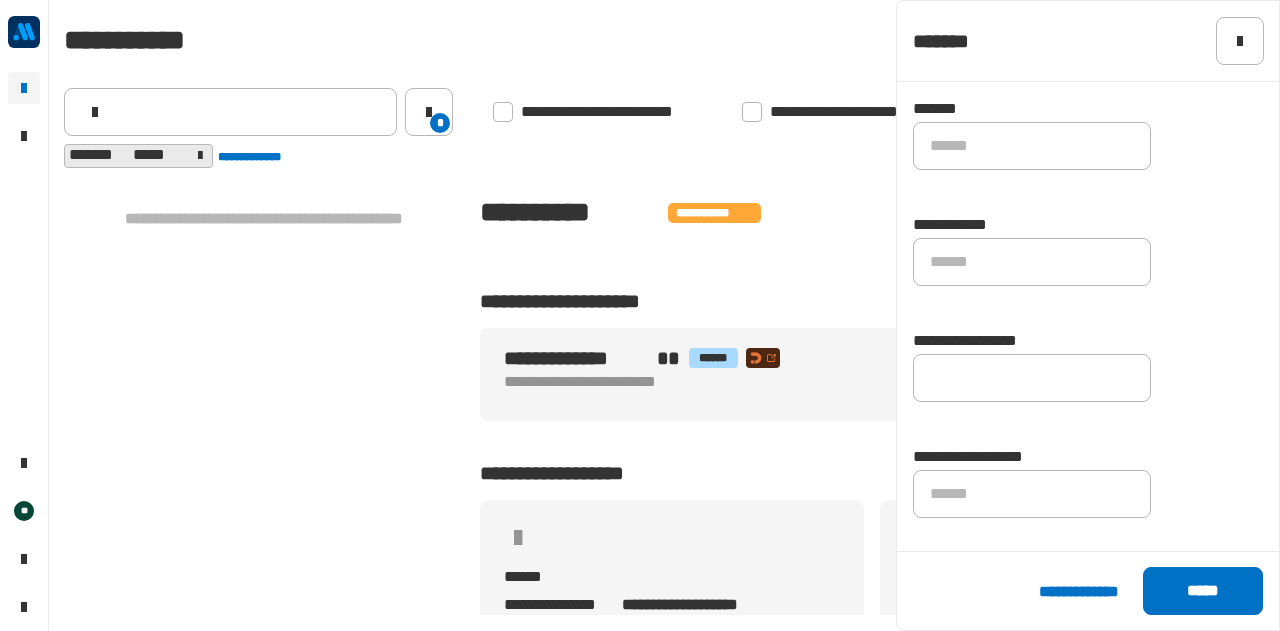 click on "**********" 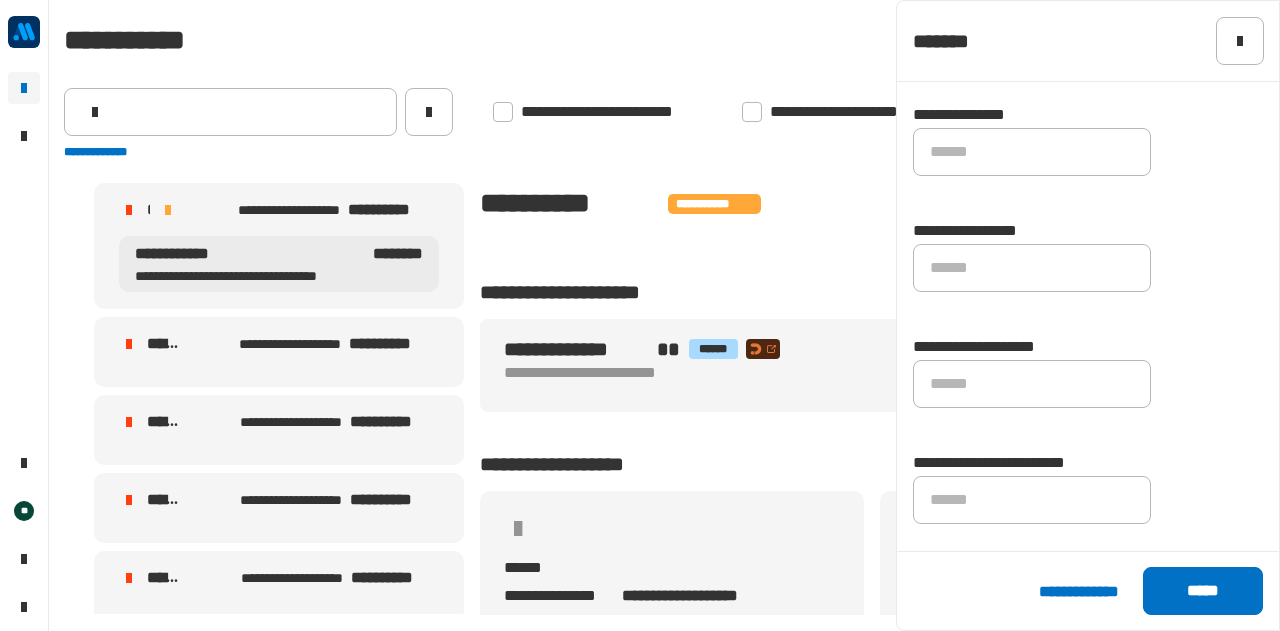 scroll, scrollTop: 1490, scrollLeft: 0, axis: vertical 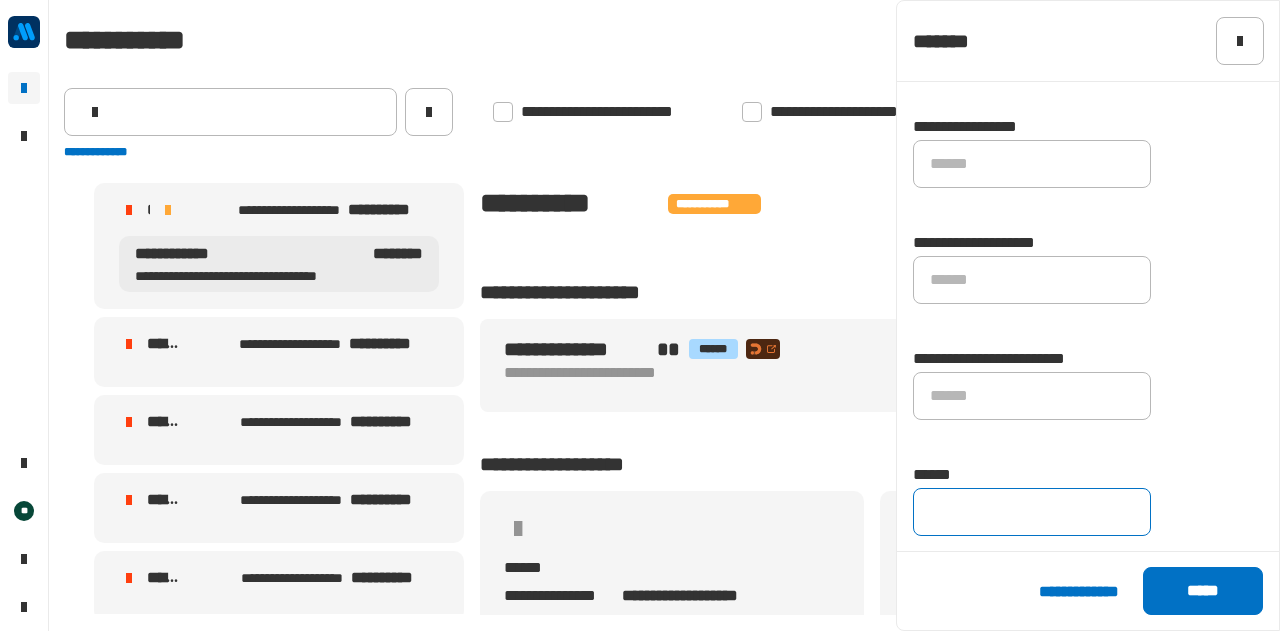 click 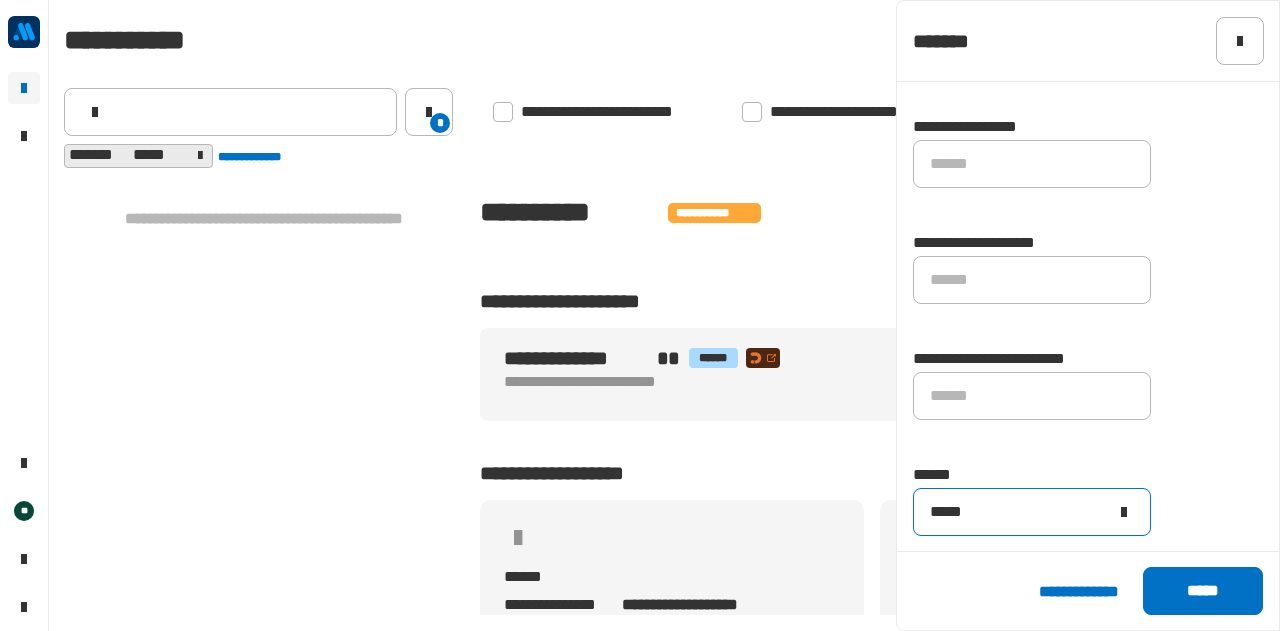 type on "*****" 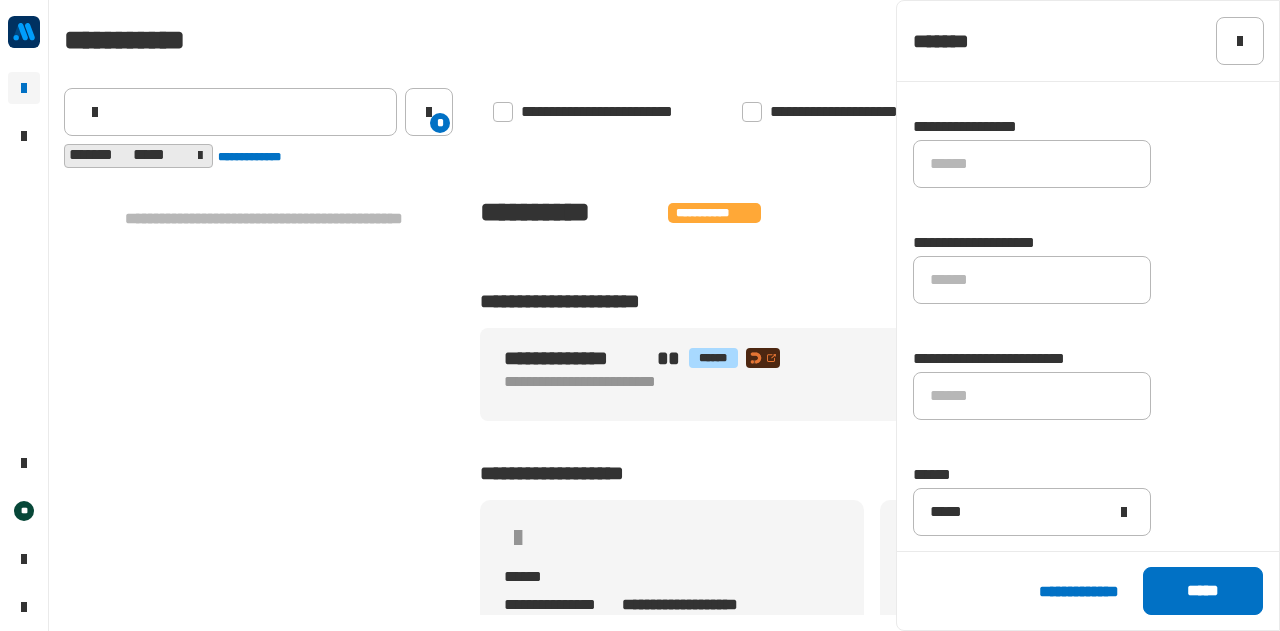 click 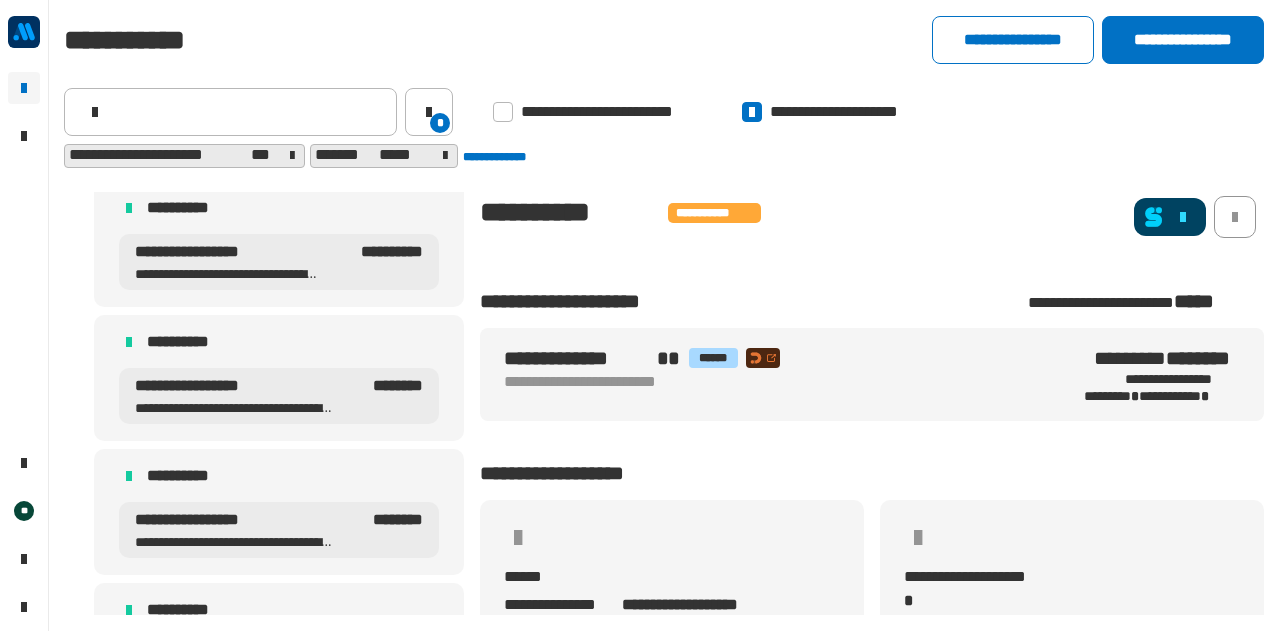 scroll, scrollTop: 1842, scrollLeft: 0, axis: vertical 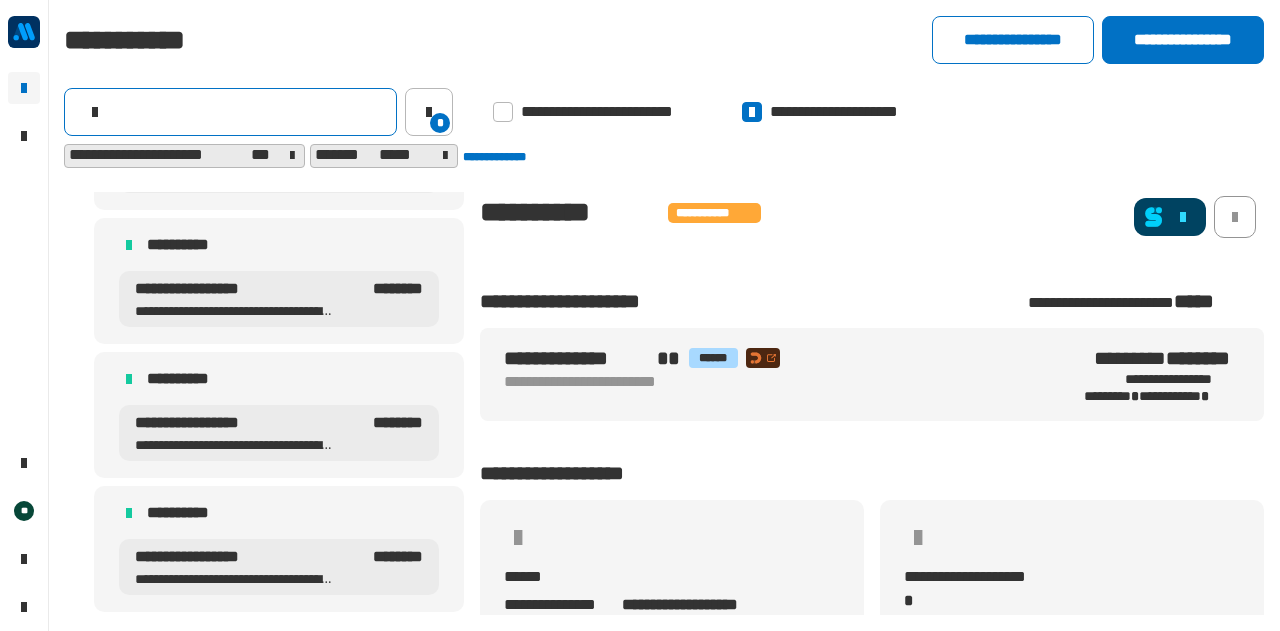 click 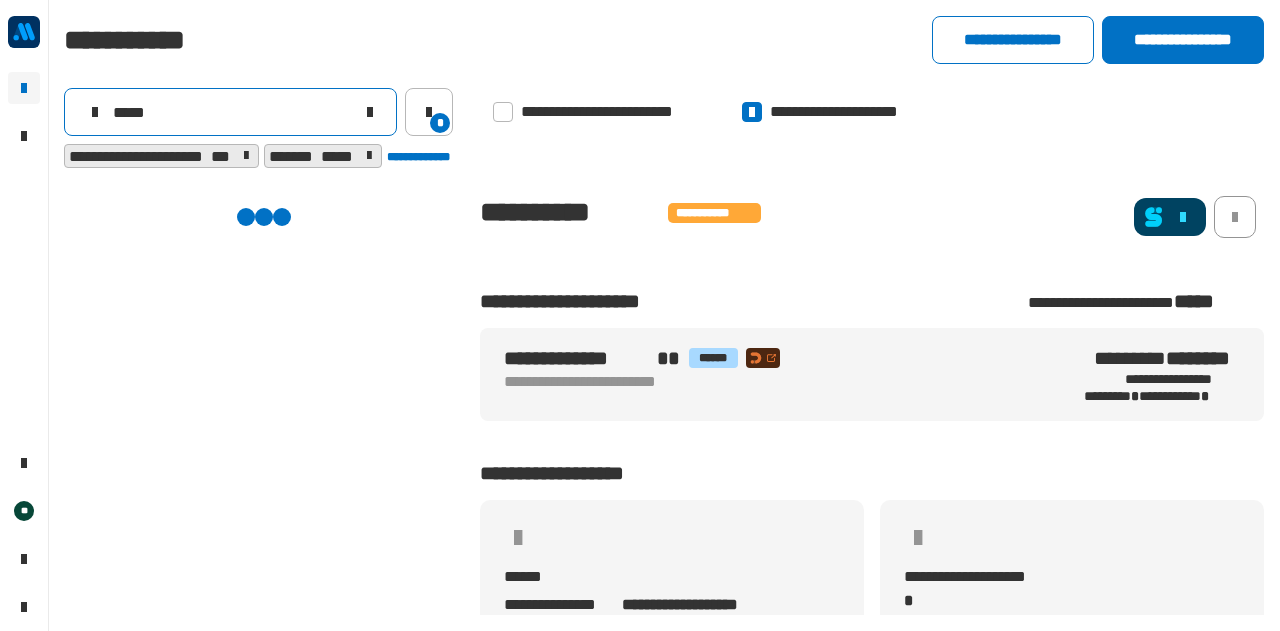 scroll, scrollTop: 0, scrollLeft: 0, axis: both 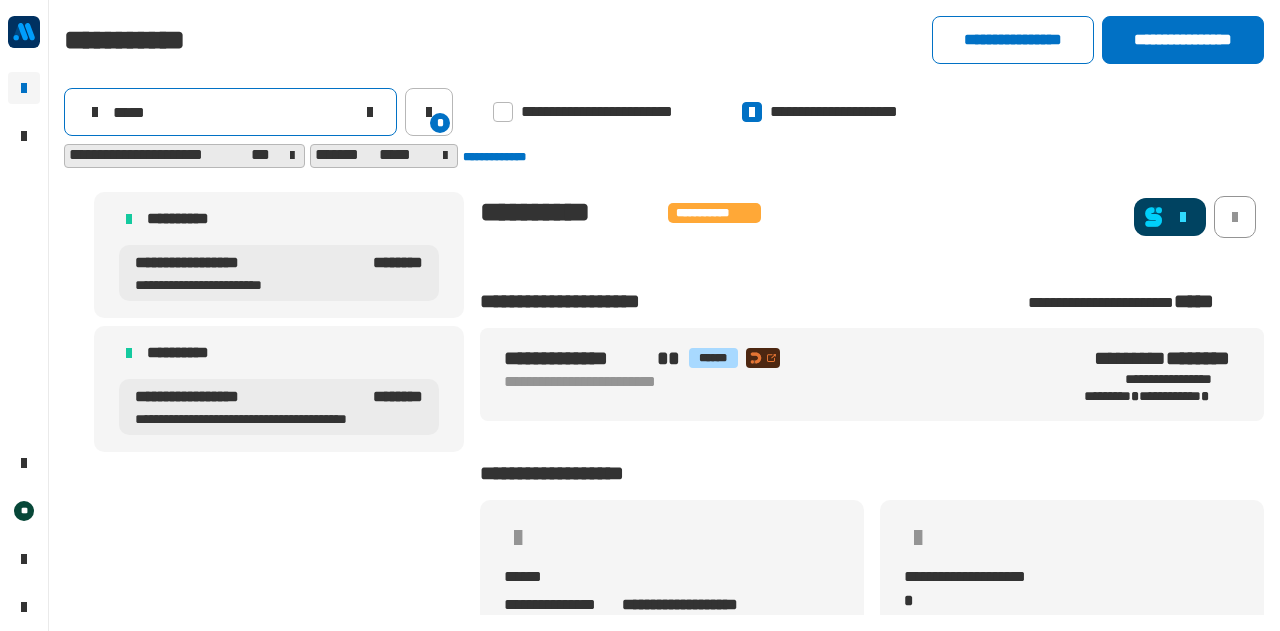 type on "*****" 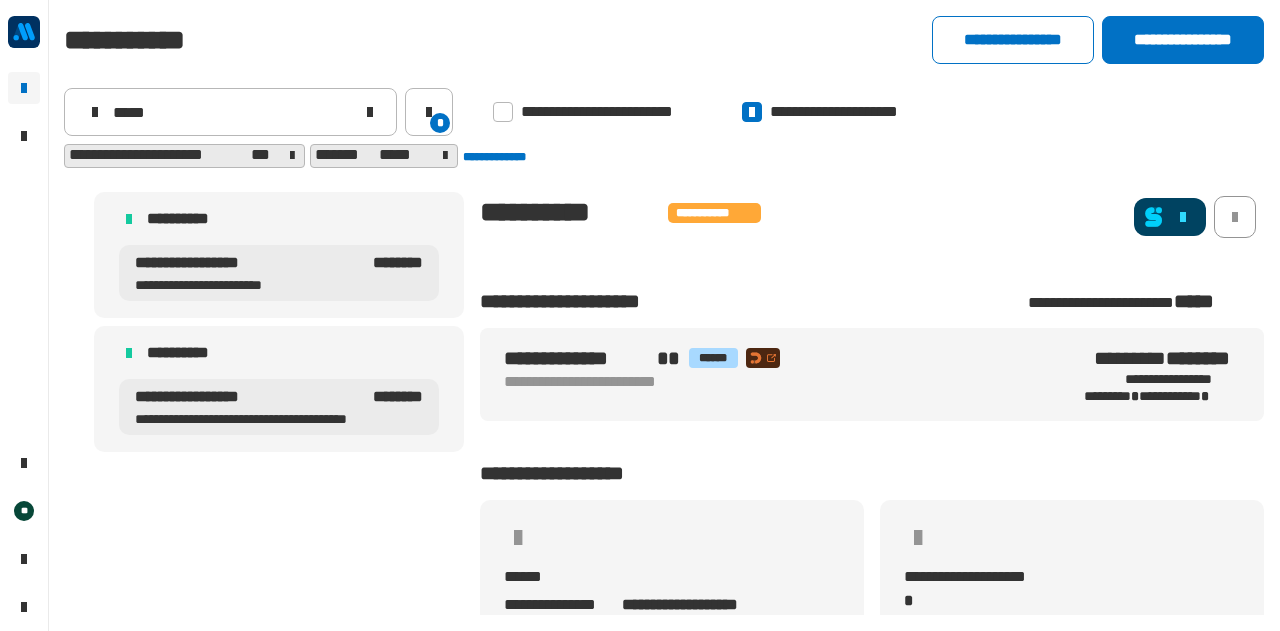 click on "**********" at bounding box center (250, 263) 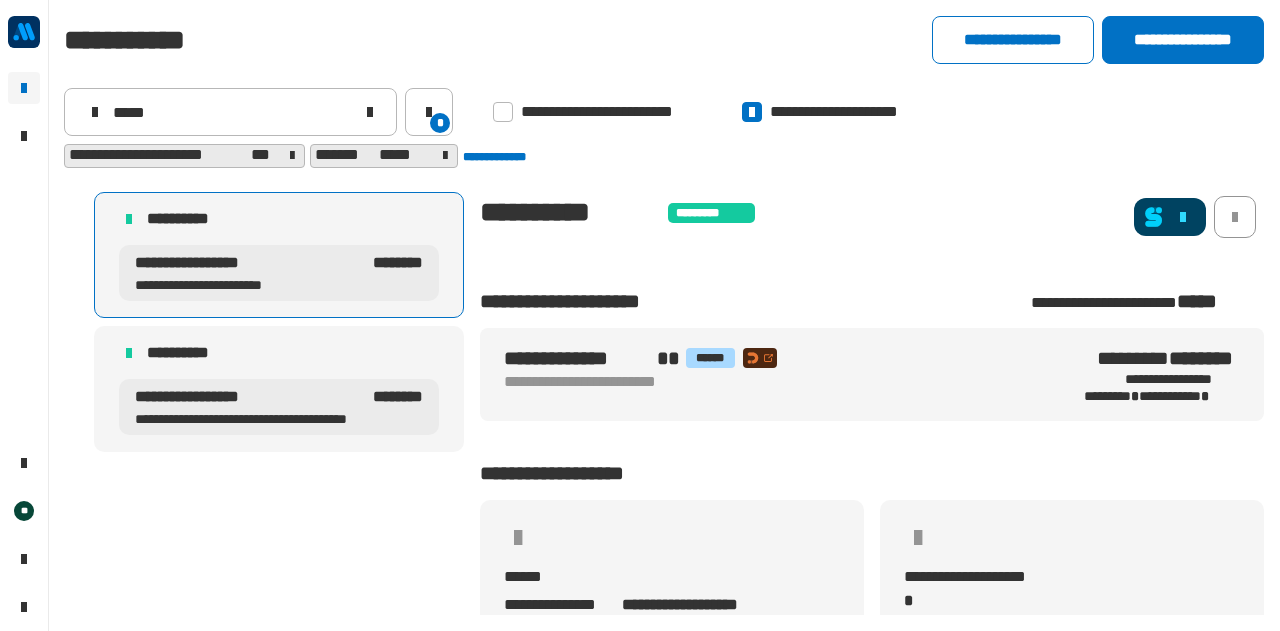 click 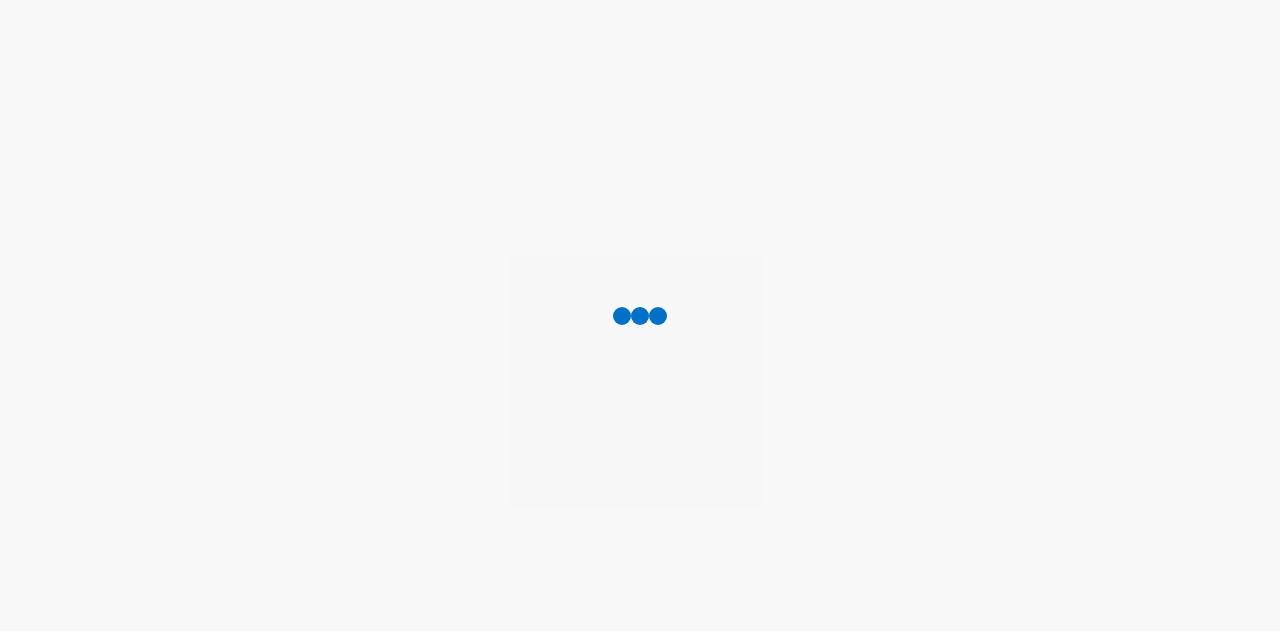 scroll, scrollTop: 0, scrollLeft: 0, axis: both 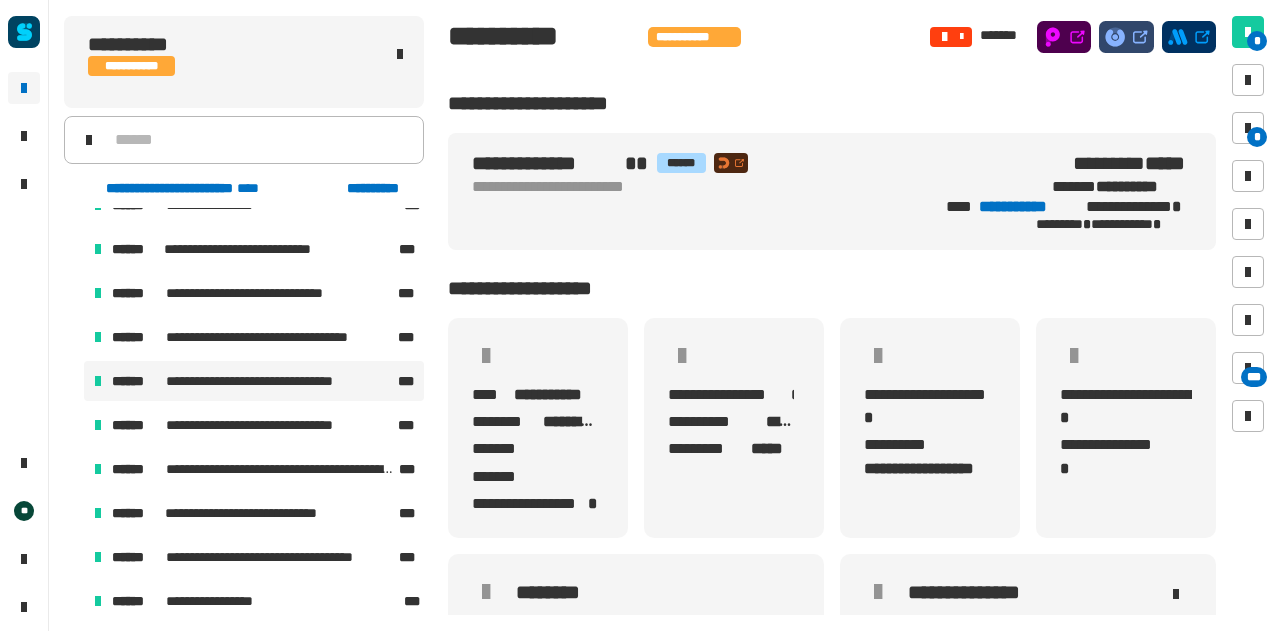 click on "**********" at bounding box center [265, 381] 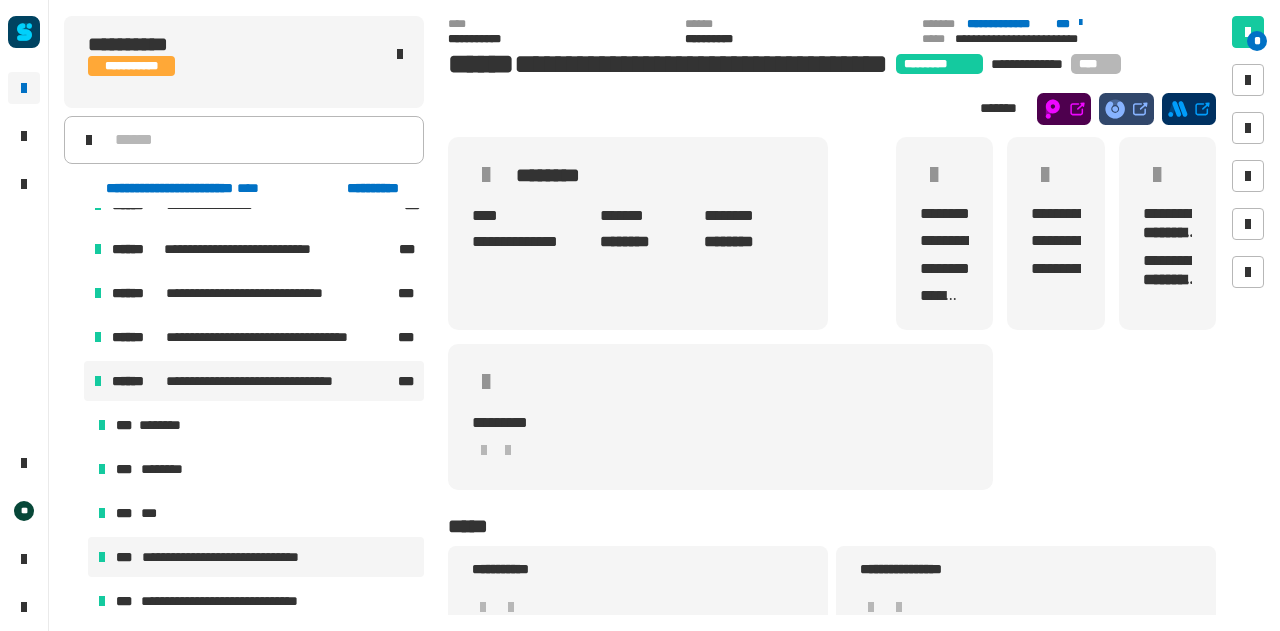 click on "**********" at bounding box center (256, 557) 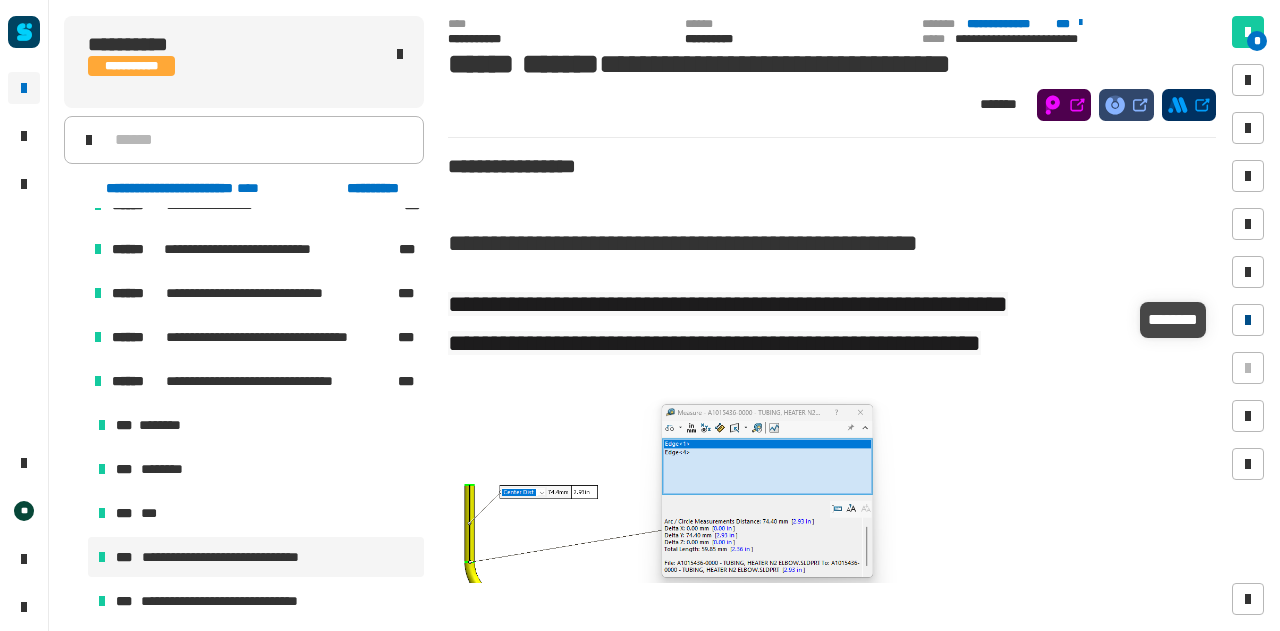 click at bounding box center [1248, 320] 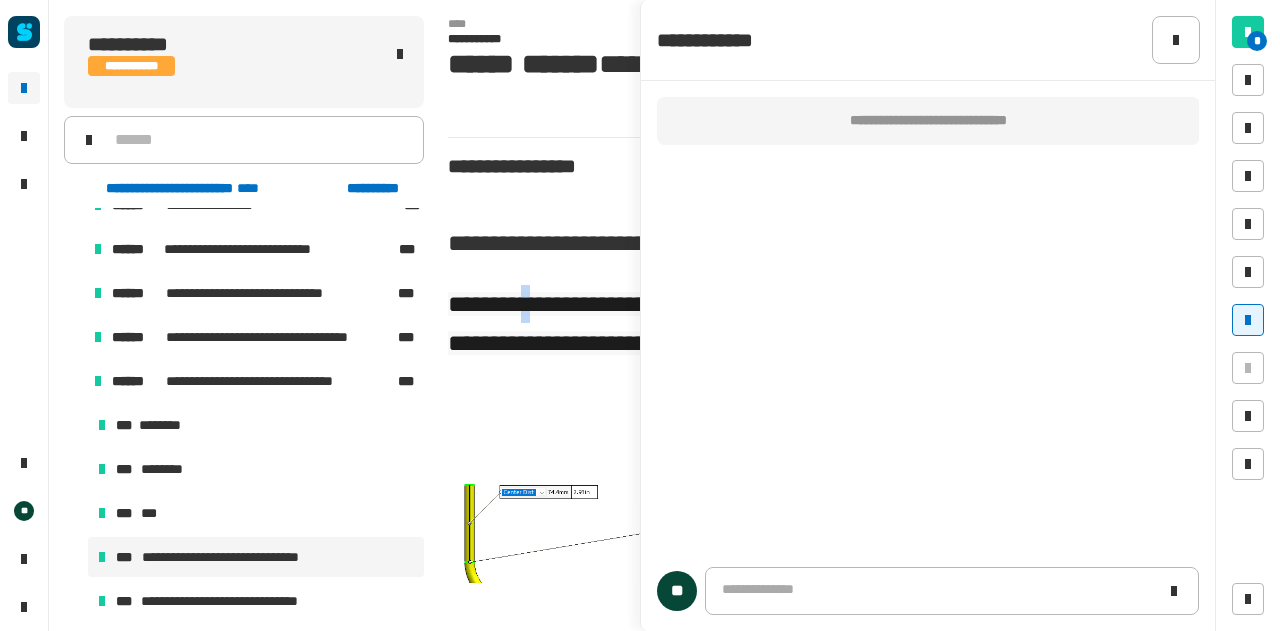 drag, startPoint x: 1263, startPoint y: 324, endPoint x: 549, endPoint y: 300, distance: 714.40326 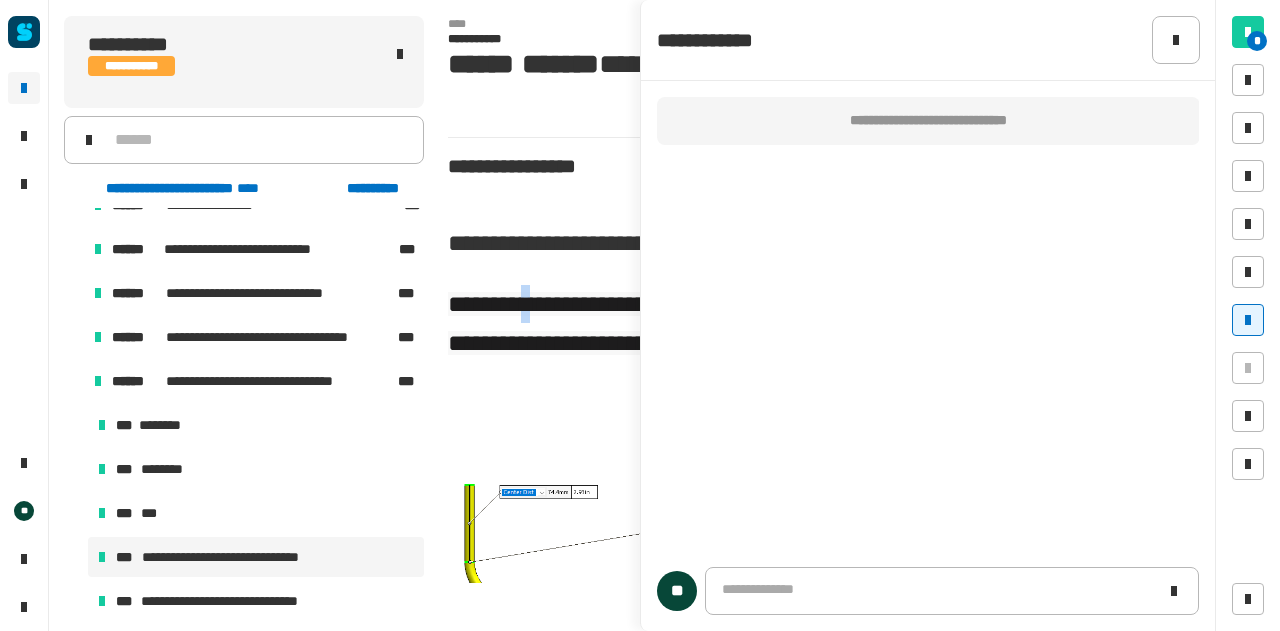 click on "**********" 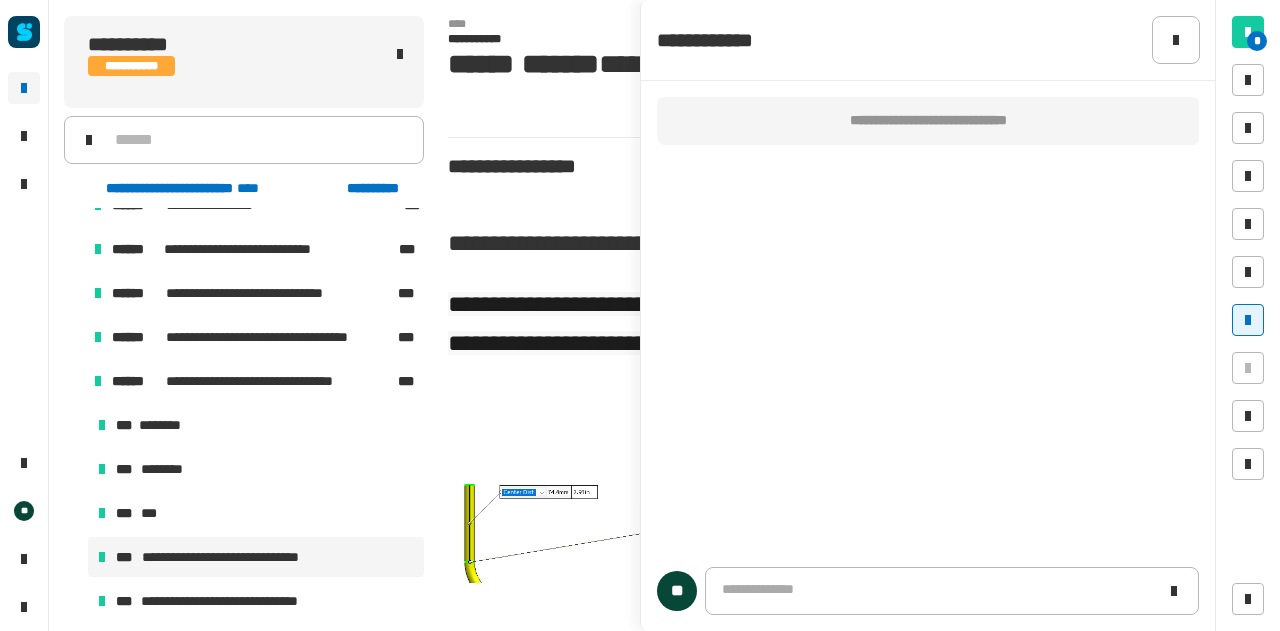 click on "**********" 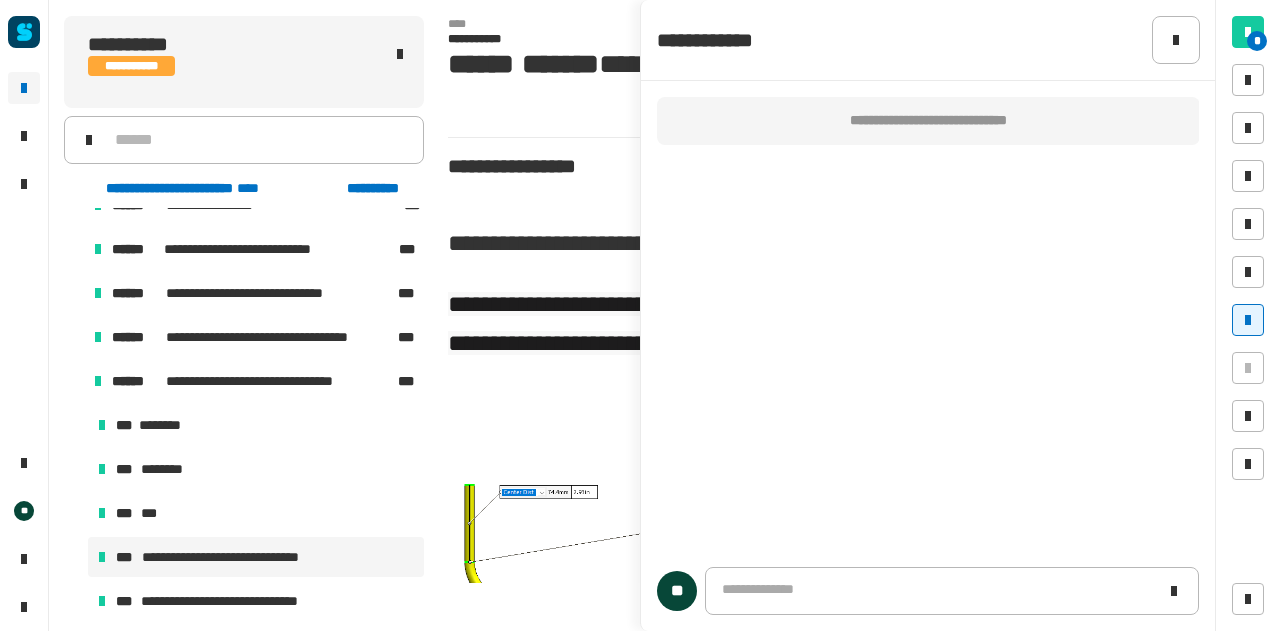 click 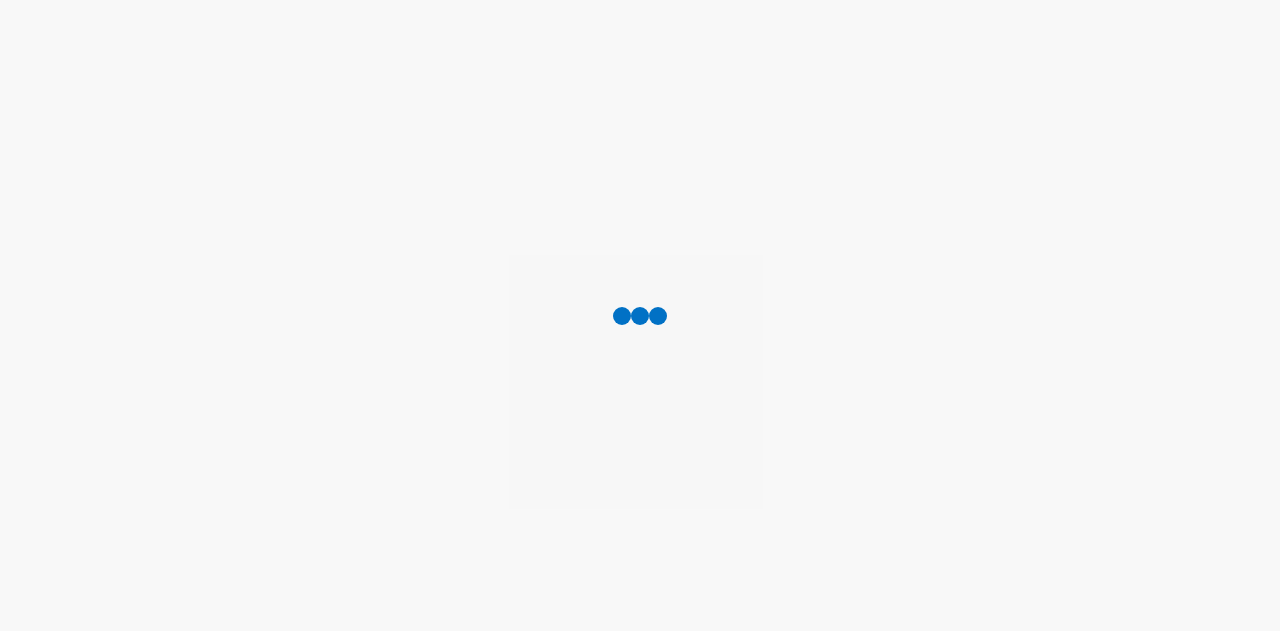 scroll, scrollTop: 0, scrollLeft: 0, axis: both 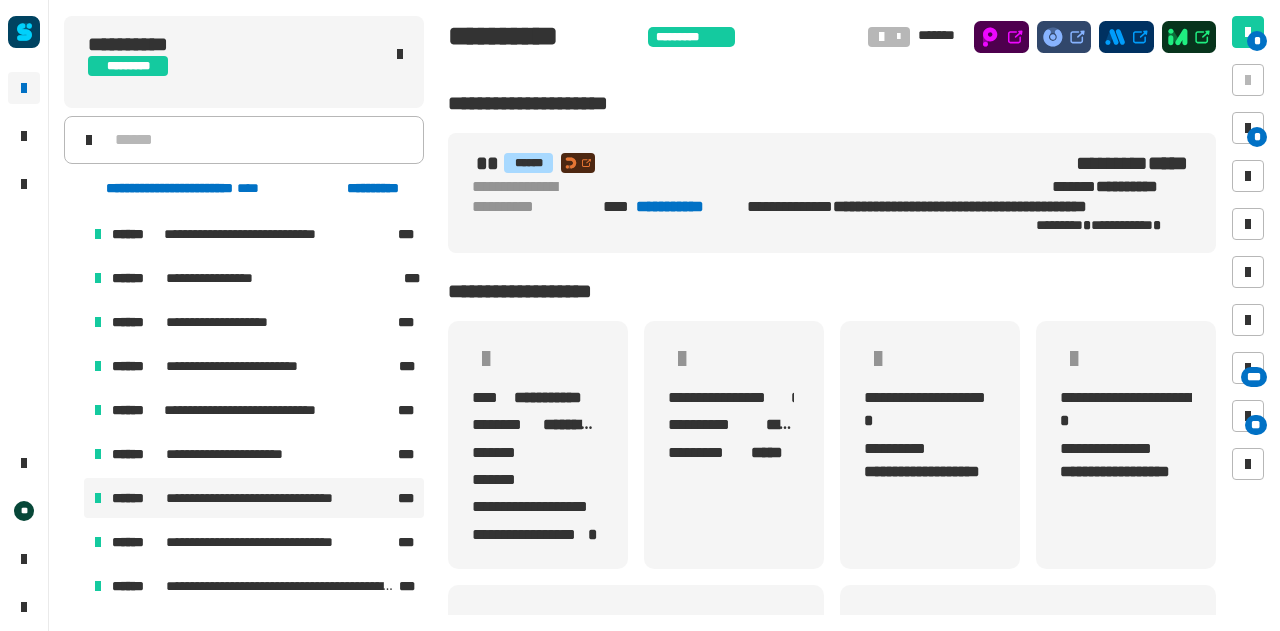 click on "**********" at bounding box center [254, 498] 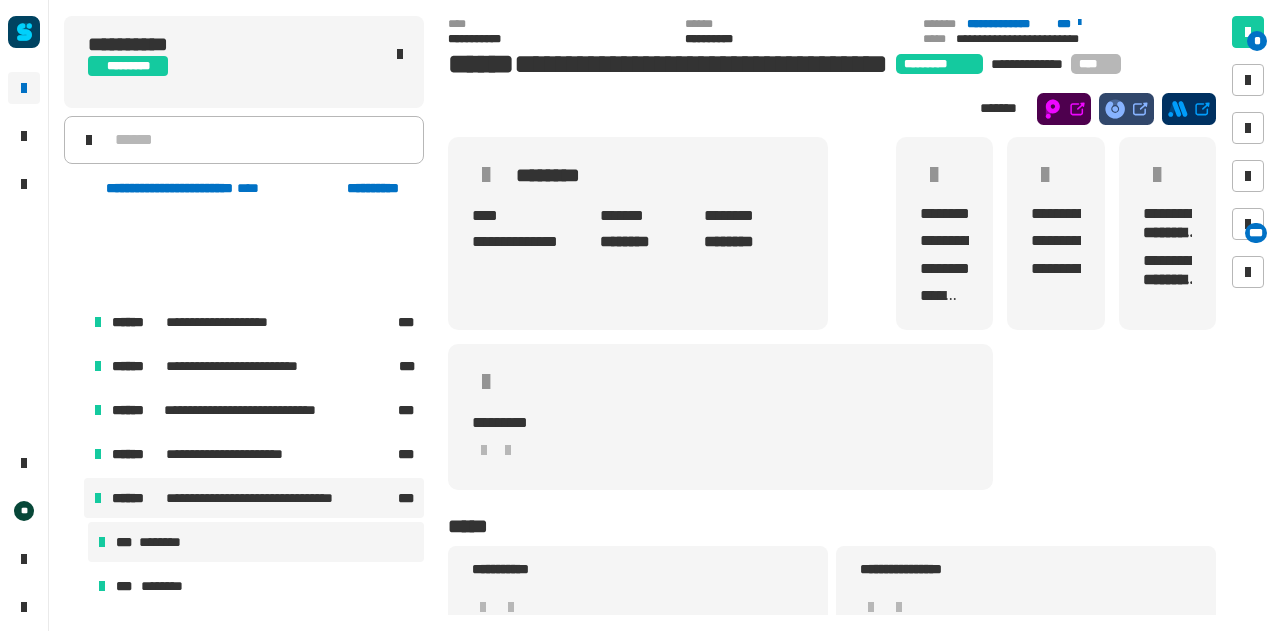 scroll, scrollTop: 1390, scrollLeft: 0, axis: vertical 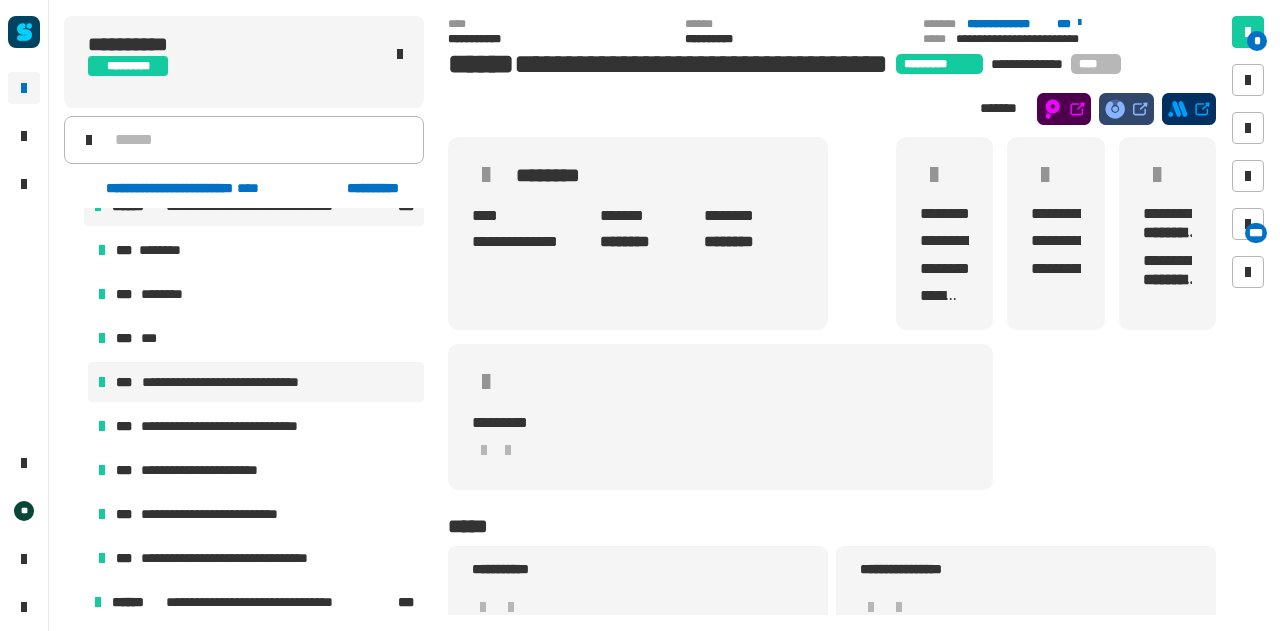 click on "**********" at bounding box center [248, 382] 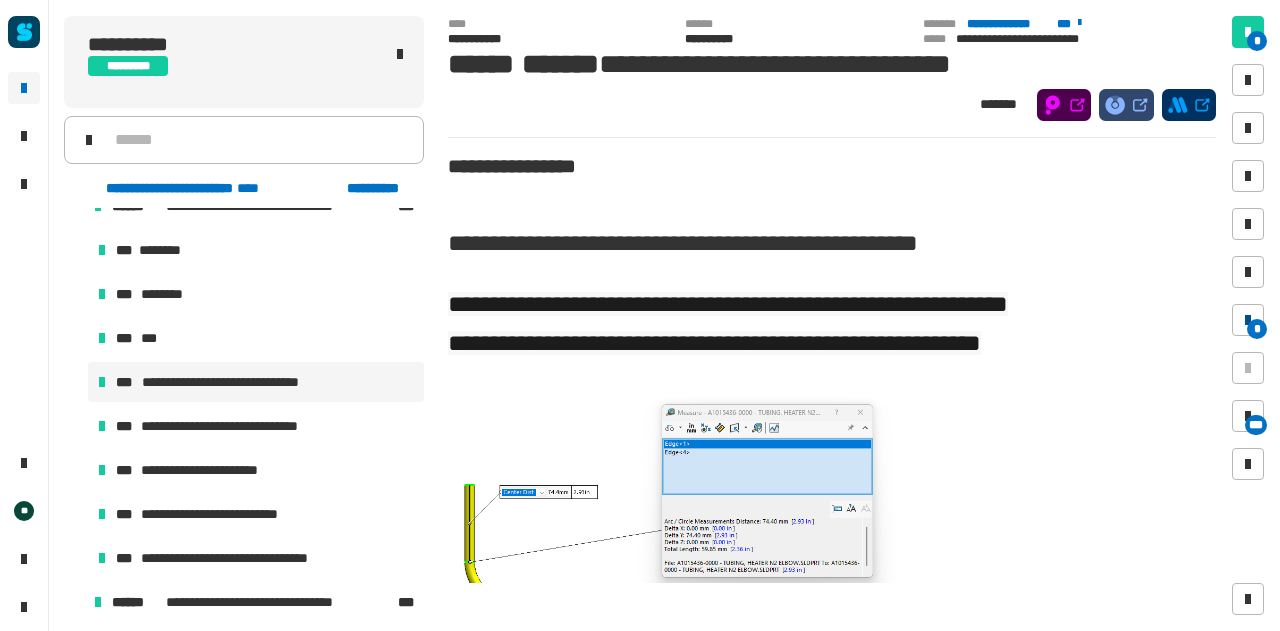 click at bounding box center [1248, 320] 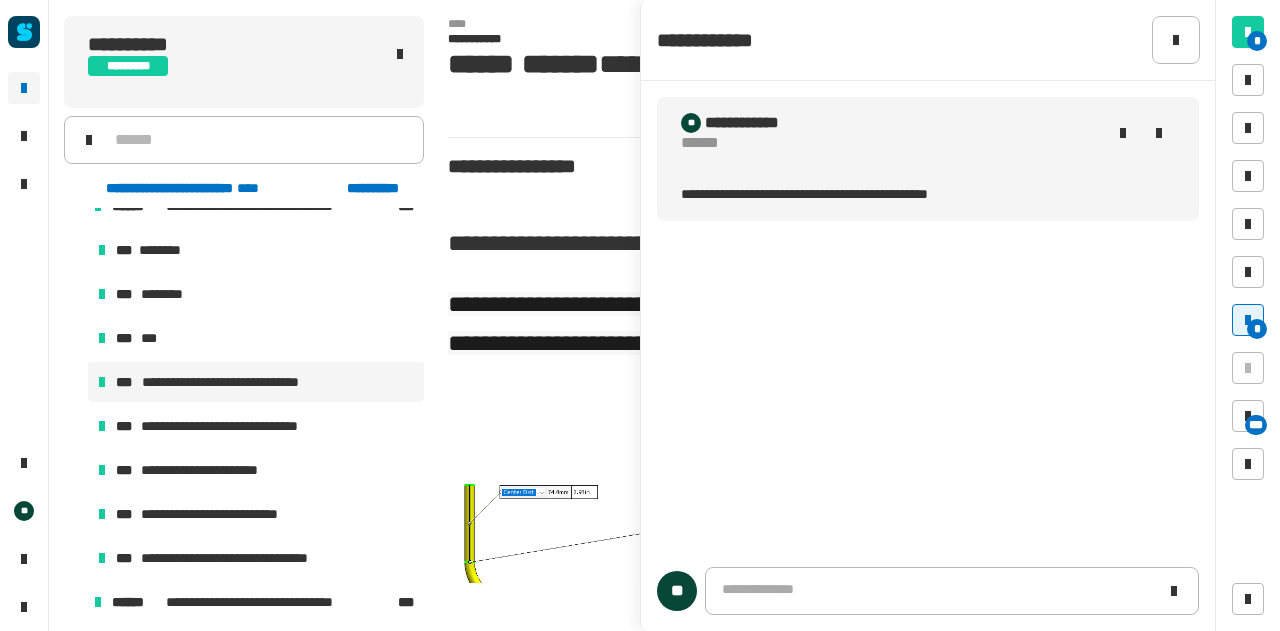 click on "**********" at bounding box center (804, 194) 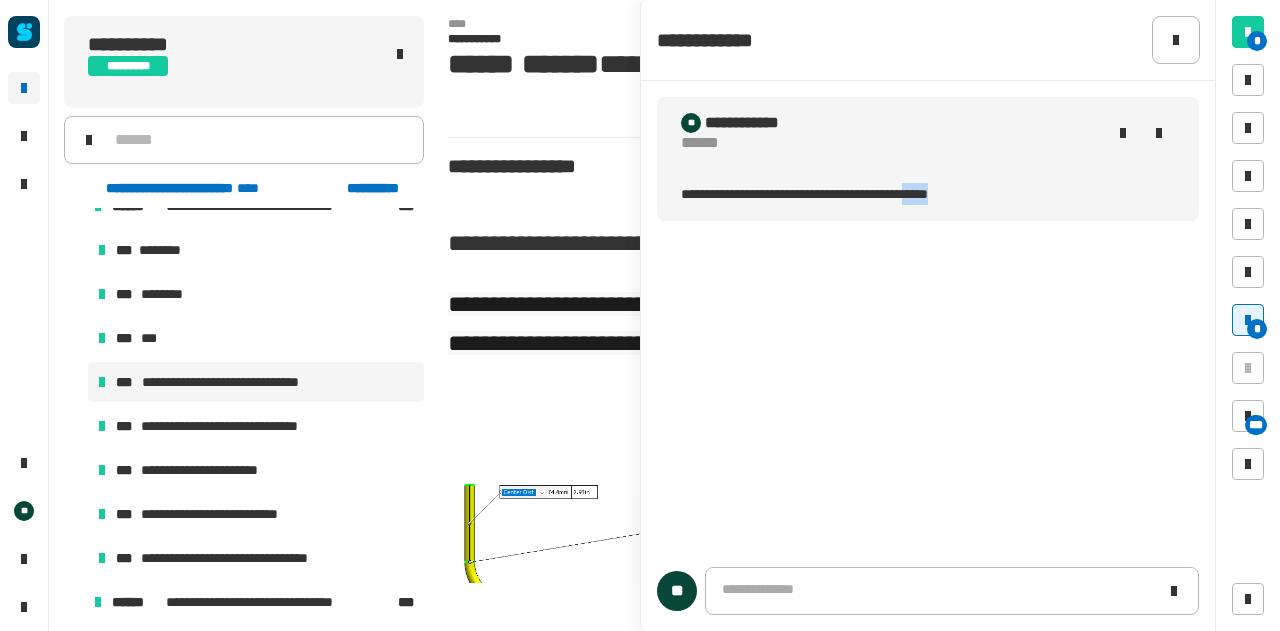 click on "**********" at bounding box center (804, 194) 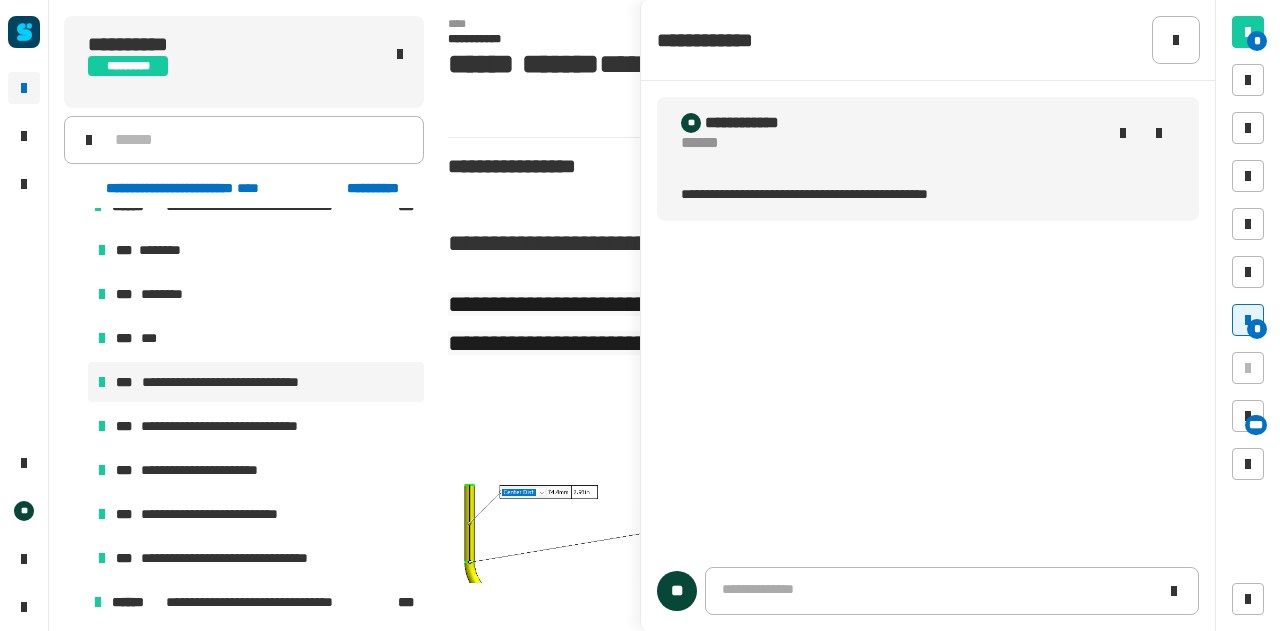 click on "**********" at bounding box center [804, 194] 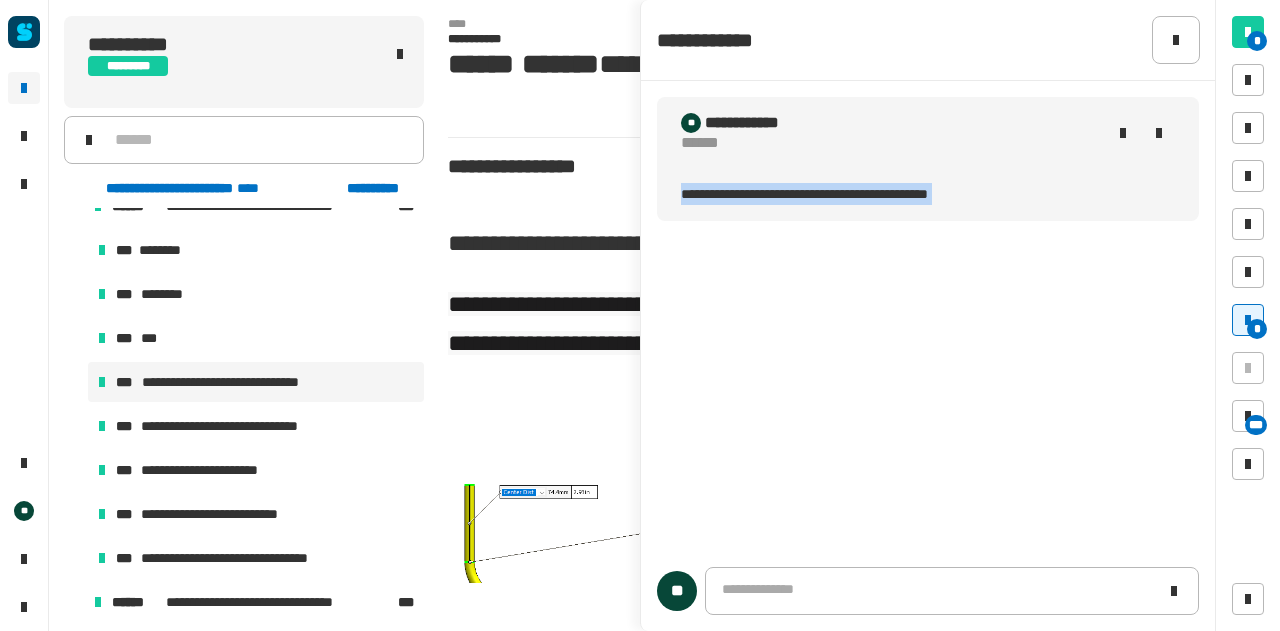 click on "**********" at bounding box center (804, 194) 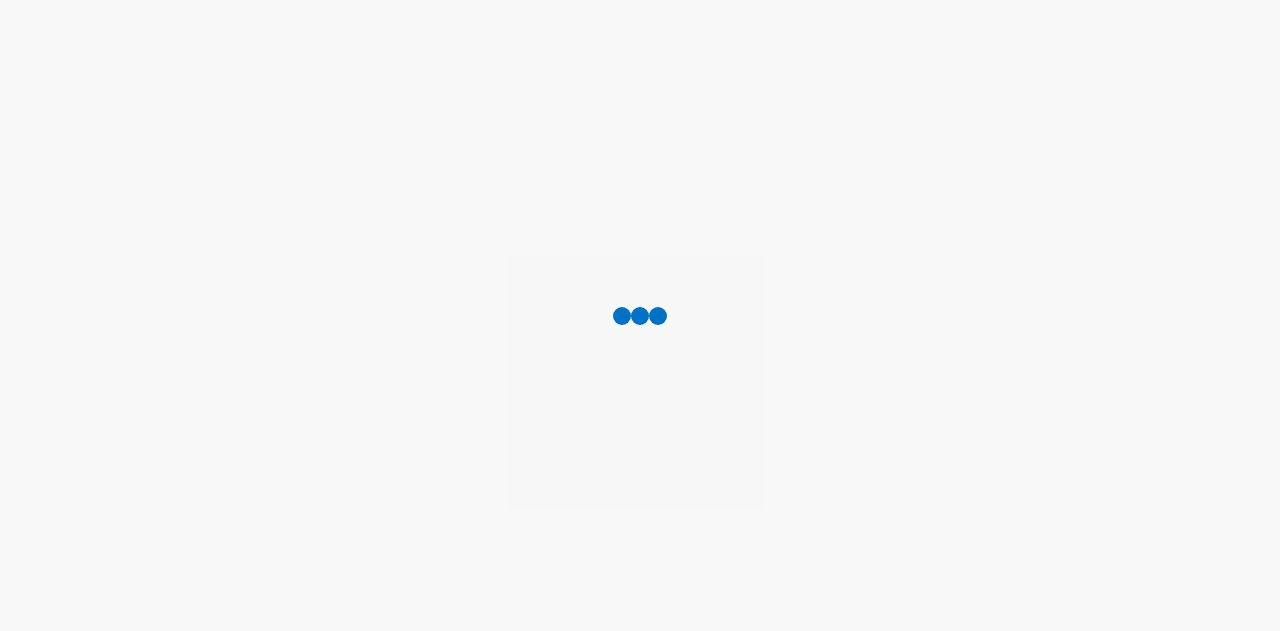 scroll, scrollTop: 0, scrollLeft: 0, axis: both 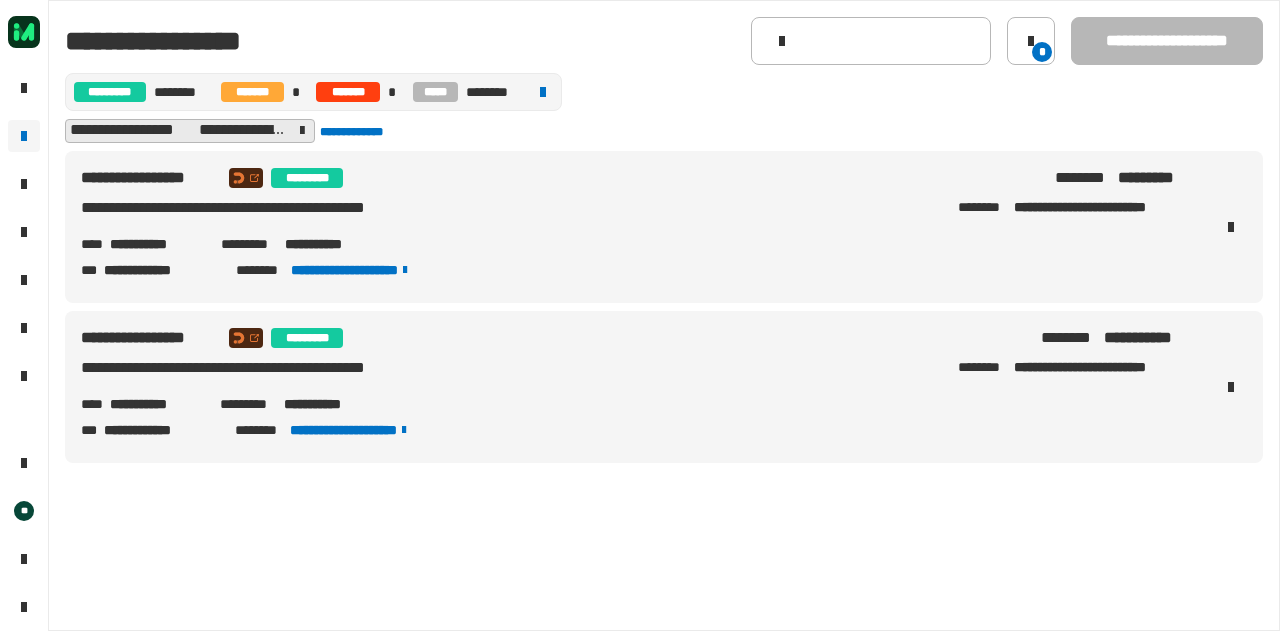 click on "**********" at bounding box center [157, 244] 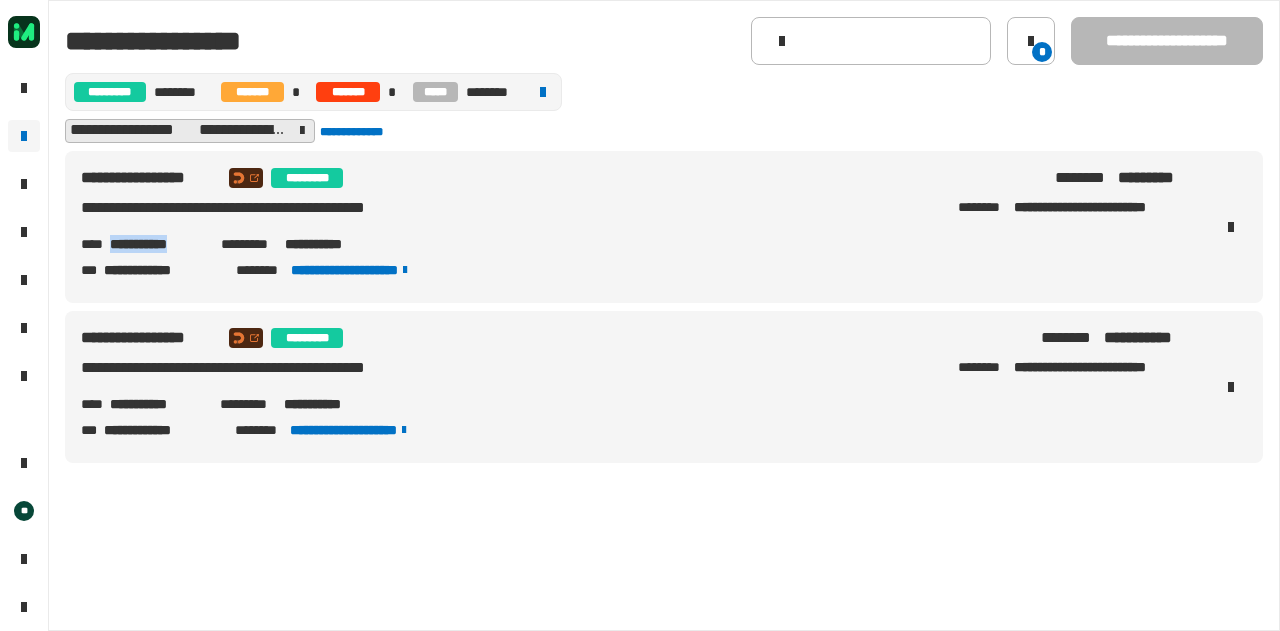 click on "**********" at bounding box center (157, 244) 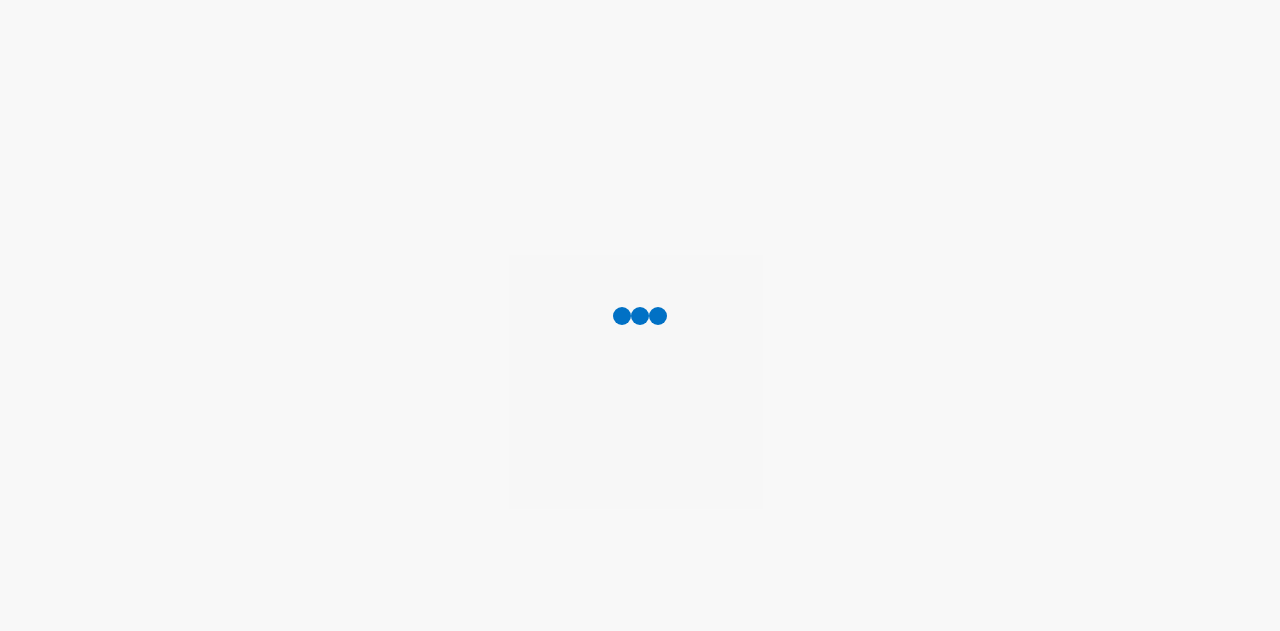 scroll, scrollTop: 0, scrollLeft: 0, axis: both 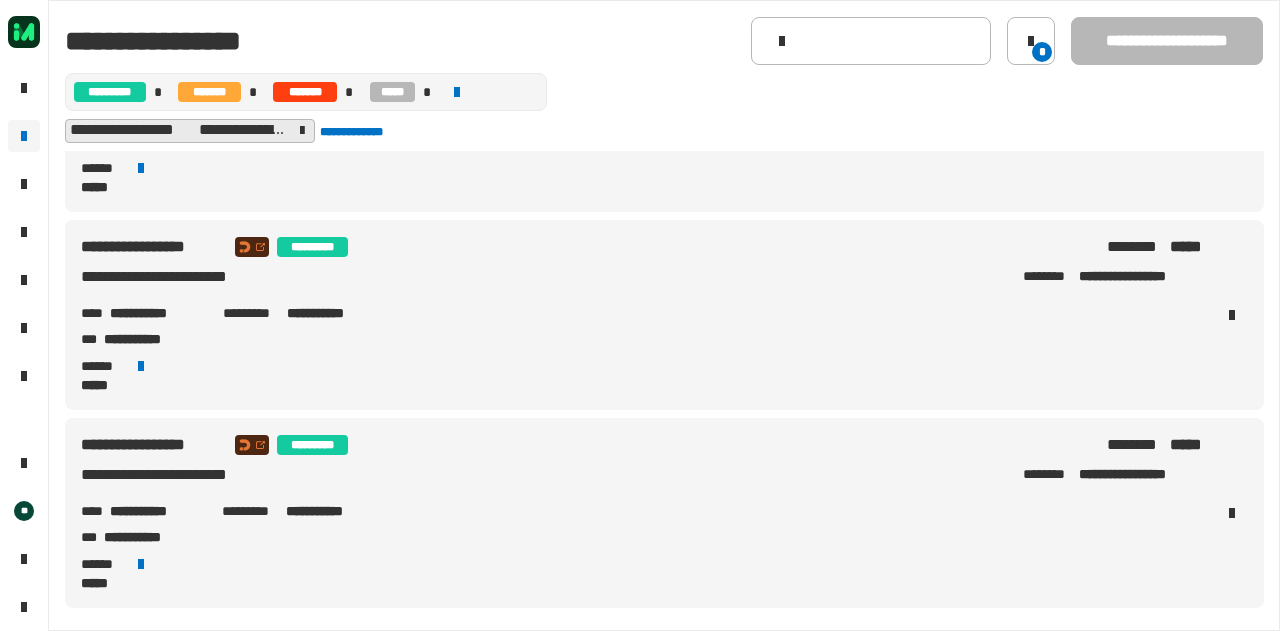 click on "**********" at bounding box center [158, 511] 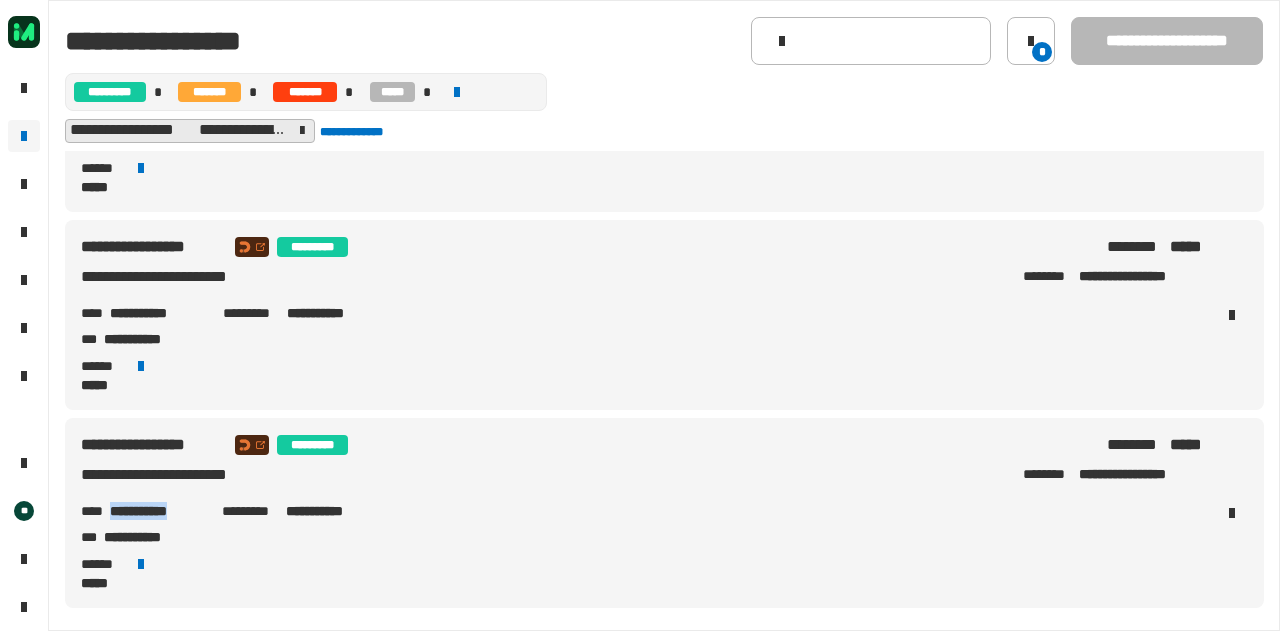 click on "**********" at bounding box center [158, 511] 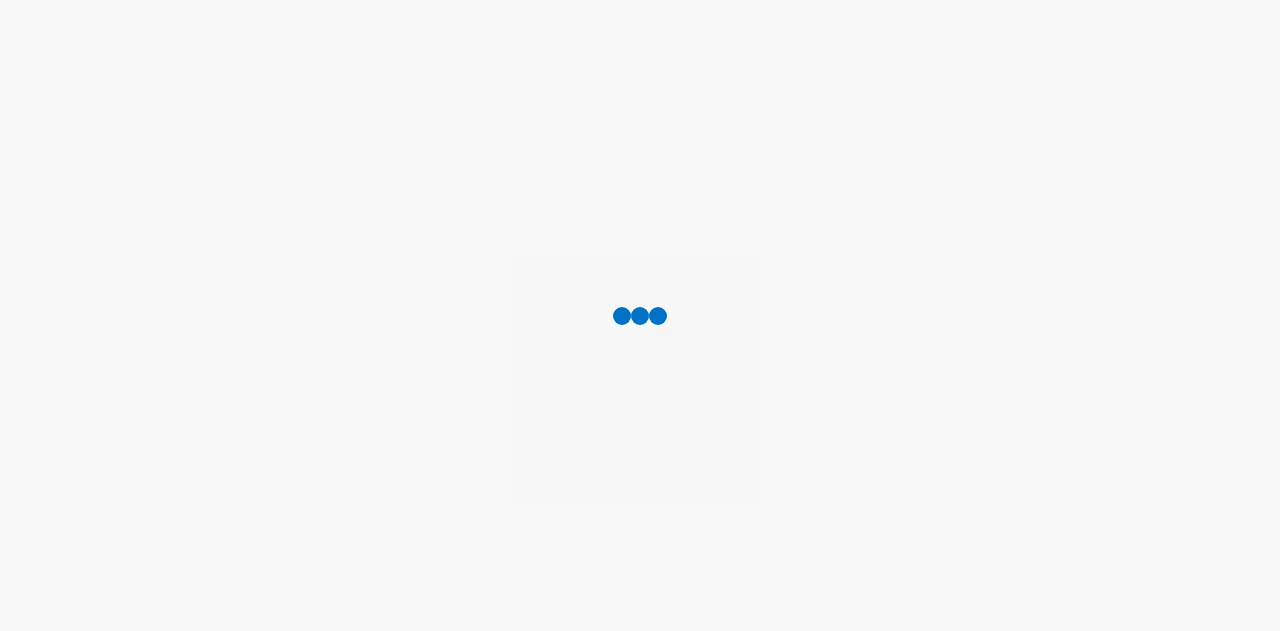 scroll, scrollTop: 0, scrollLeft: 0, axis: both 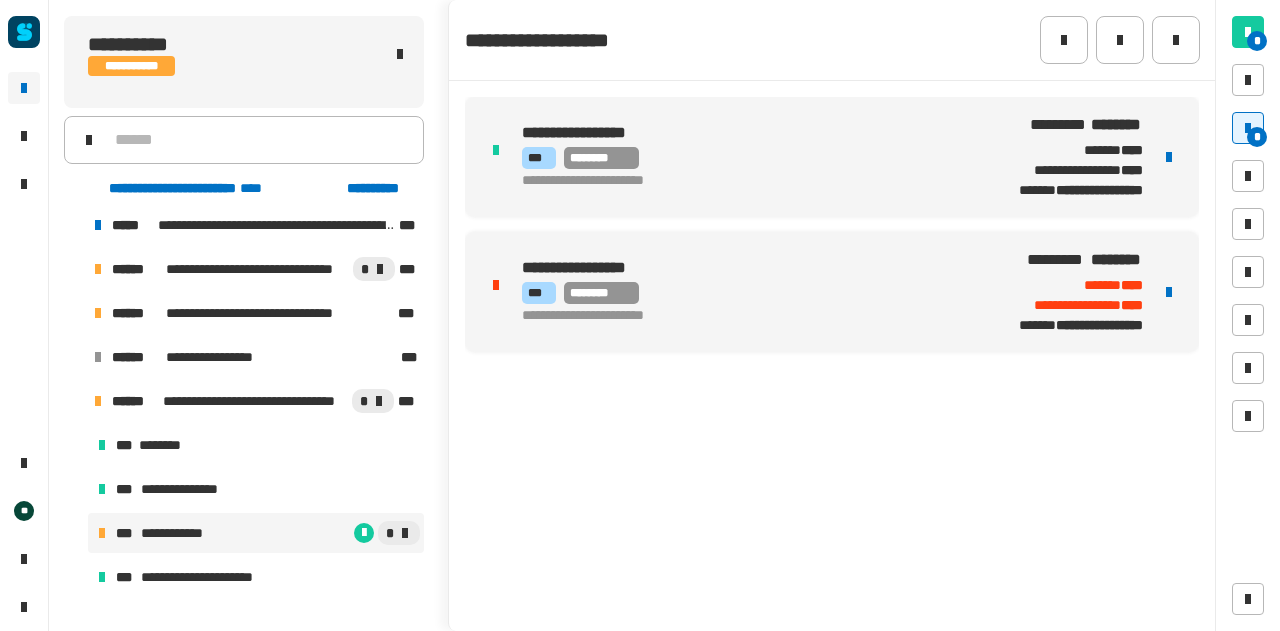 click on "*** ********" at bounding box center [743, 293] 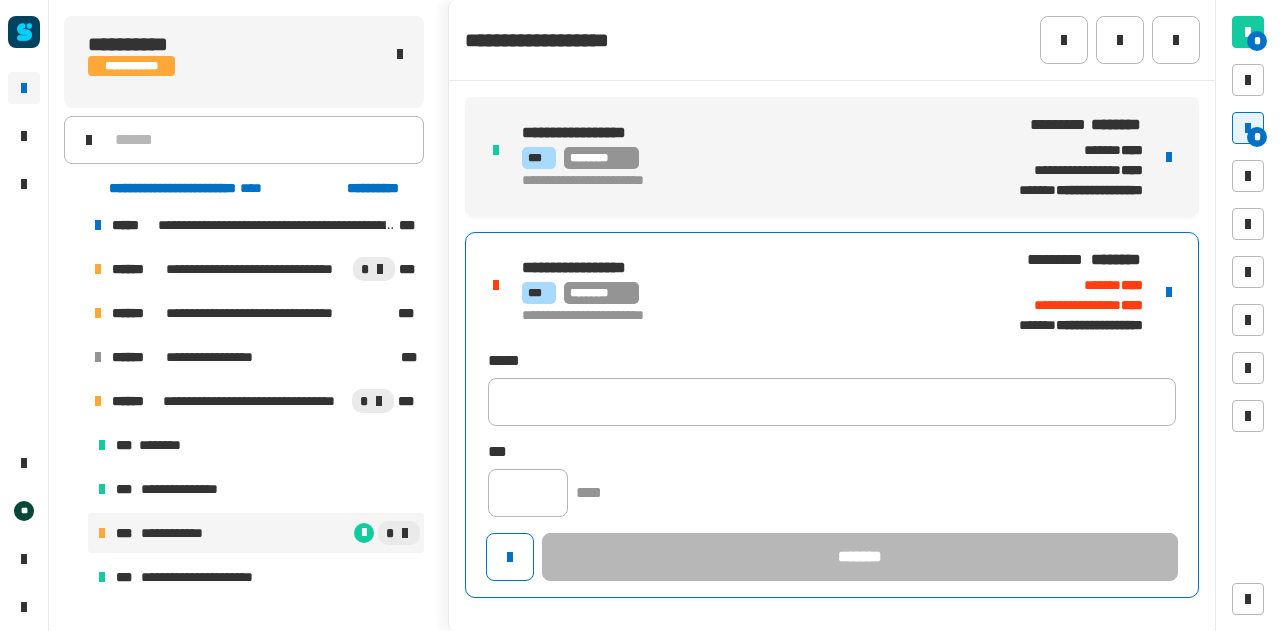 click at bounding box center (1169, 292) 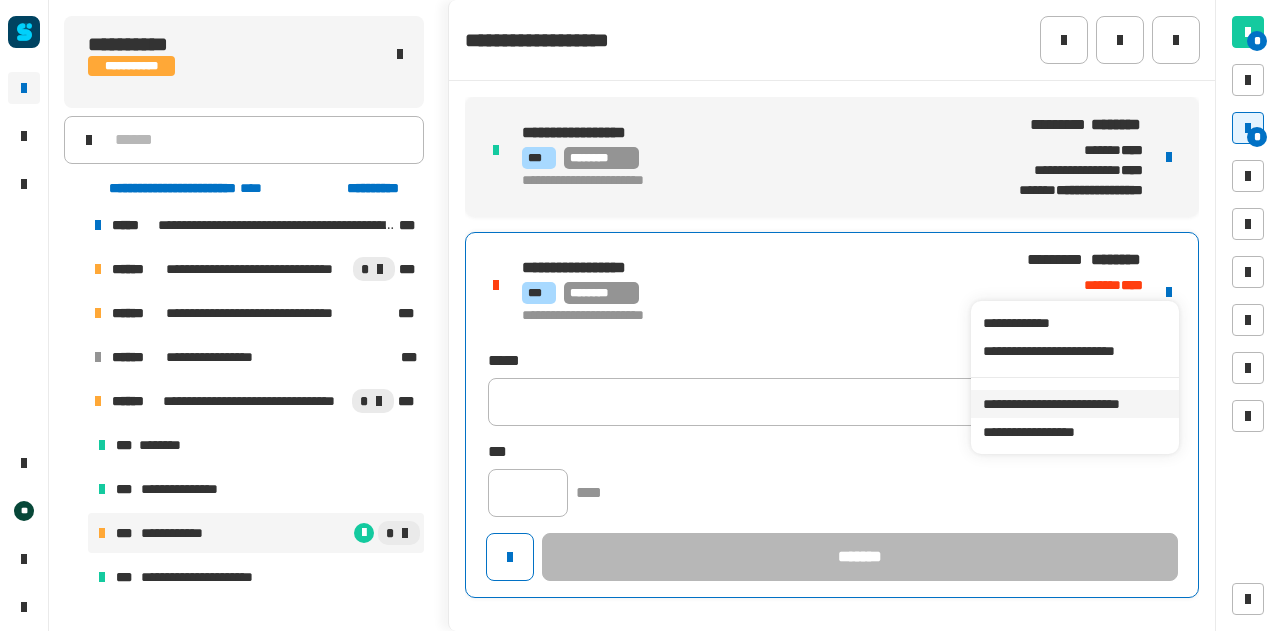 click on "**********" at bounding box center [1074, 404] 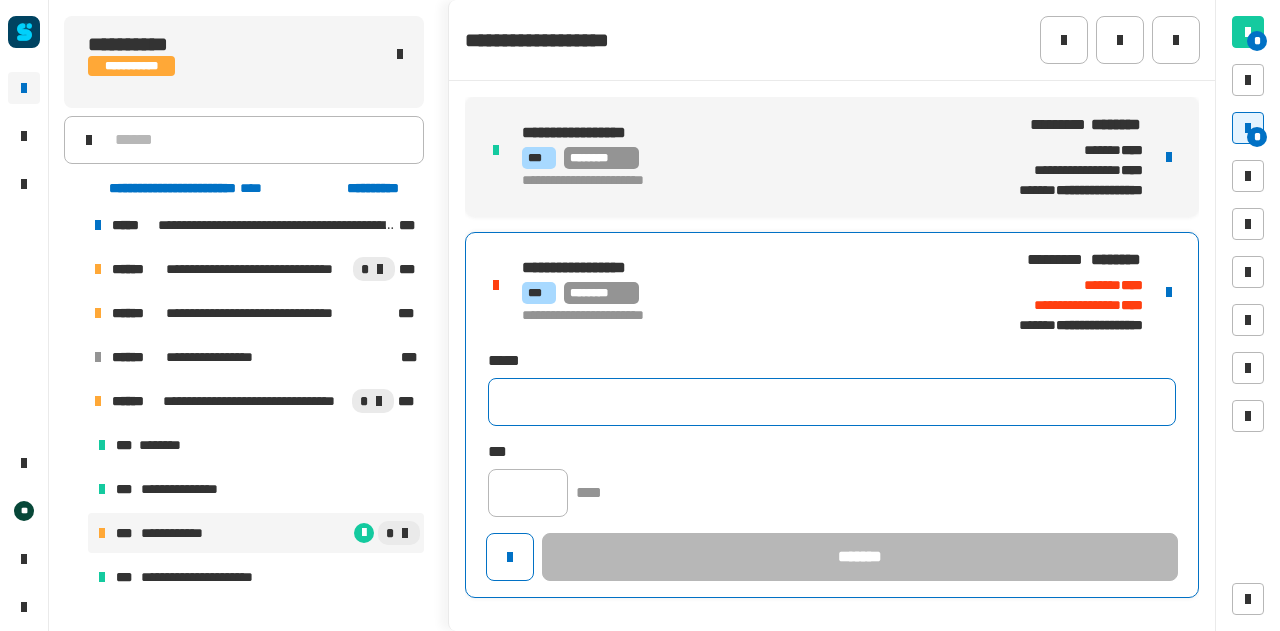 click 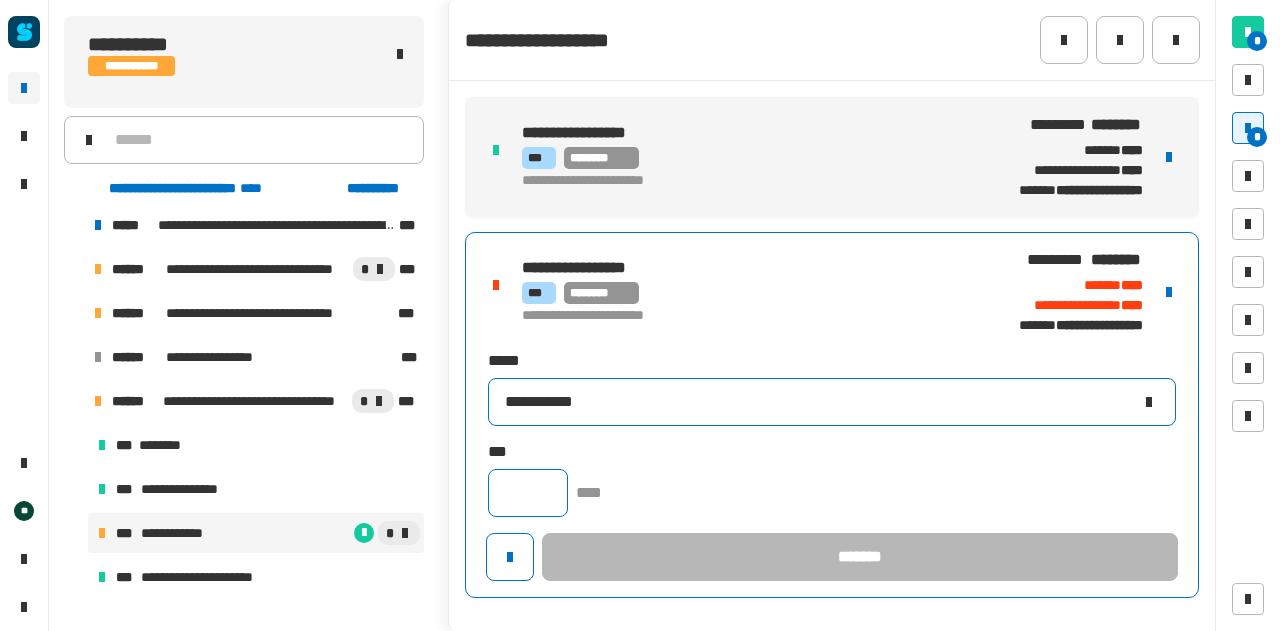 type on "**********" 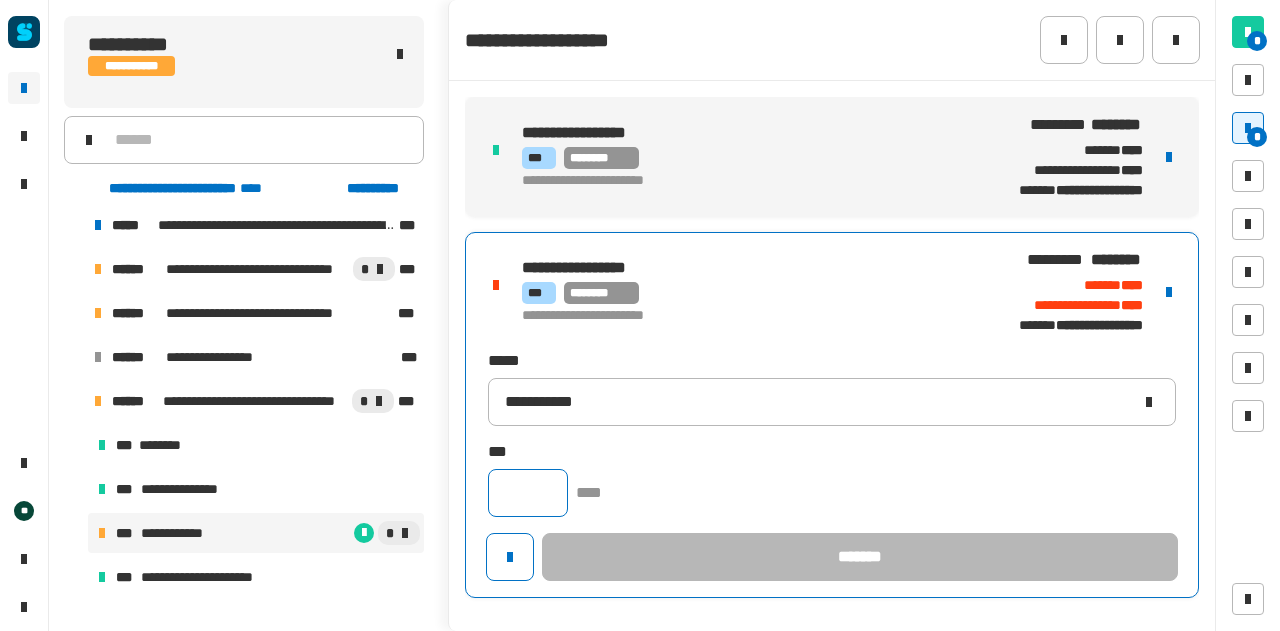 click 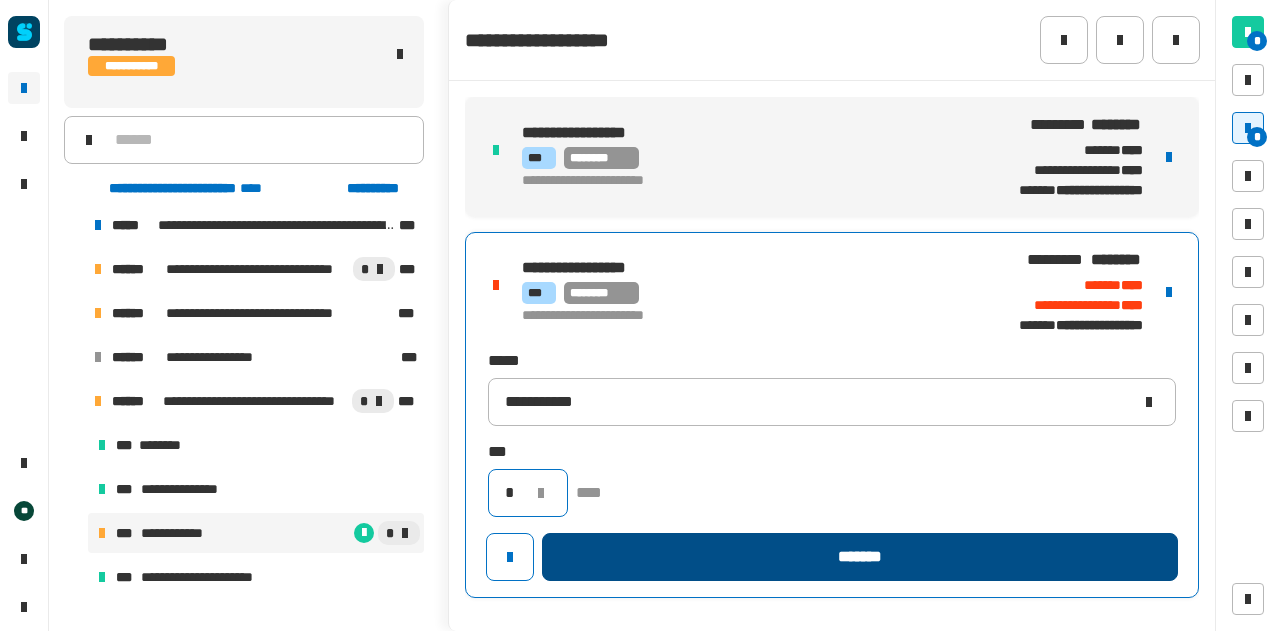 type on "*" 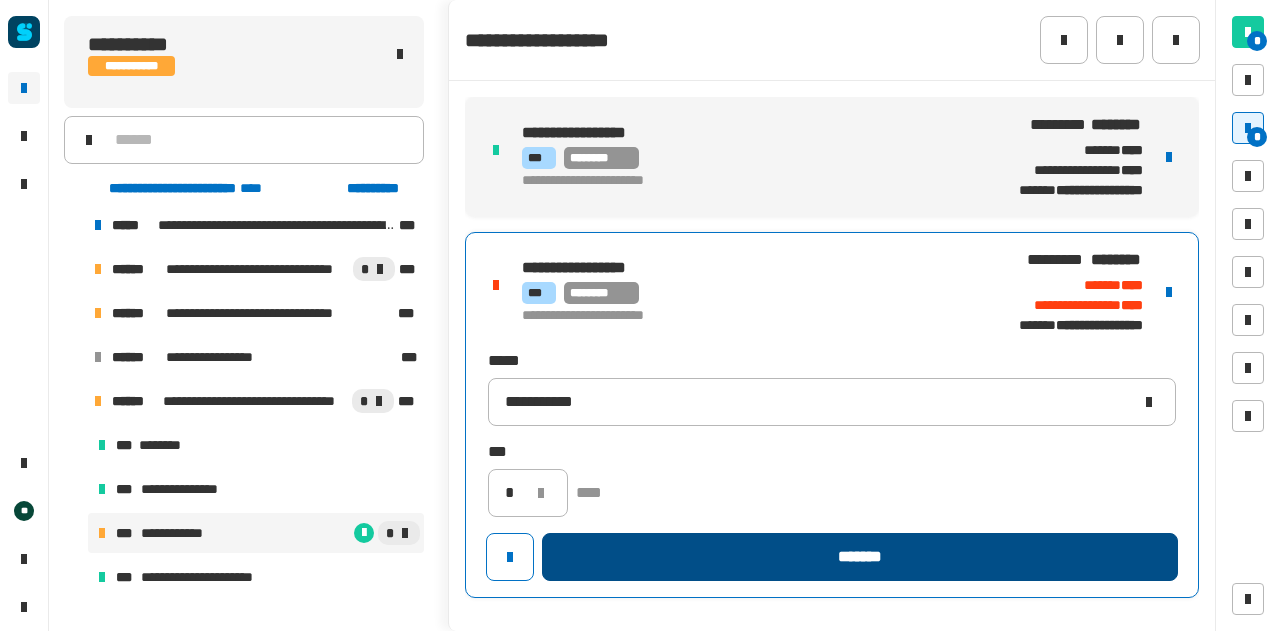 click on "*******" 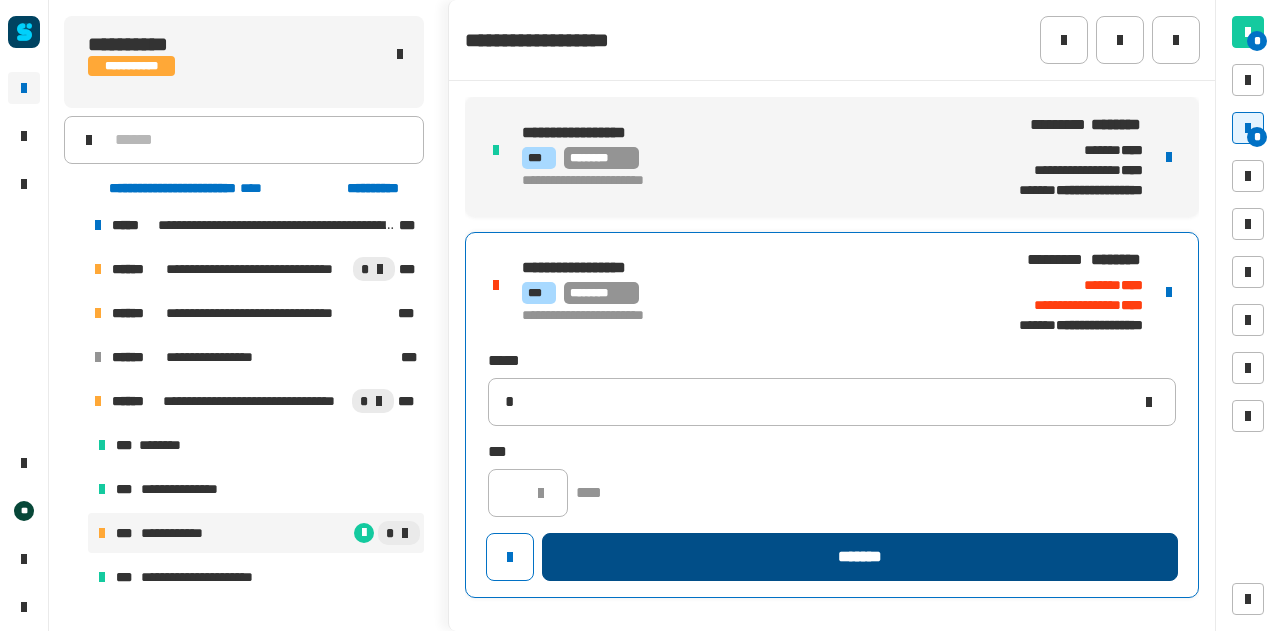 type 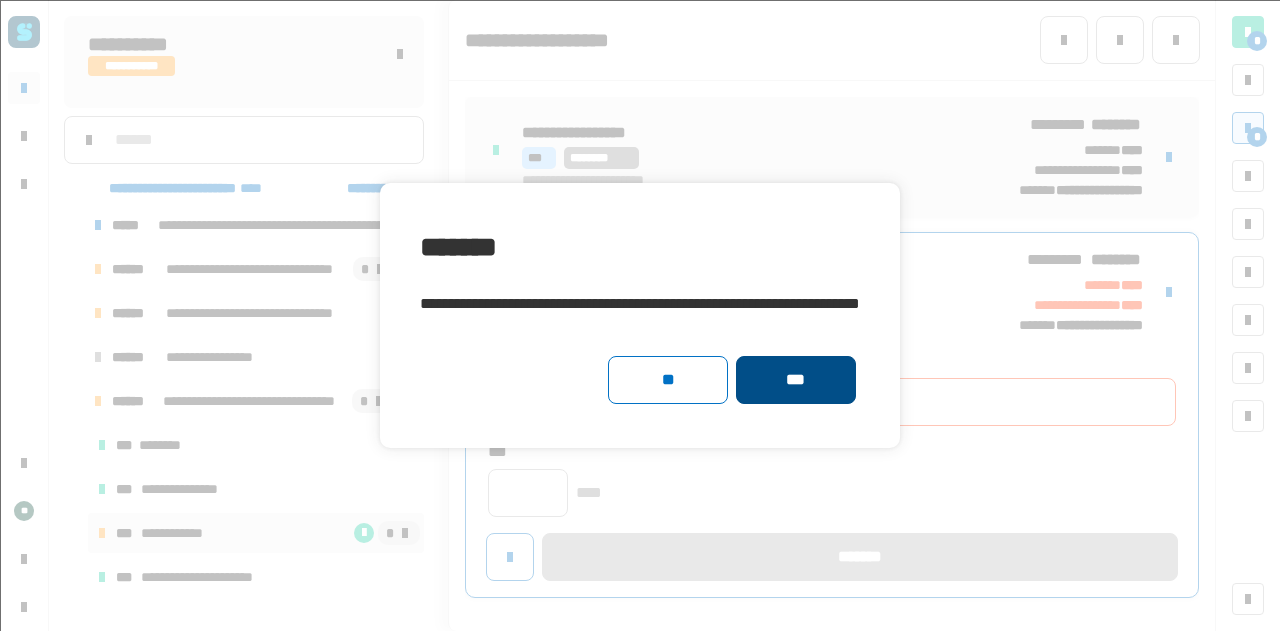 click on "***" 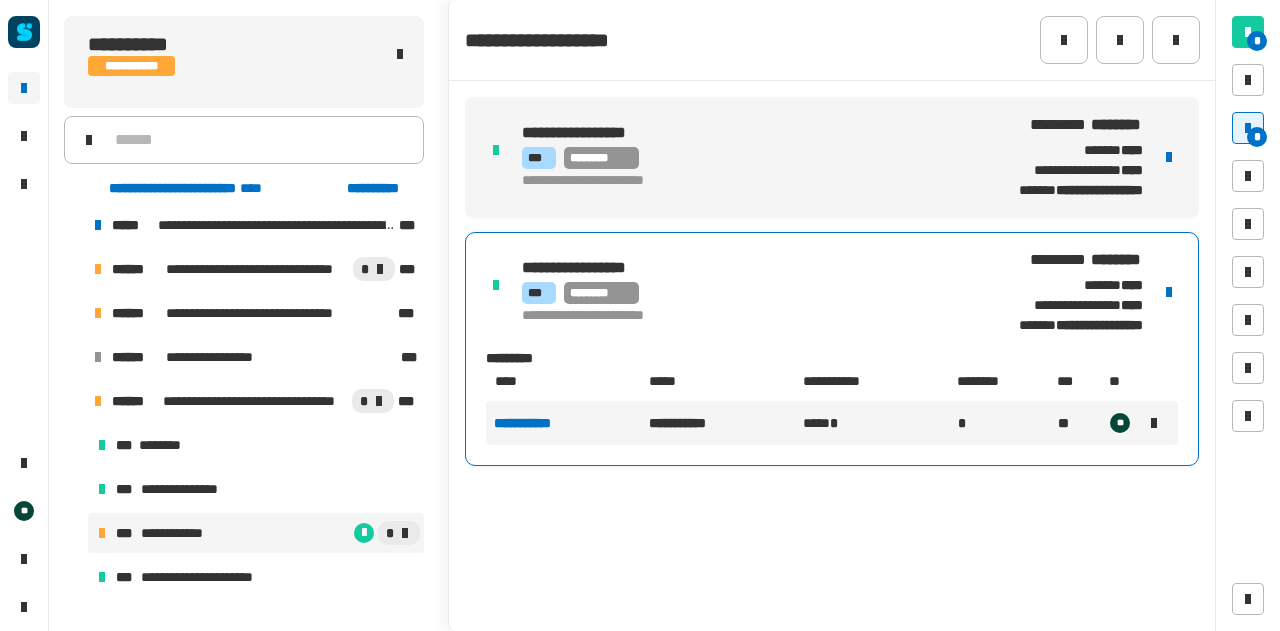 click on "**********" at bounding box center [832, 292] 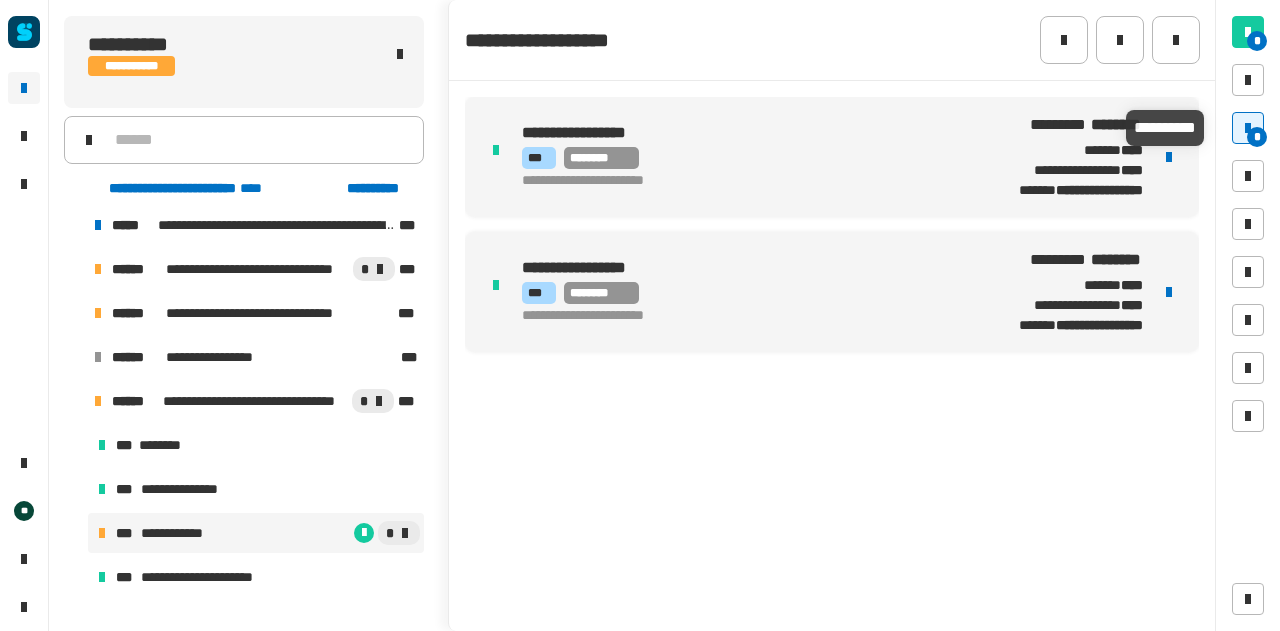 click on "*" at bounding box center [1257, 137] 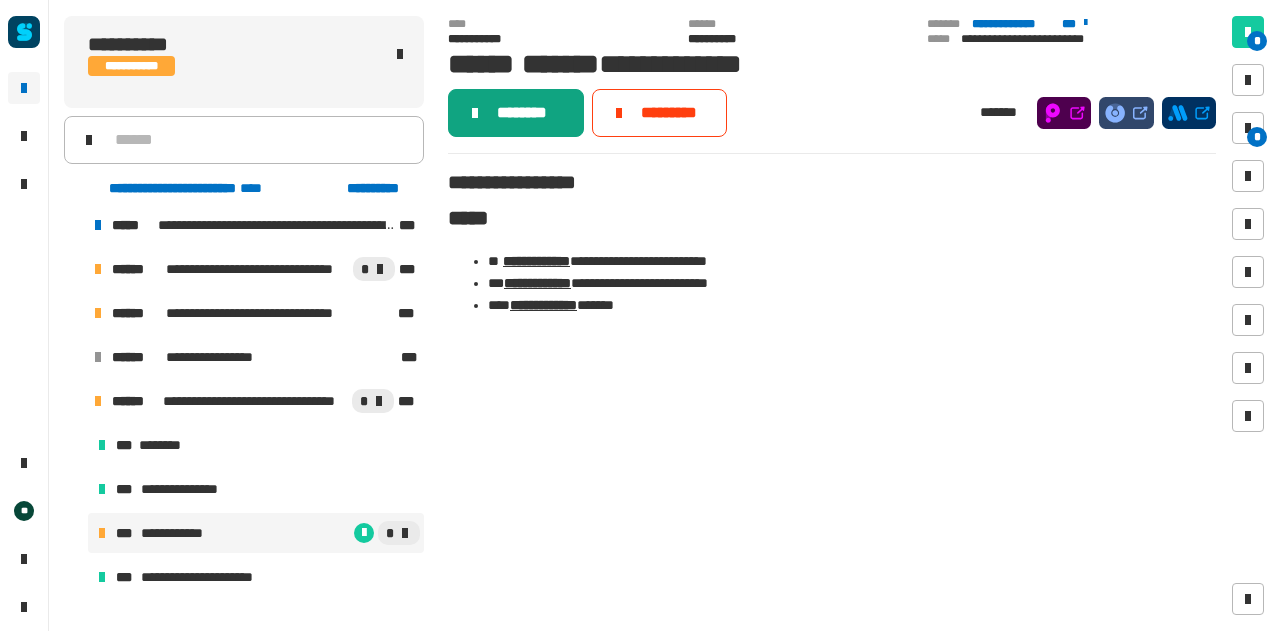 click on "********" 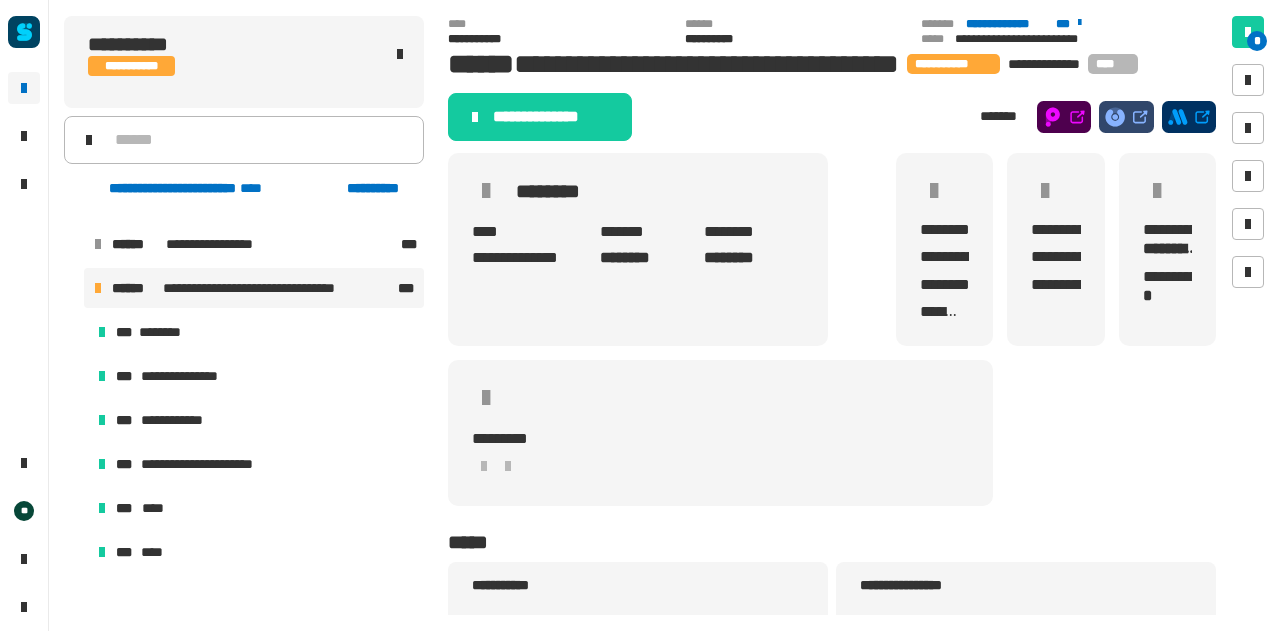 scroll, scrollTop: 125, scrollLeft: 0, axis: vertical 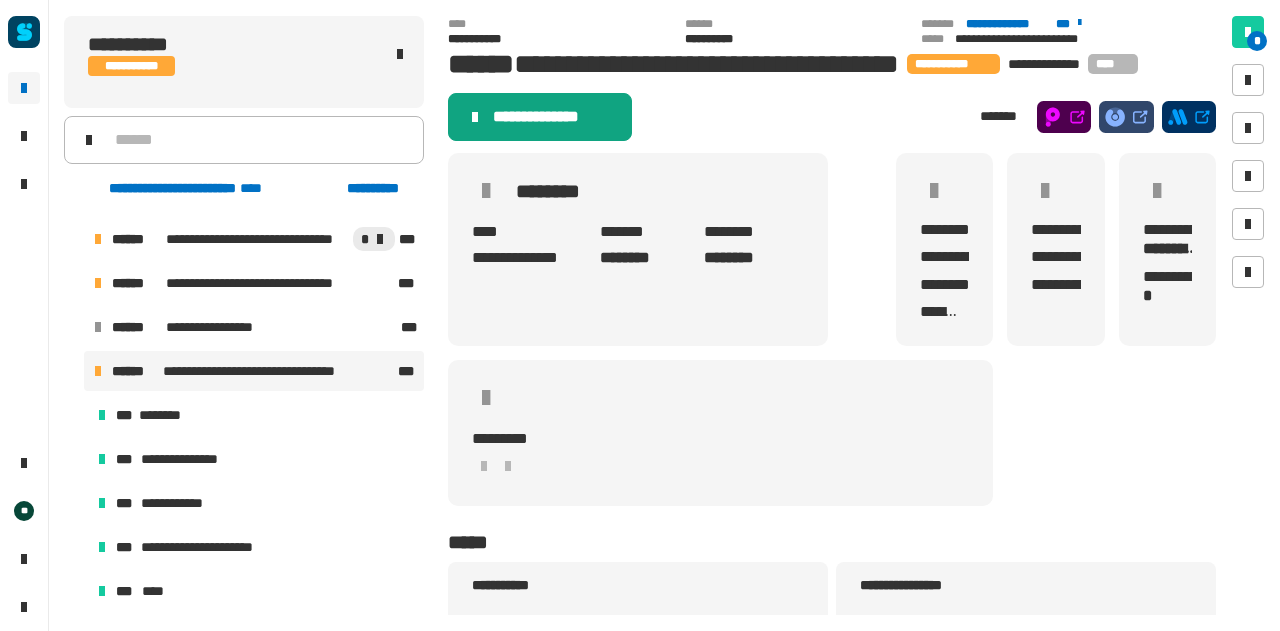 click on "**********" 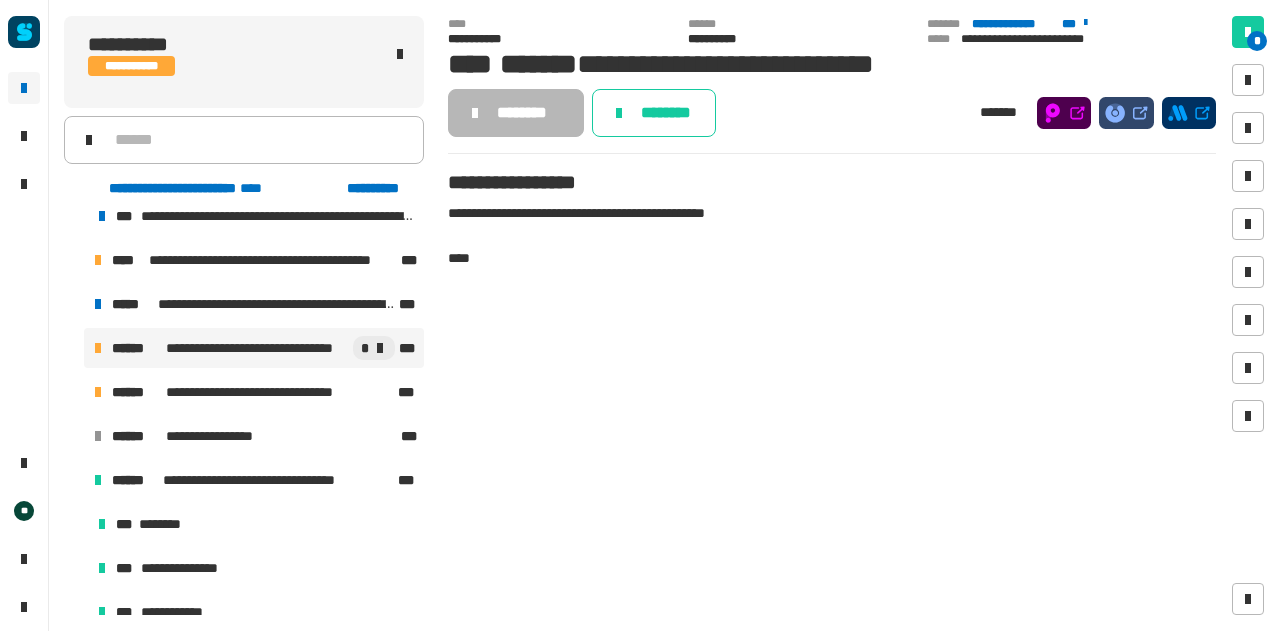 scroll, scrollTop: 222, scrollLeft: 0, axis: vertical 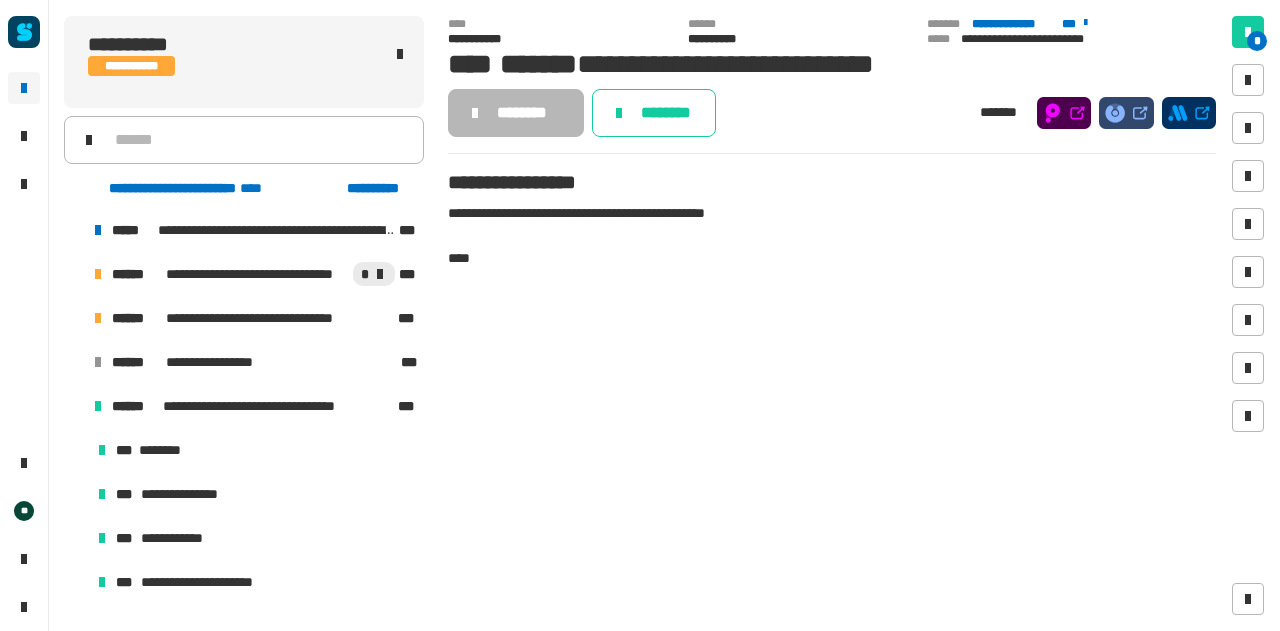 click at bounding box center (74, 406) 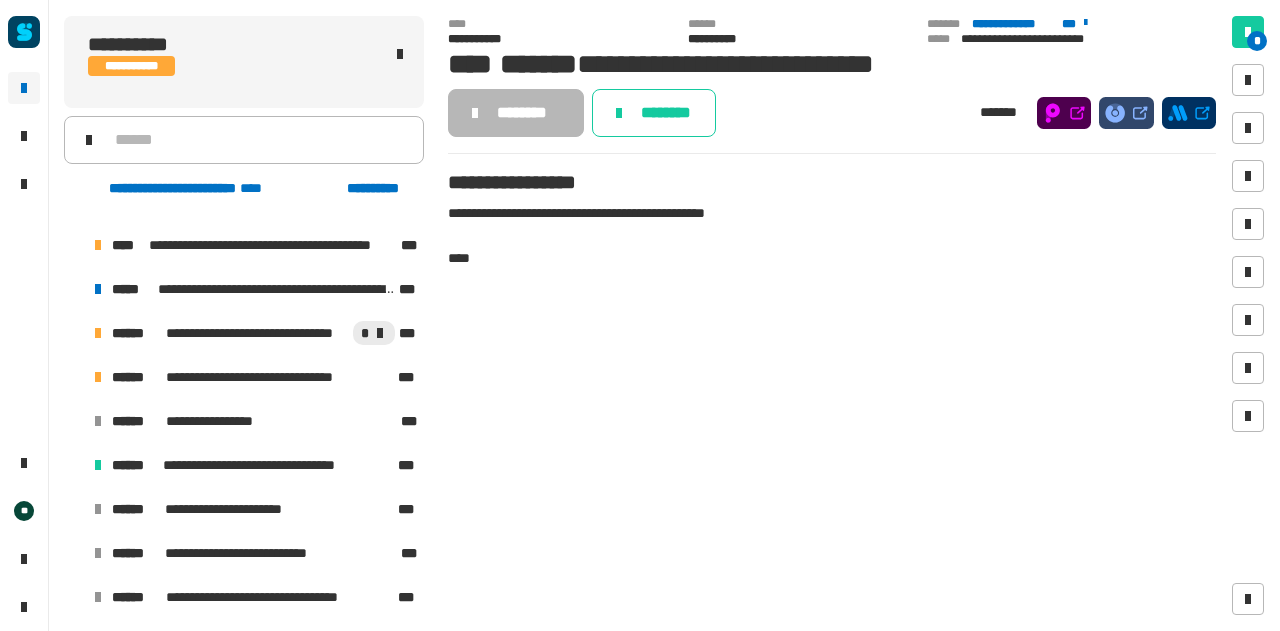 scroll, scrollTop: 162, scrollLeft: 0, axis: vertical 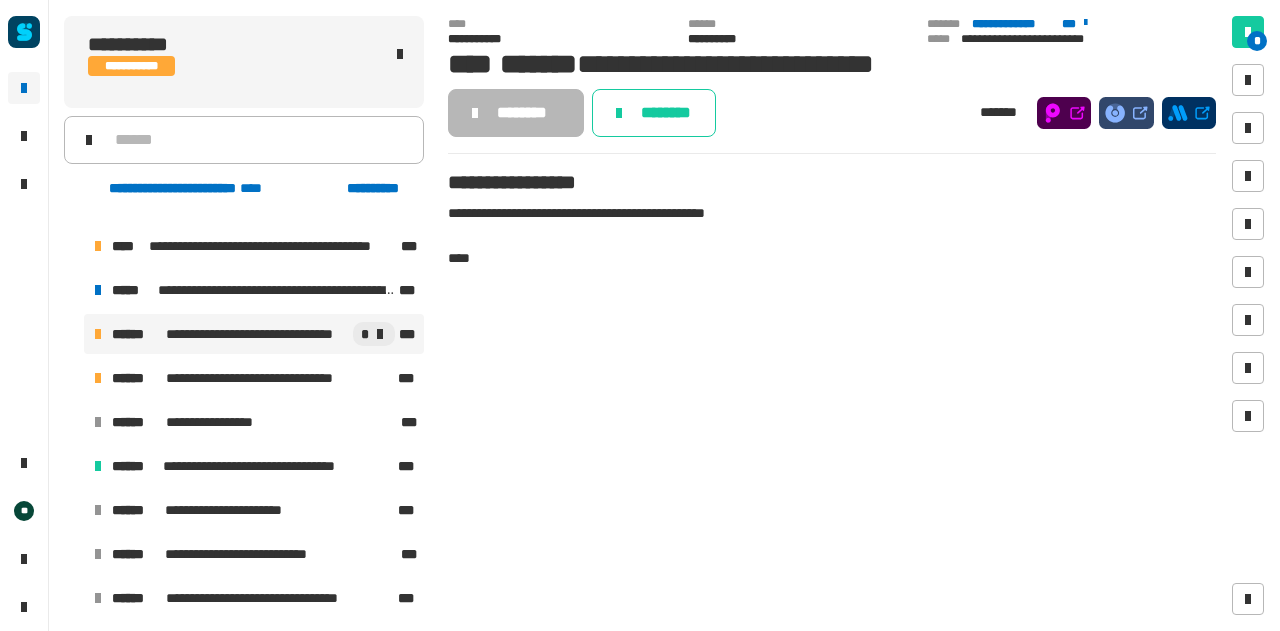 click on "**********" at bounding box center (257, 334) 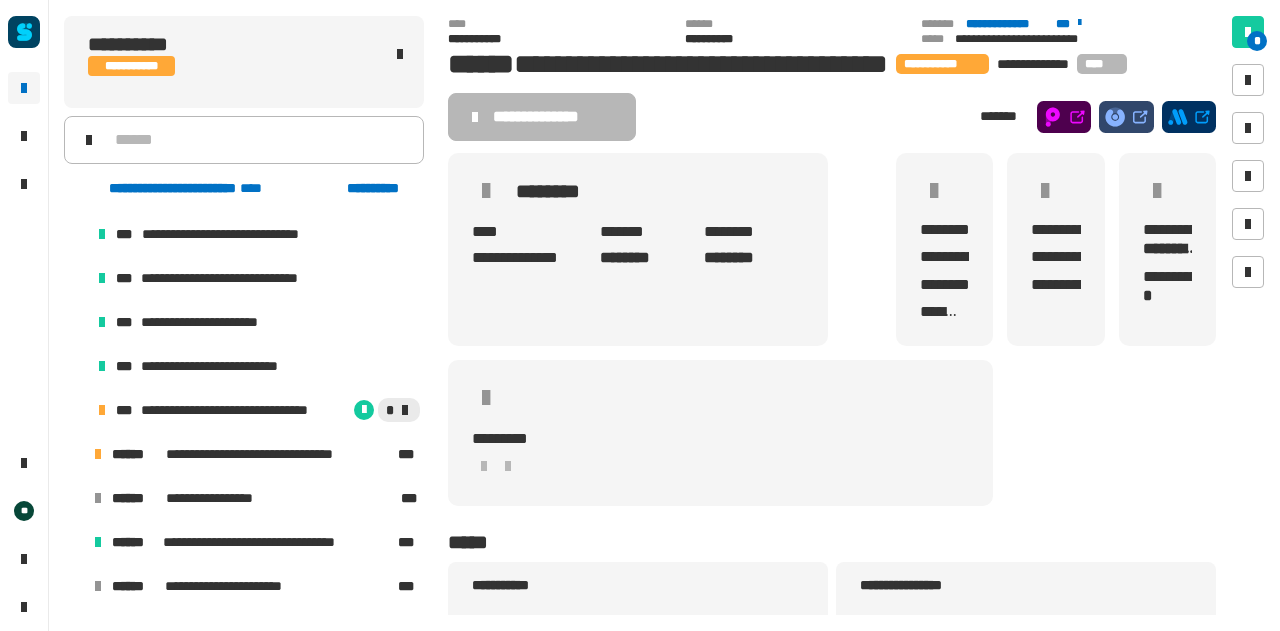 scroll, scrollTop: 456, scrollLeft: 0, axis: vertical 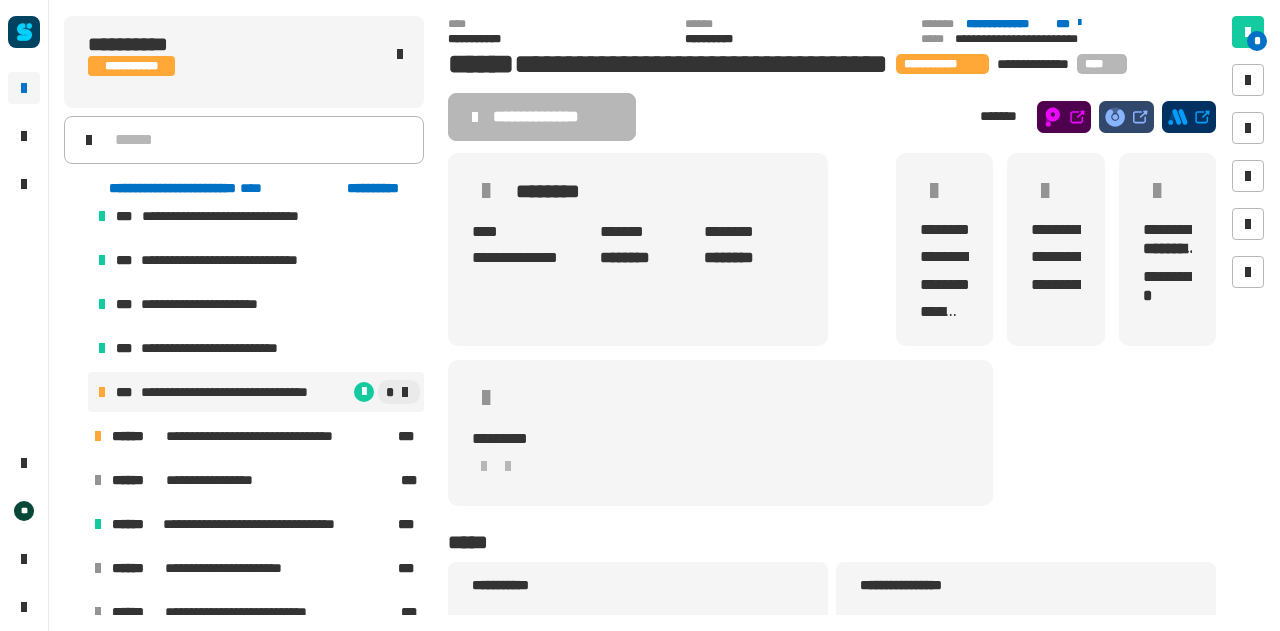 click on "**********" at bounding box center (256, 392) 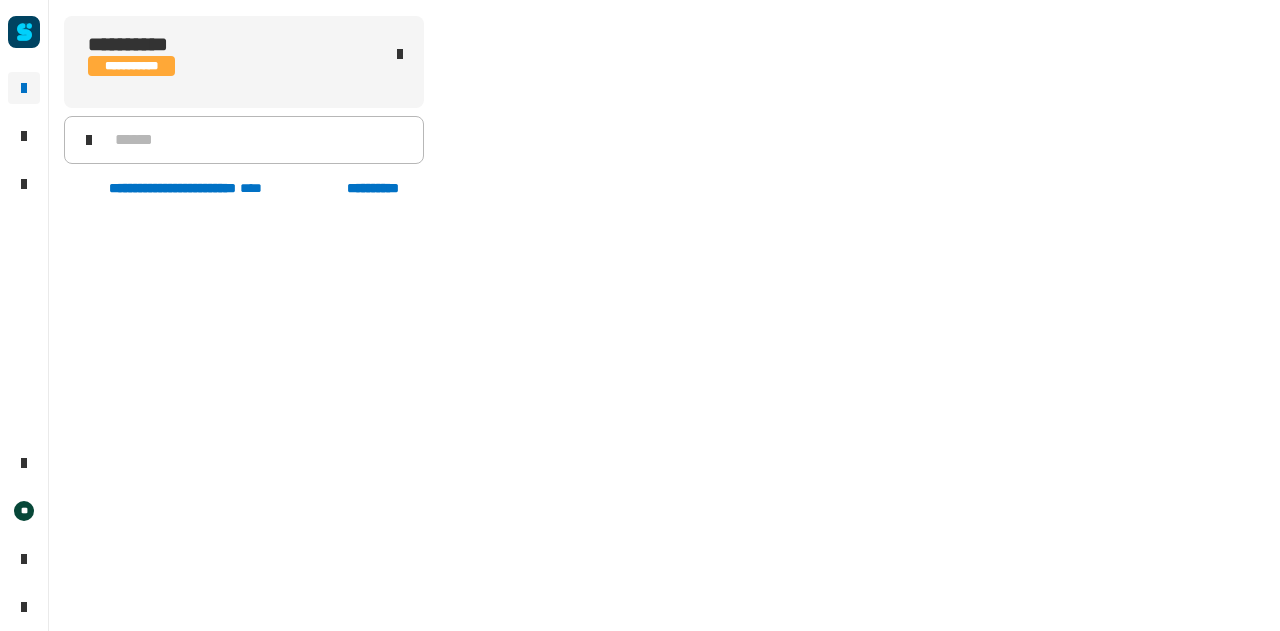 scroll, scrollTop: 260, scrollLeft: 0, axis: vertical 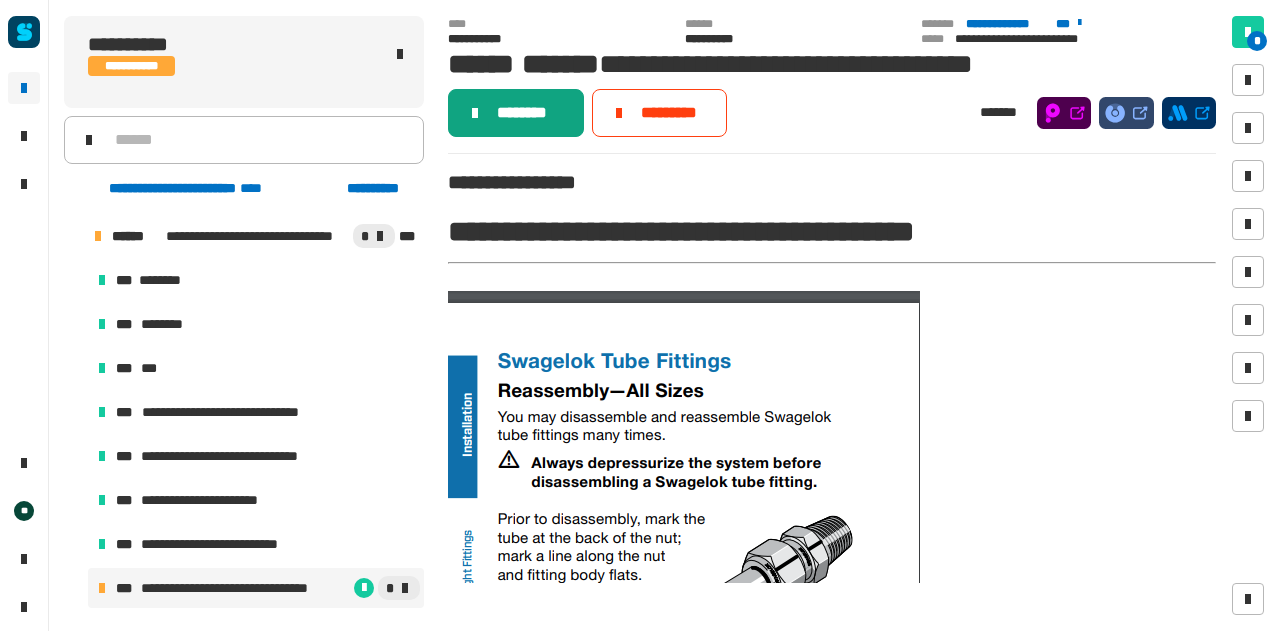 click on "********" 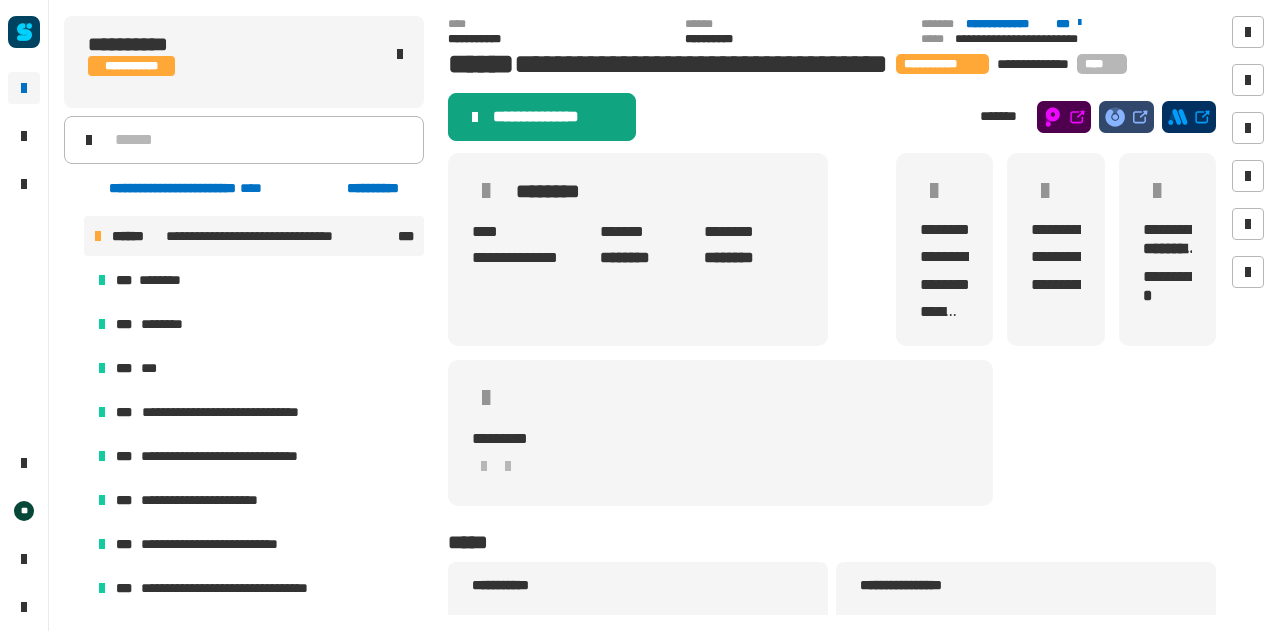 click on "**********" 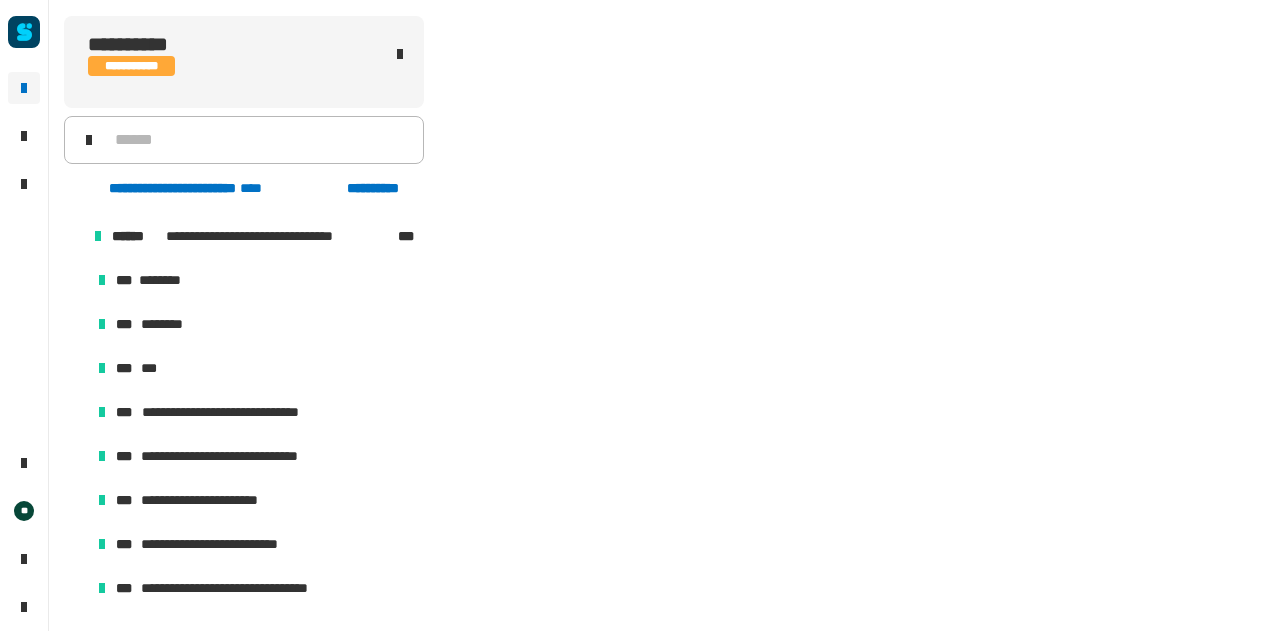 scroll, scrollTop: 0, scrollLeft: 0, axis: both 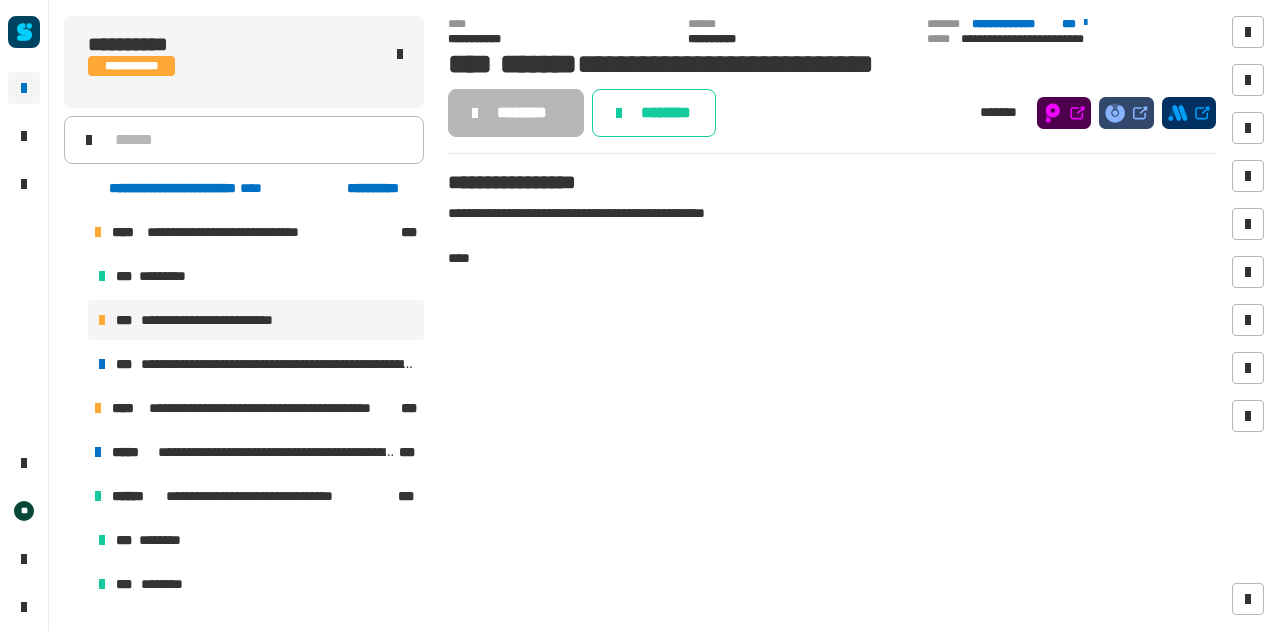 click at bounding box center (74, 232) 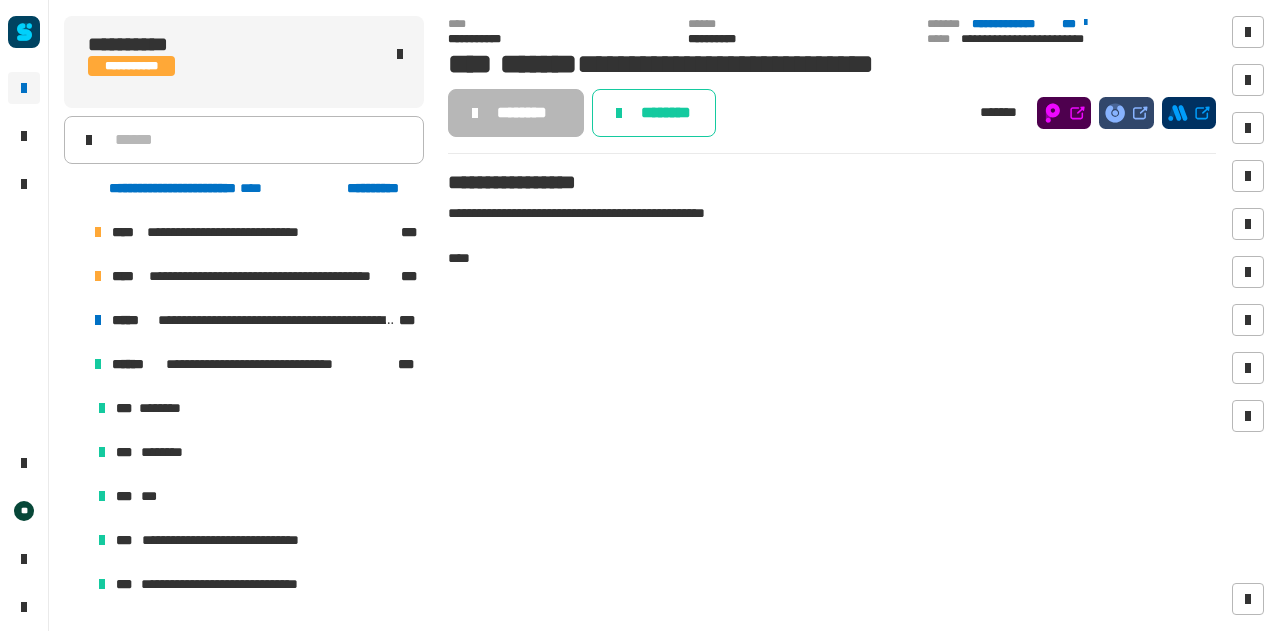 click at bounding box center (74, 364) 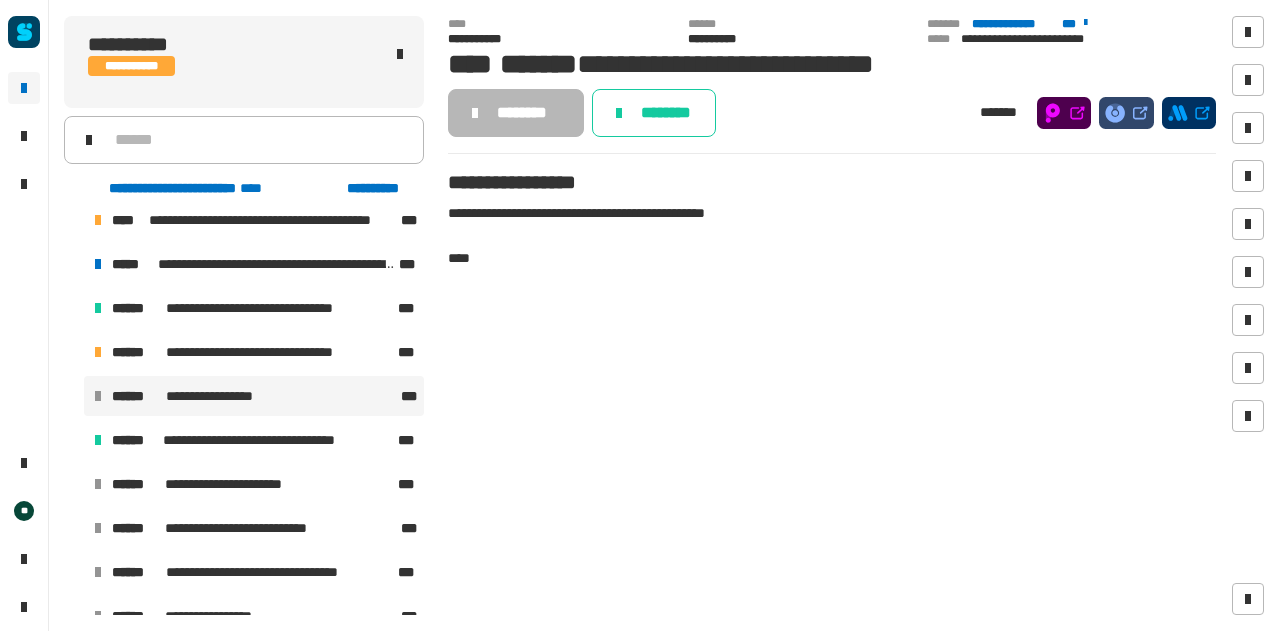 scroll, scrollTop: 58, scrollLeft: 0, axis: vertical 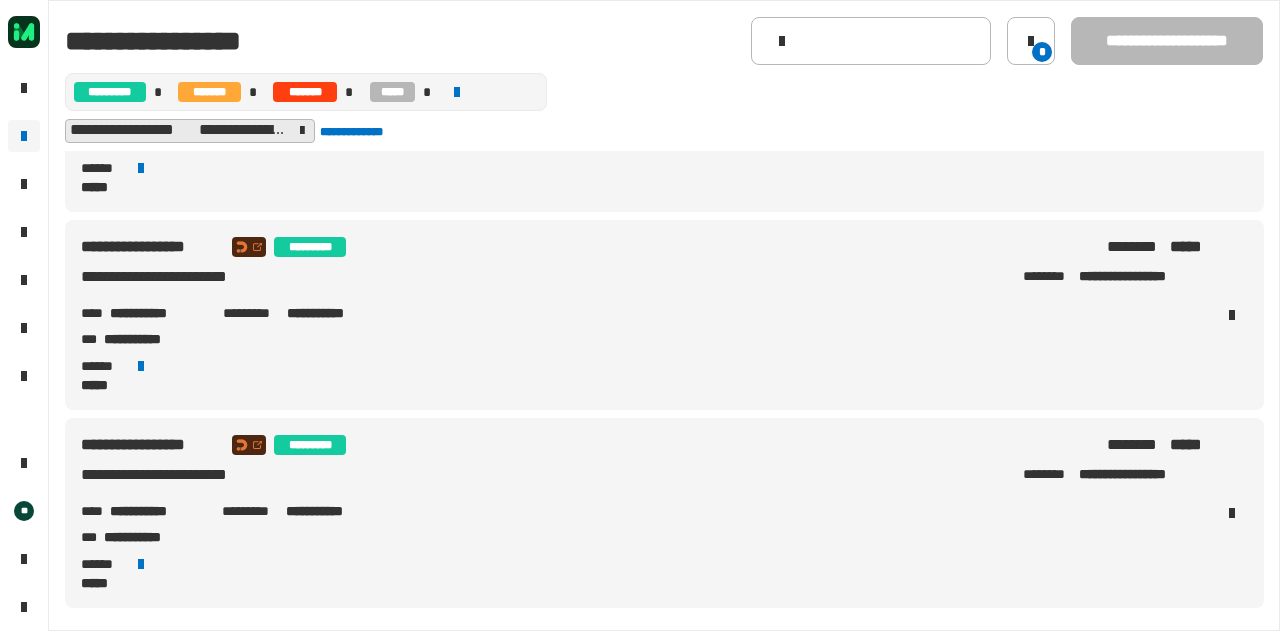 click on "**********" at bounding box center (158, 511) 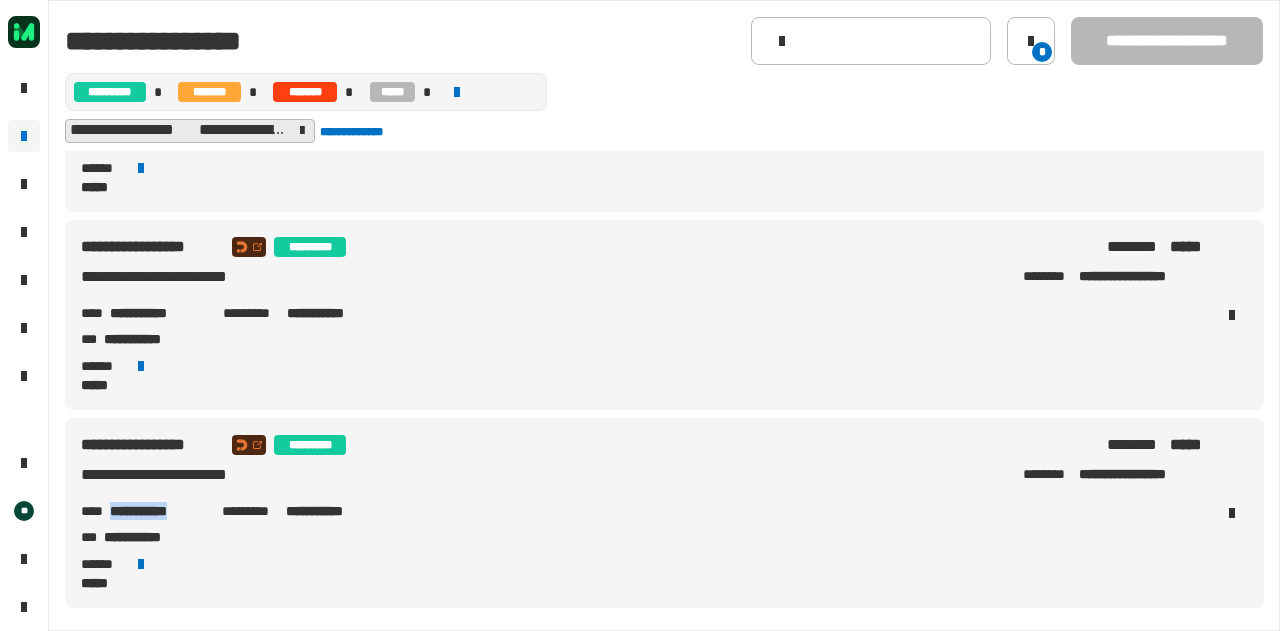 click on "**********" at bounding box center [158, 511] 